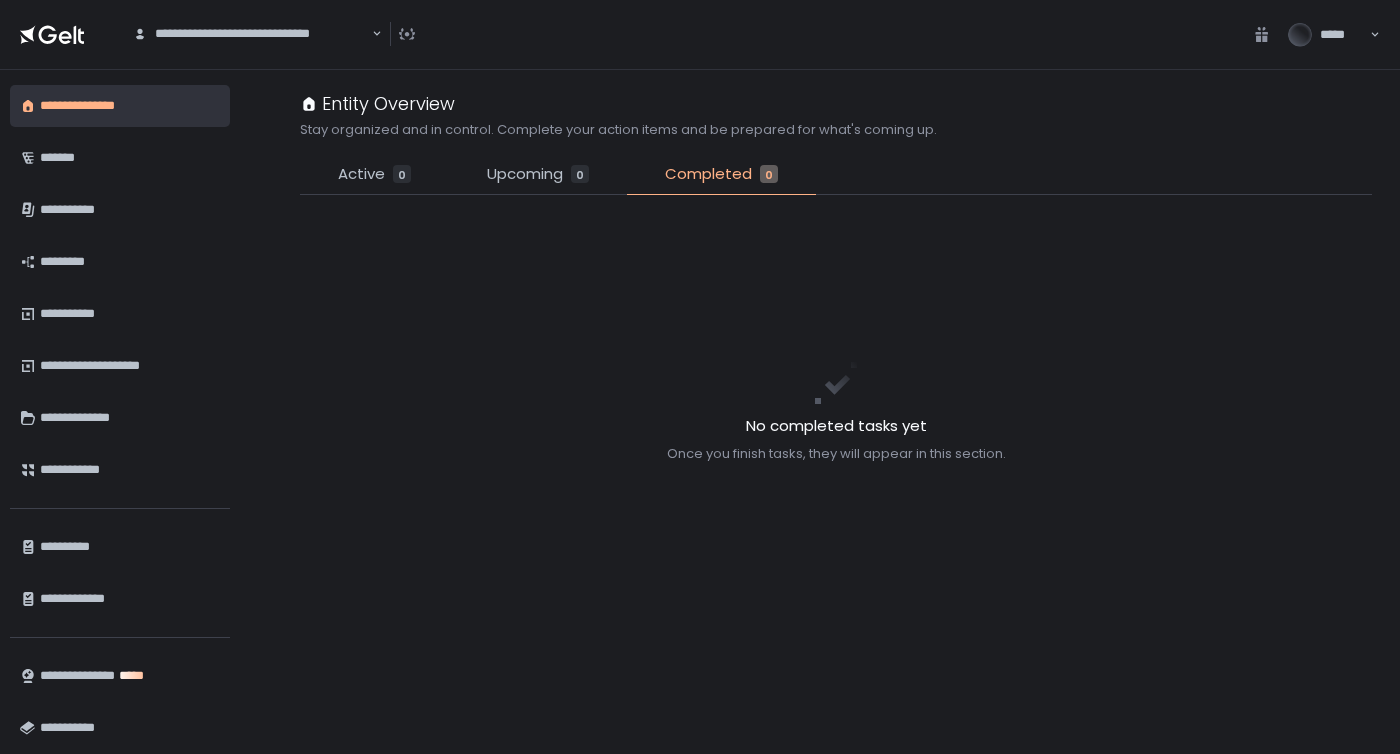 scroll, scrollTop: 0, scrollLeft: 0, axis: both 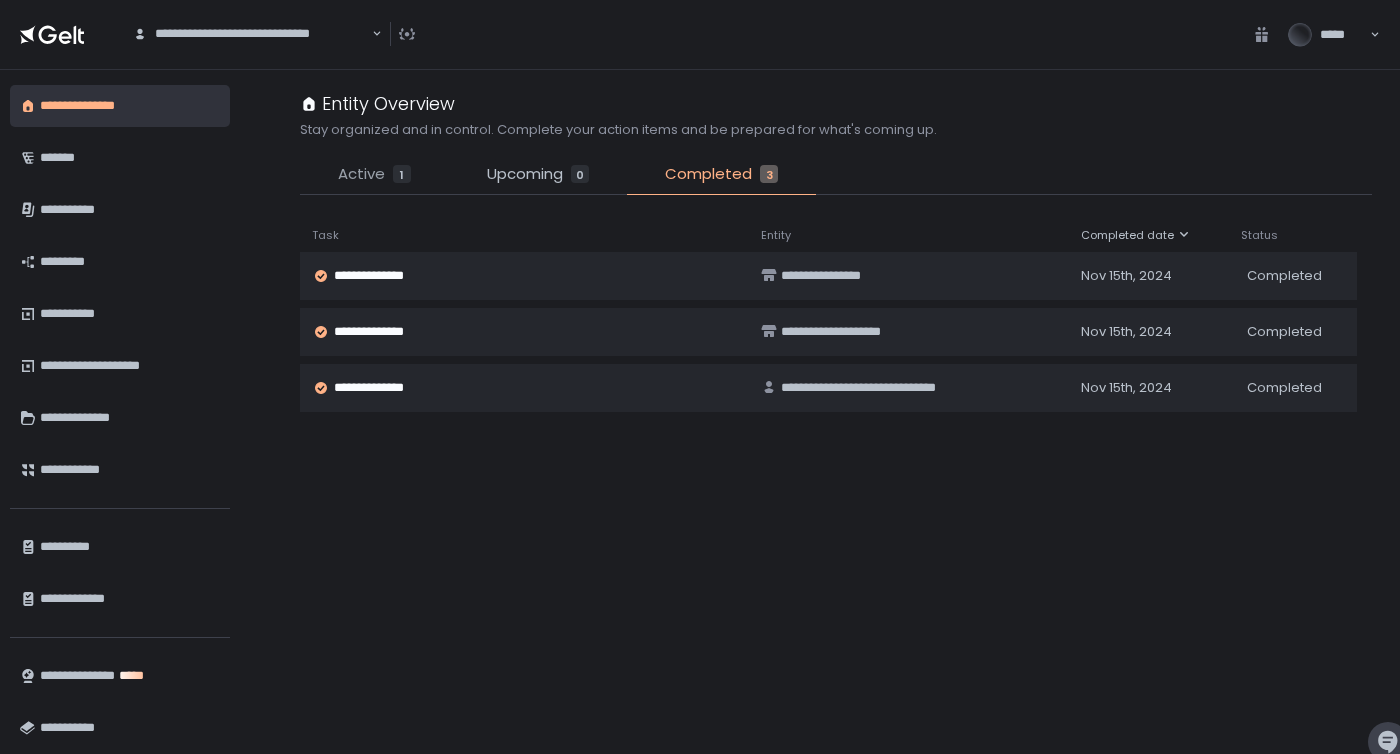 click on "Active" at bounding box center (361, 174) 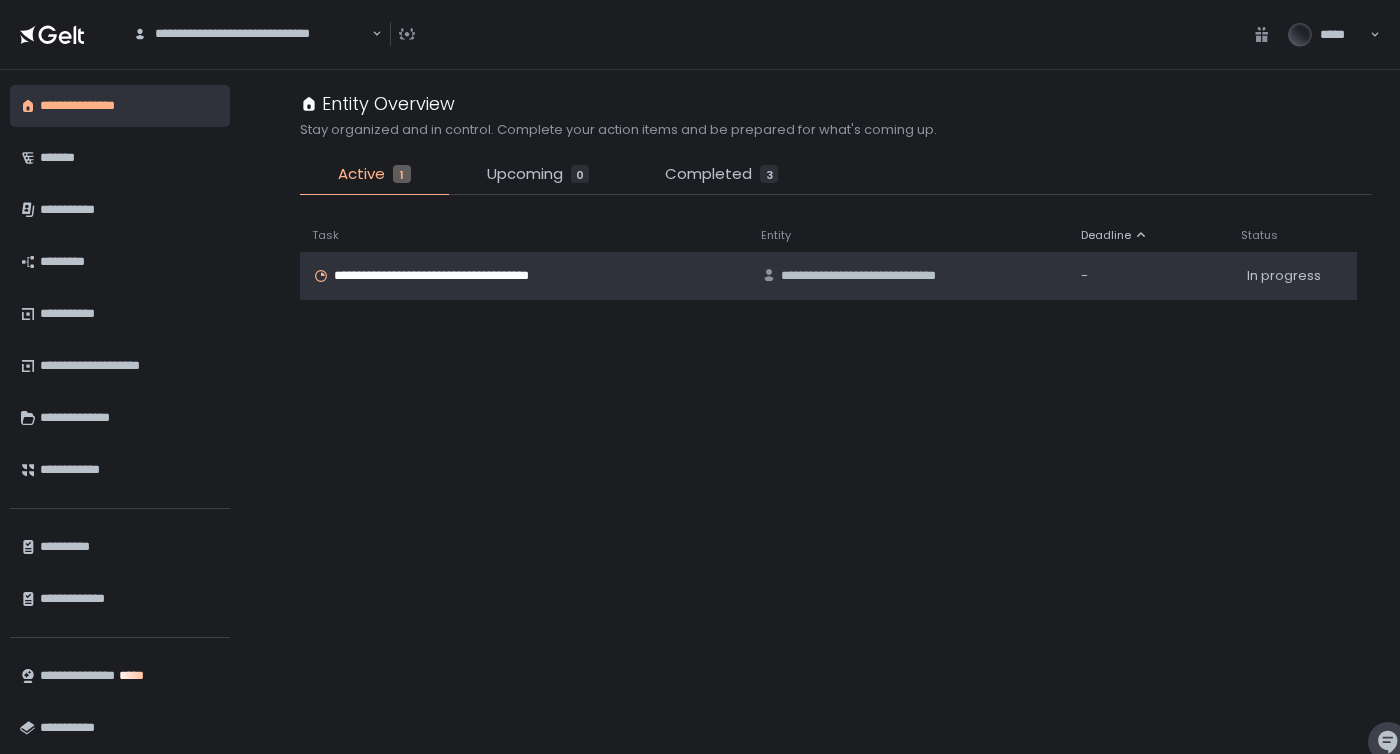 click on "**********" at bounding box center [456, 276] 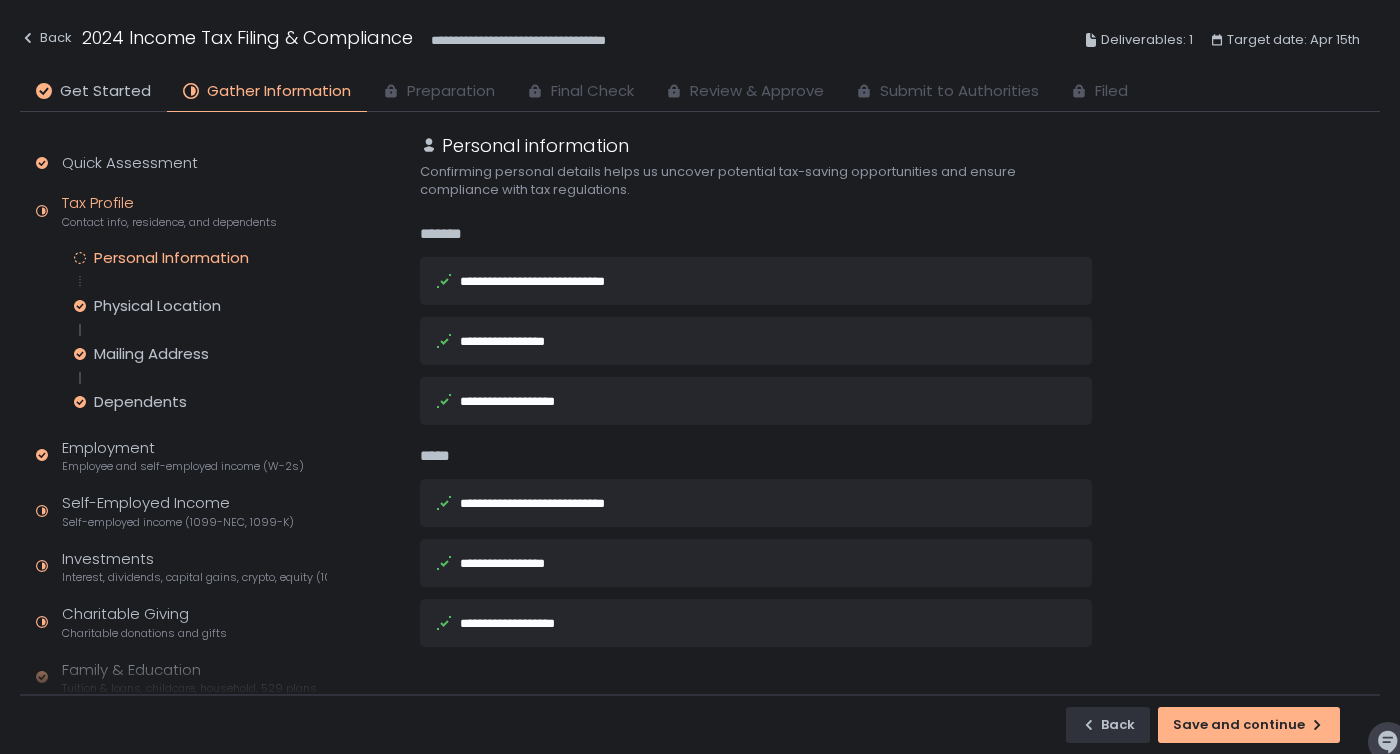 scroll, scrollTop: 33, scrollLeft: 0, axis: vertical 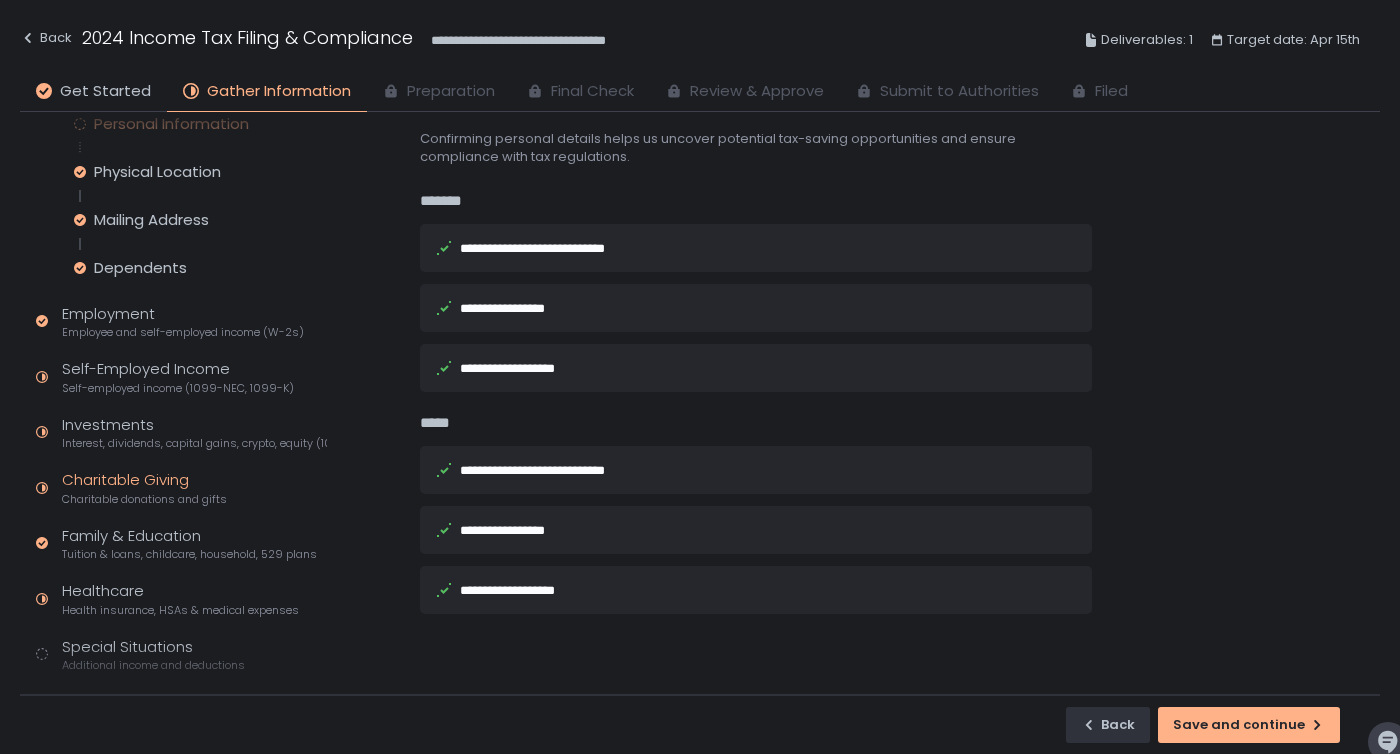 click on "Charitable Giving Charitable donations and gifts" 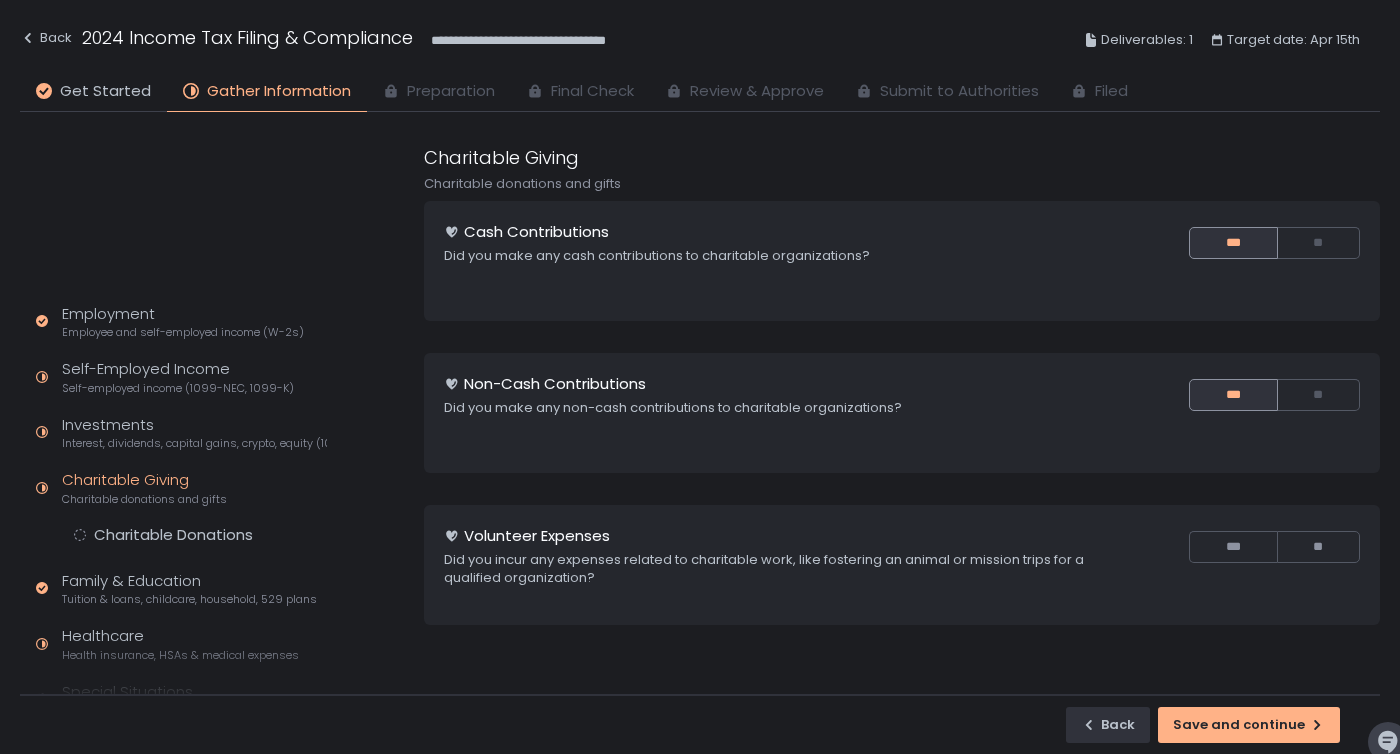 scroll, scrollTop: 0, scrollLeft: 0, axis: both 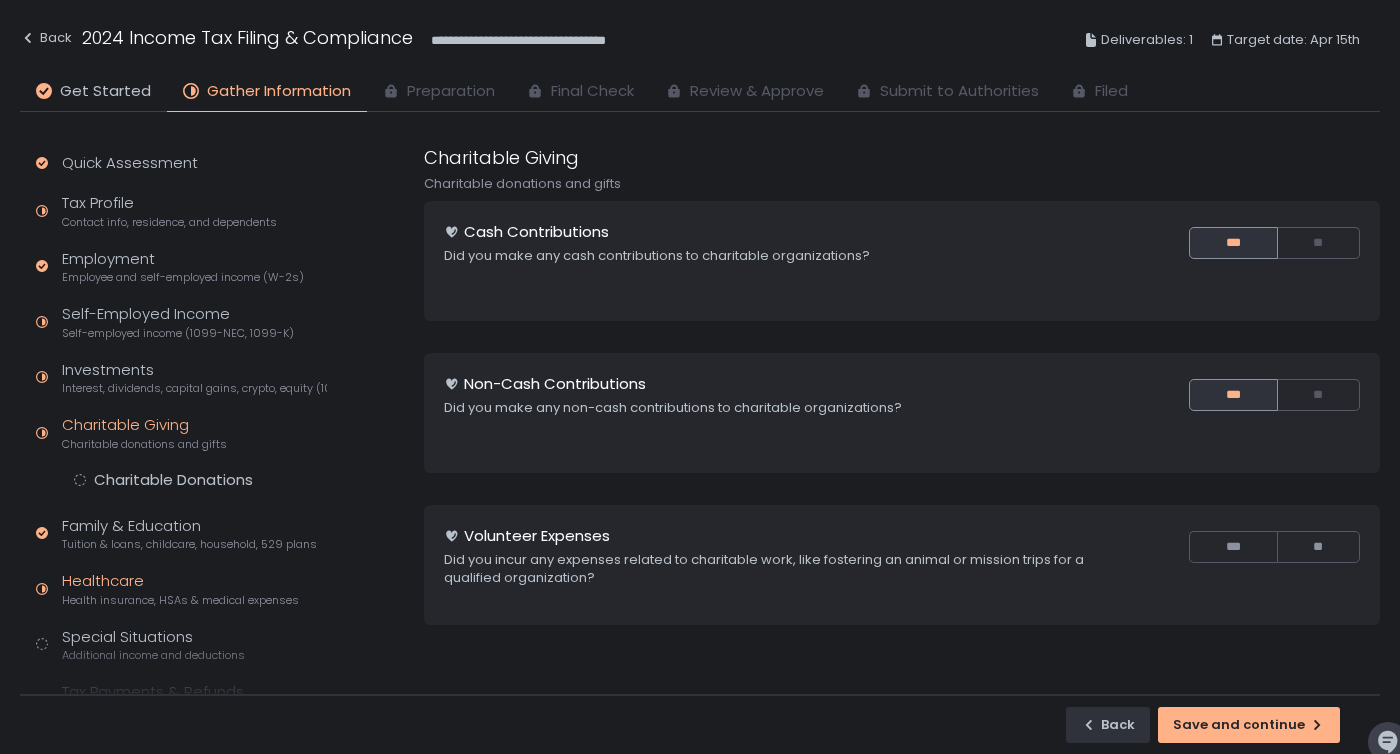click on "Health insurance, HSAs & medical expenses" 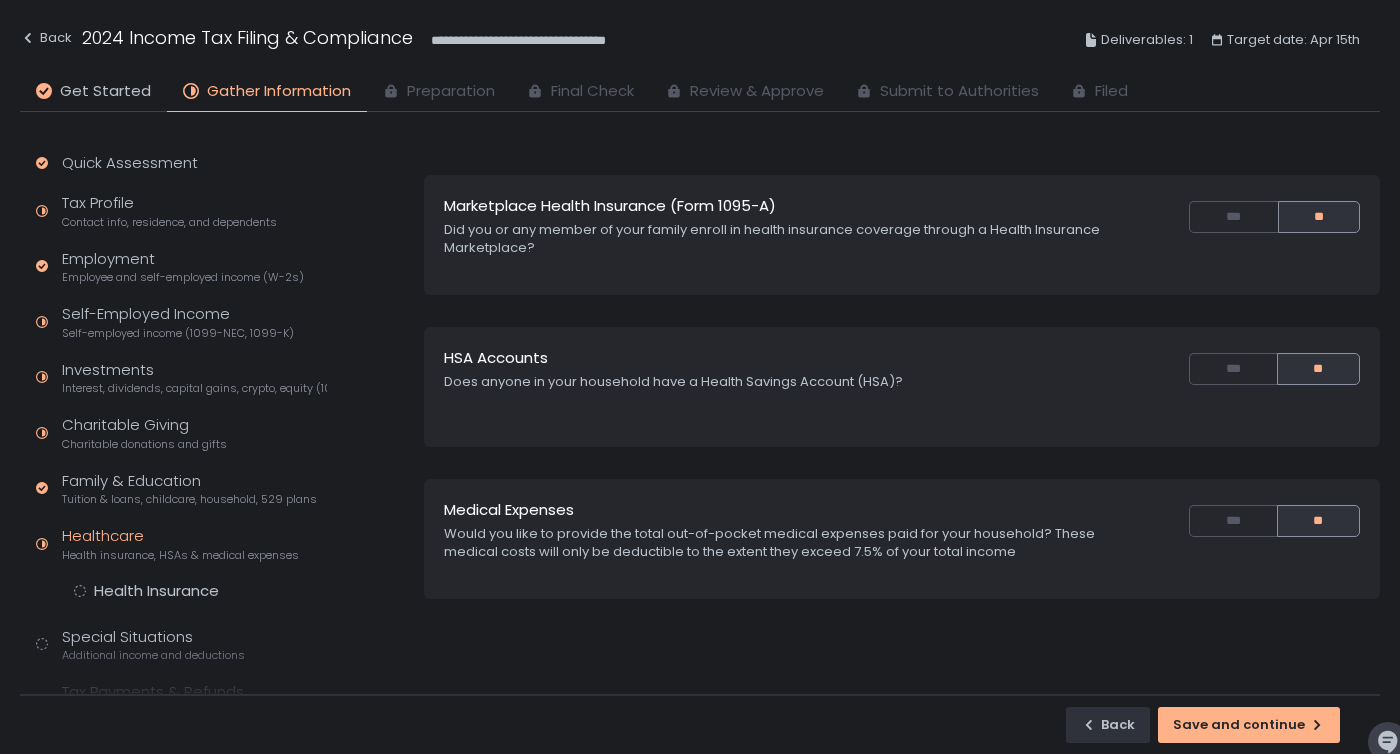 scroll, scrollTop: 181, scrollLeft: 0, axis: vertical 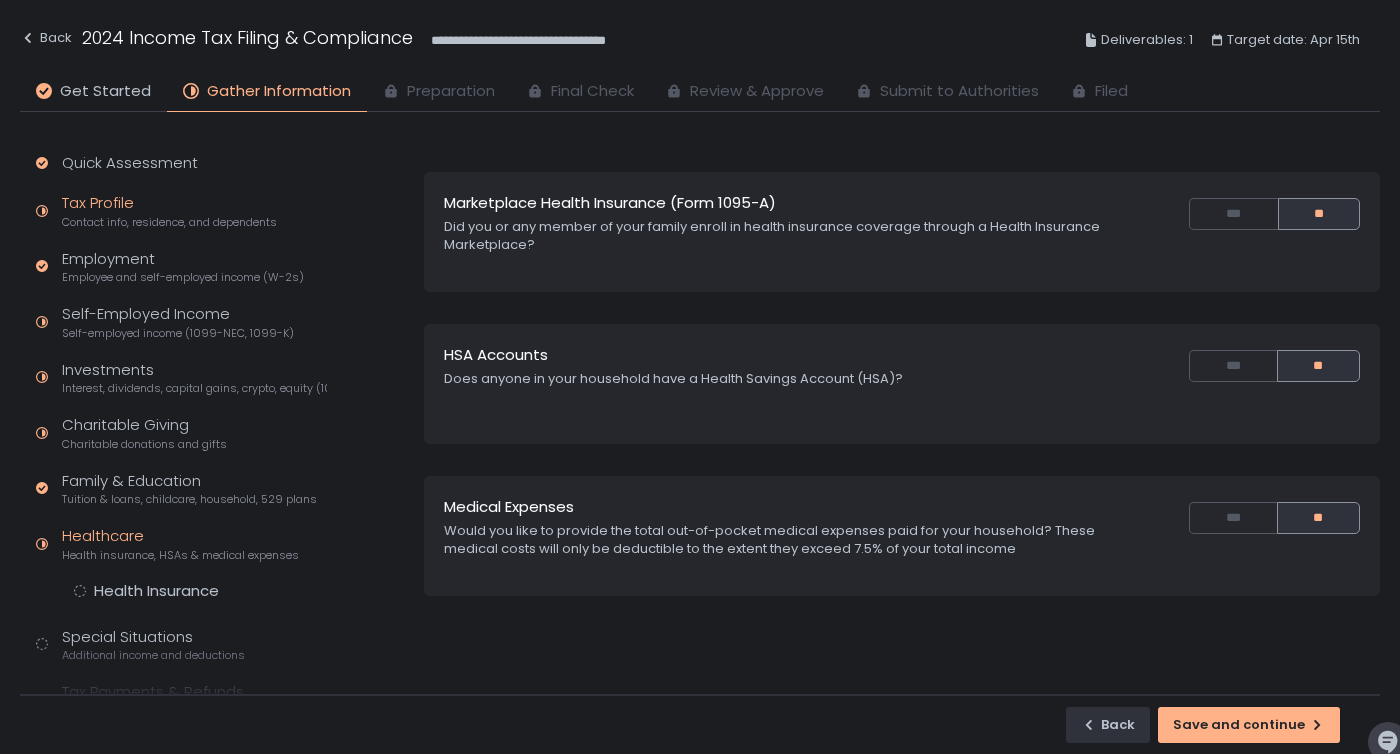 click on "Tax Profile Contact info, residence, and dependents" 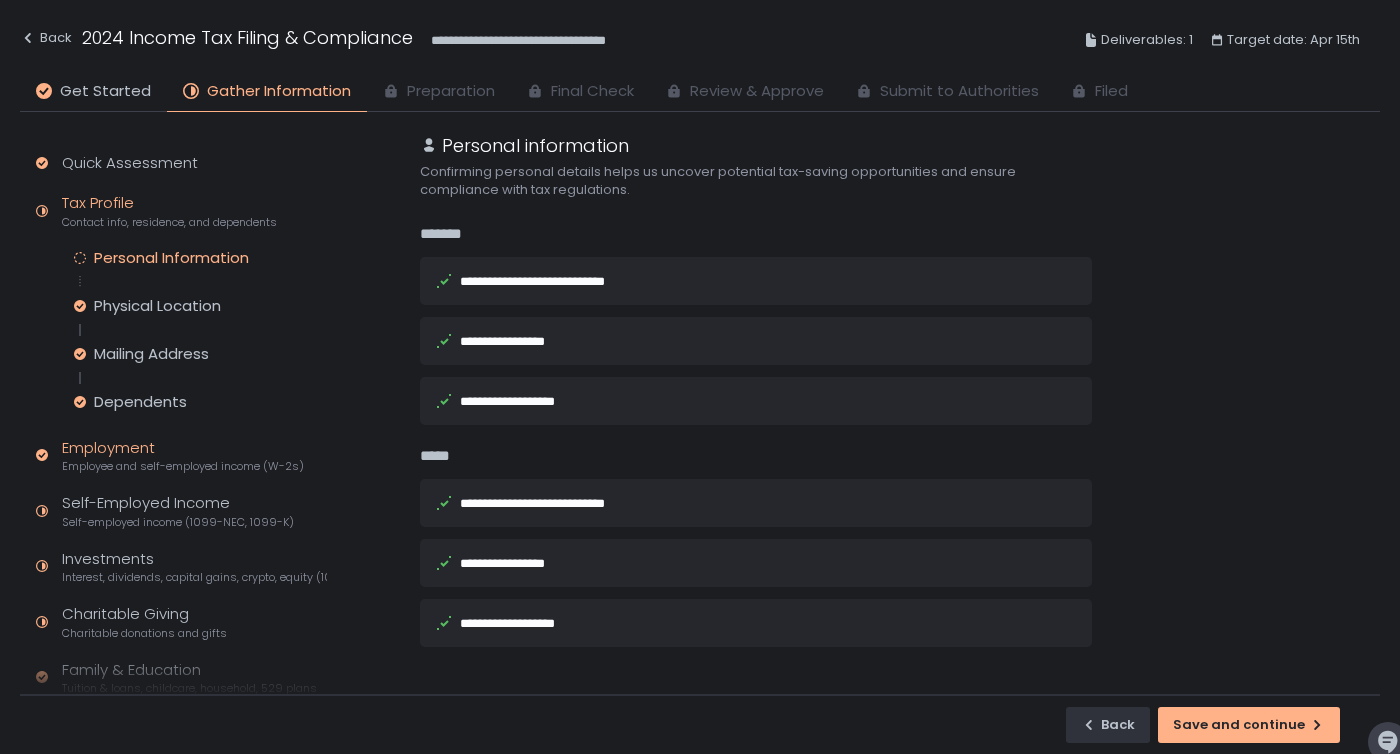 click on "Employment Employee and self-employed income (W-2s)" 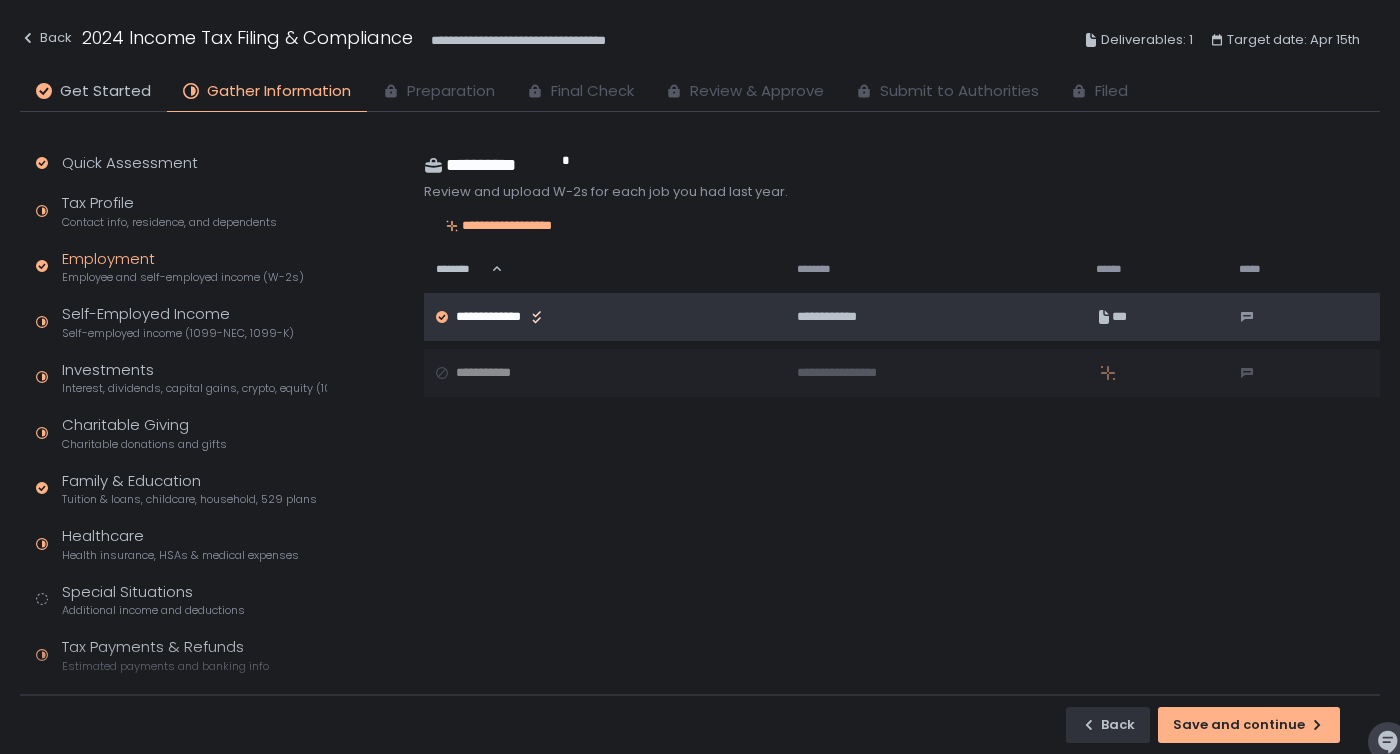 click on "**********" at bounding box center [598, 317] 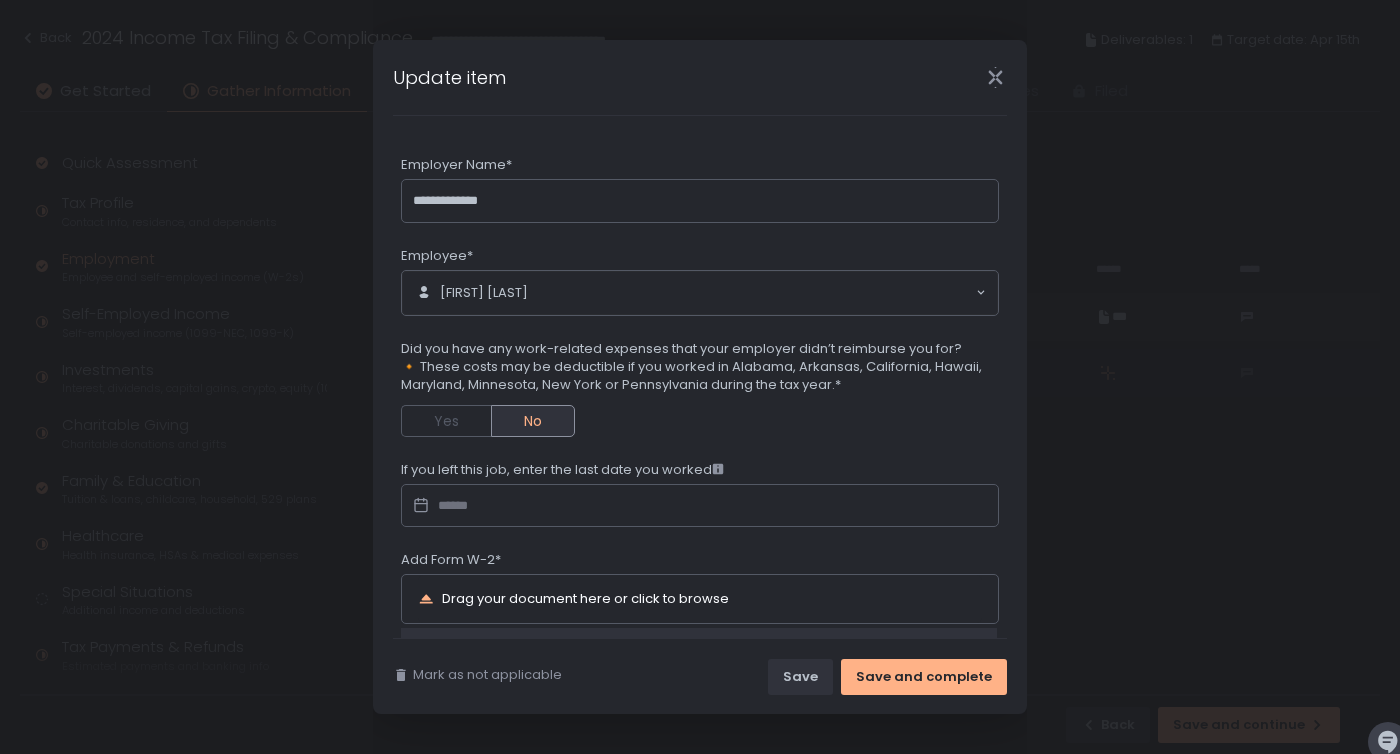 click on "Yes No" 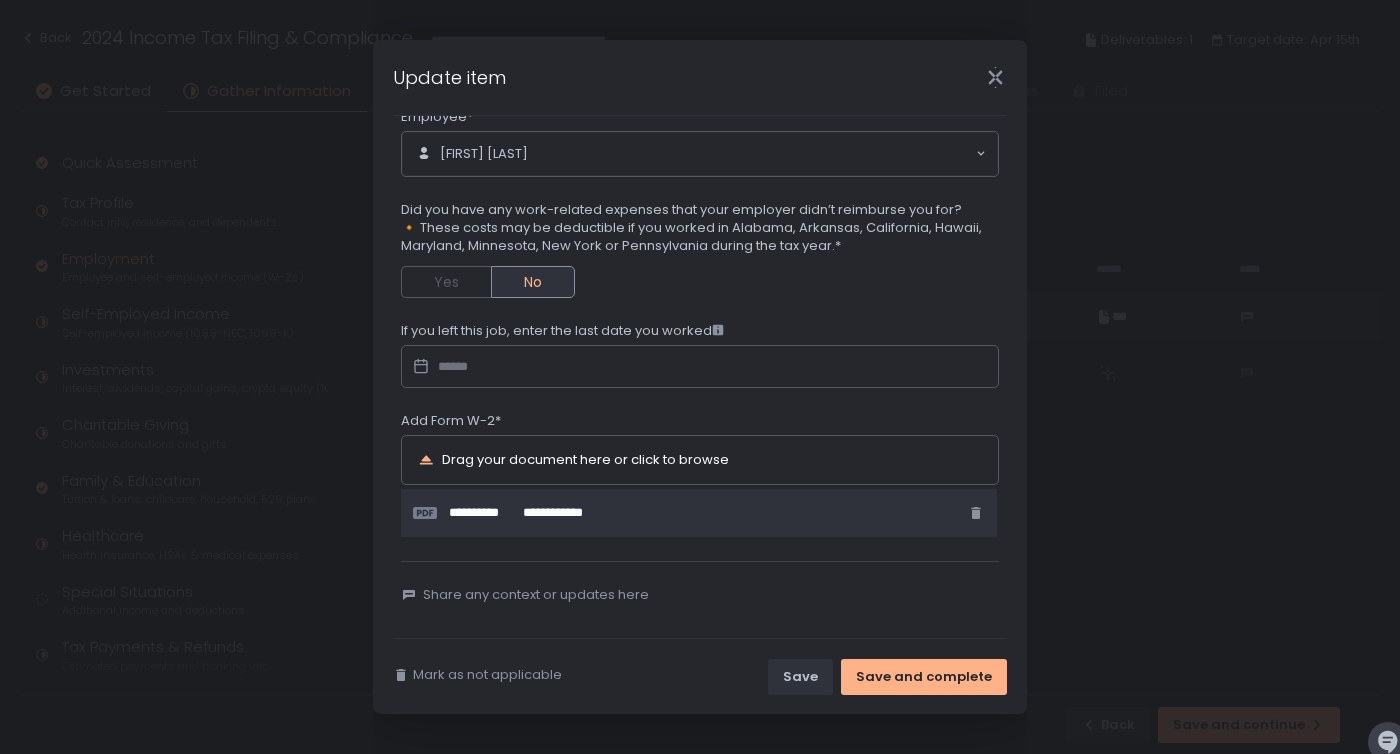 scroll, scrollTop: 145, scrollLeft: 0, axis: vertical 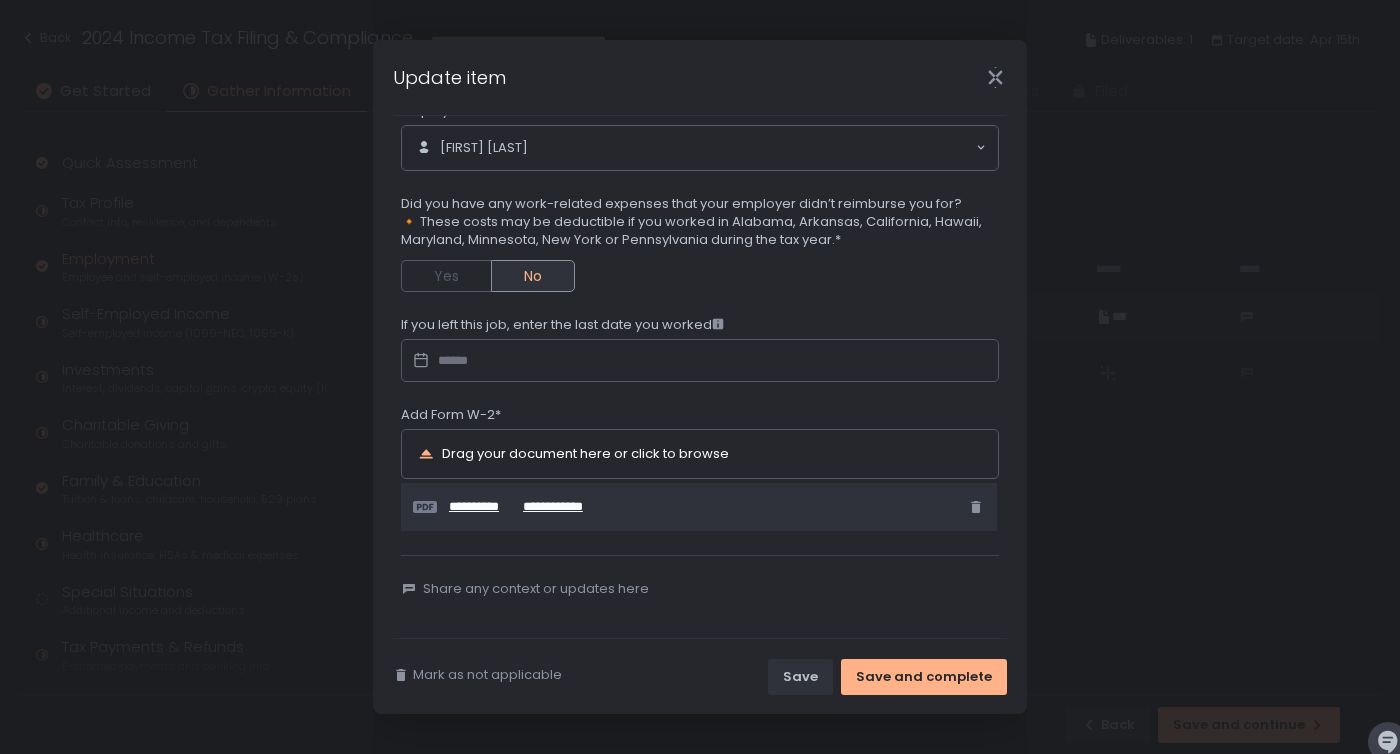 click on "**********" at bounding box center (554, 507) 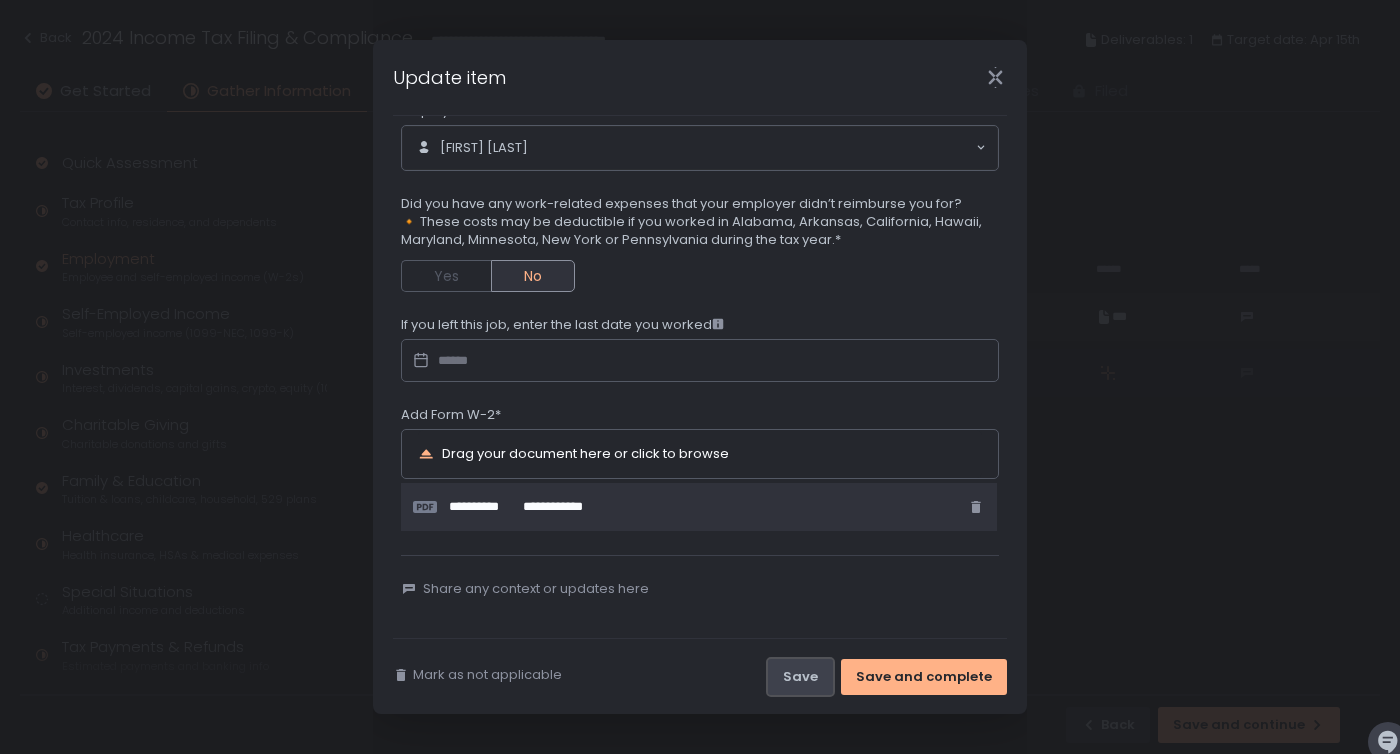 click on "Save" at bounding box center (800, 677) 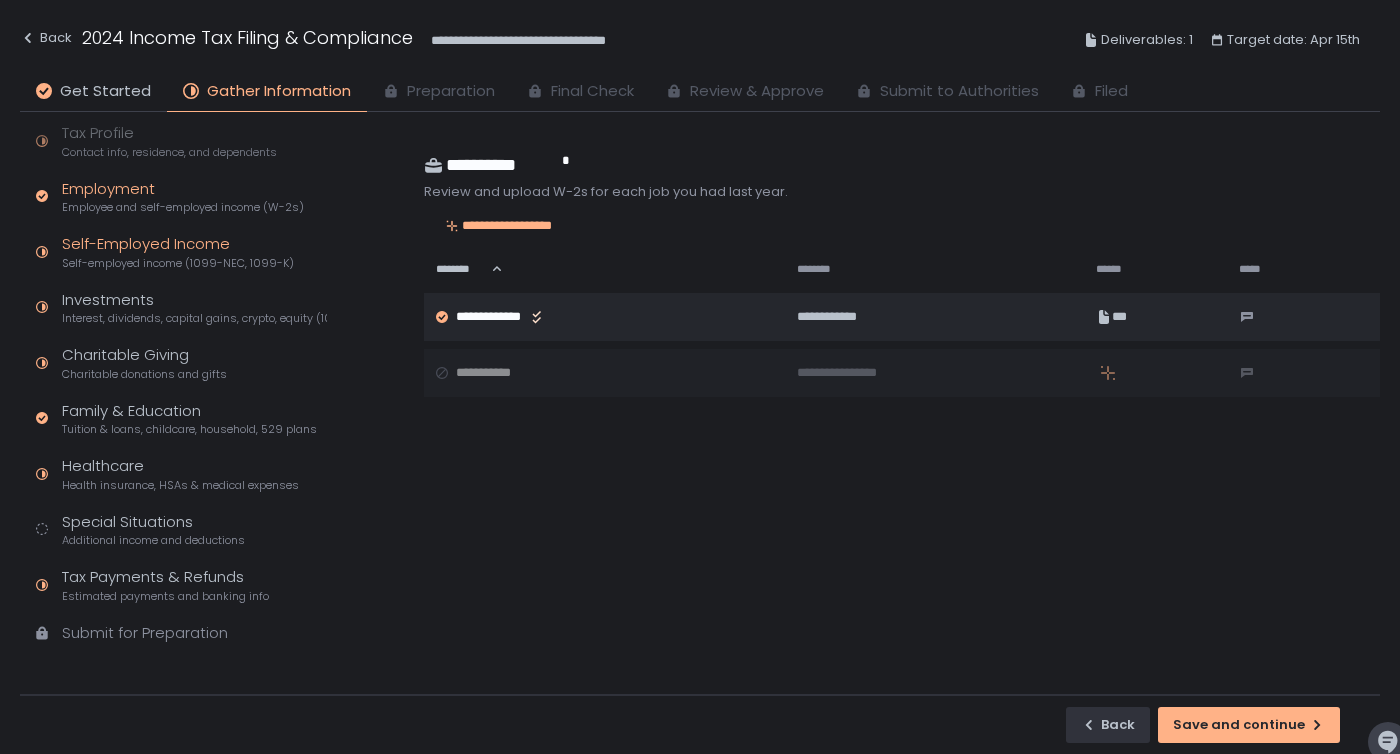 scroll, scrollTop: 78, scrollLeft: 0, axis: vertical 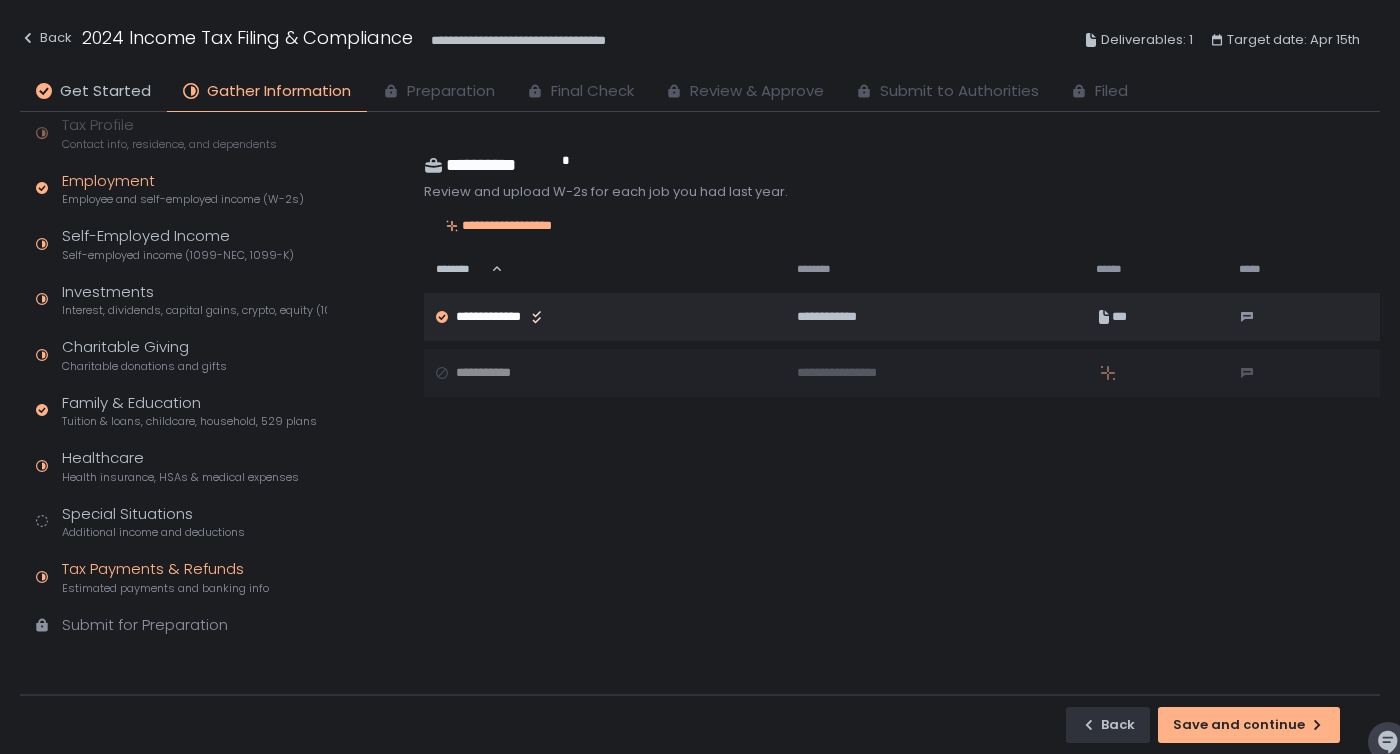 click on "Tax Payments & Refunds Estimated payments and banking info" 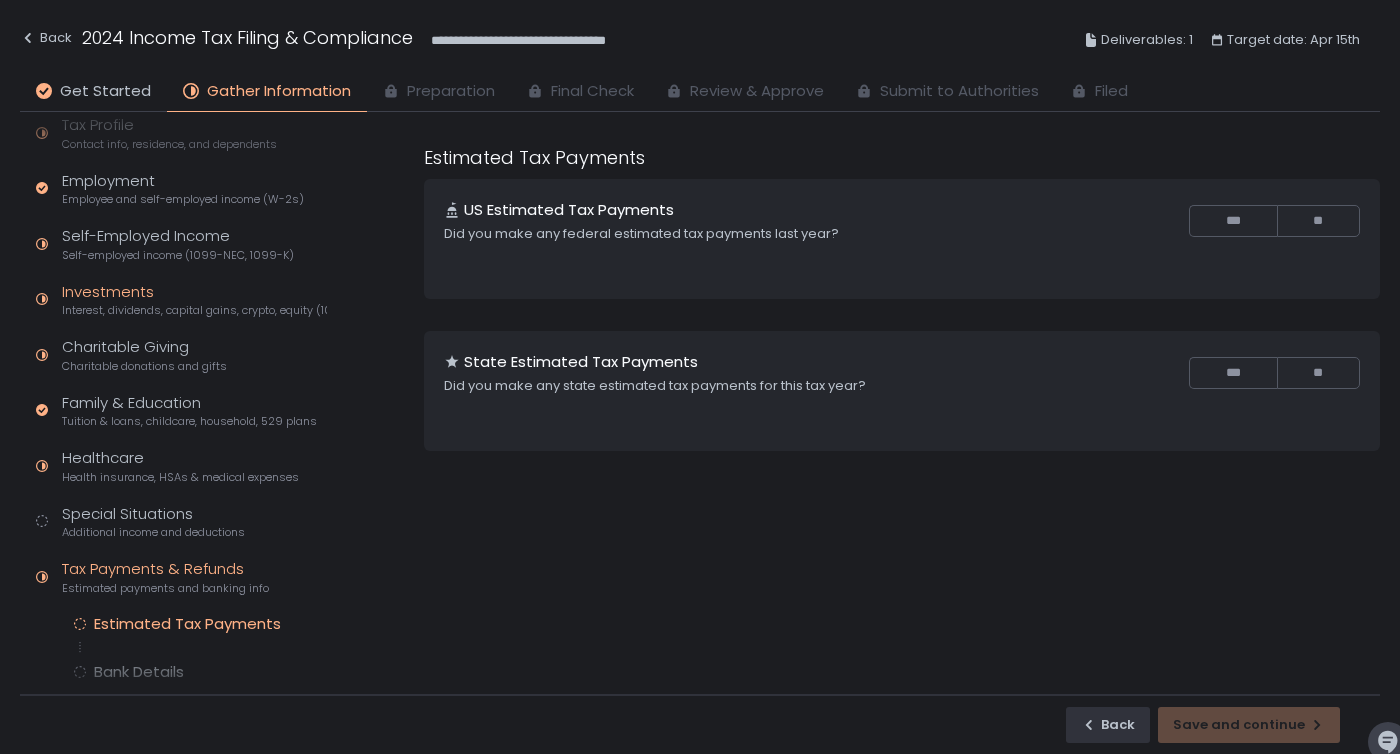 scroll, scrollTop: 0, scrollLeft: 0, axis: both 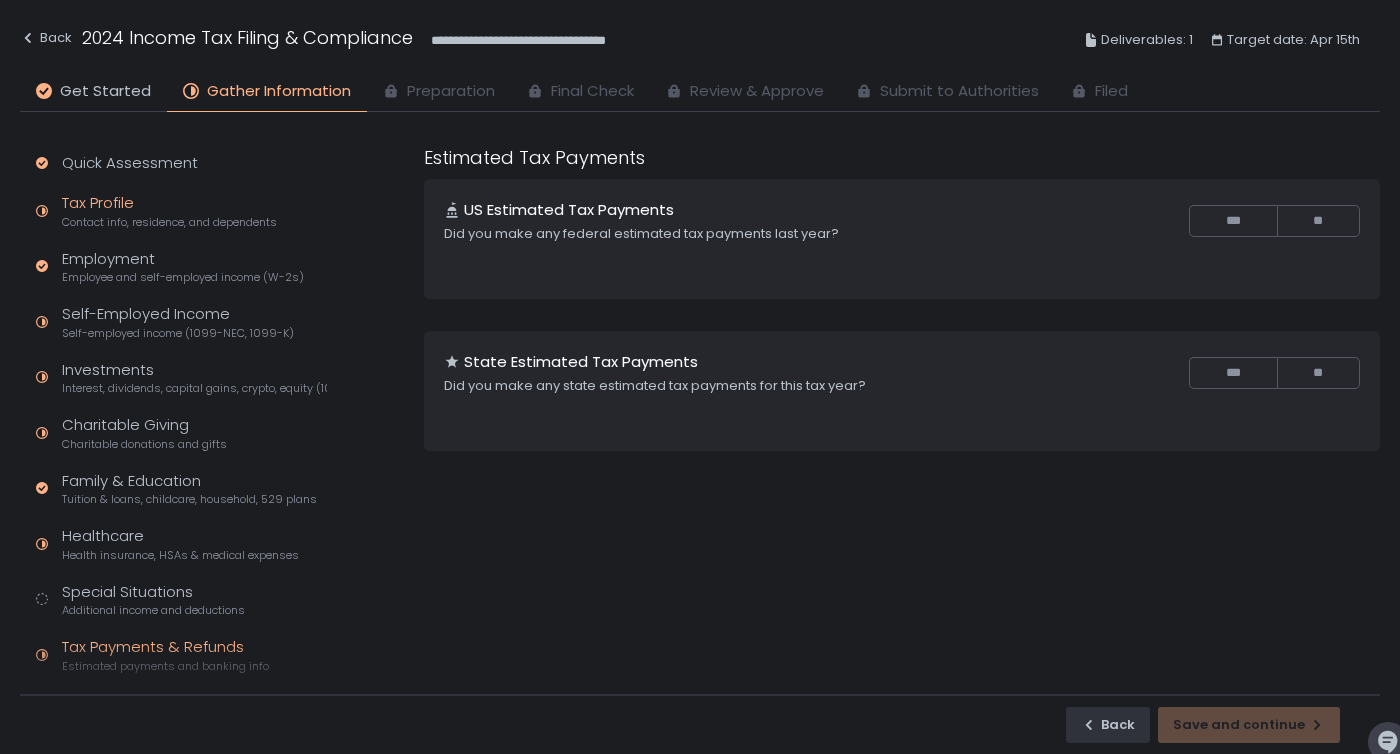 click on "Tax Profile Contact info, residence, and dependents" 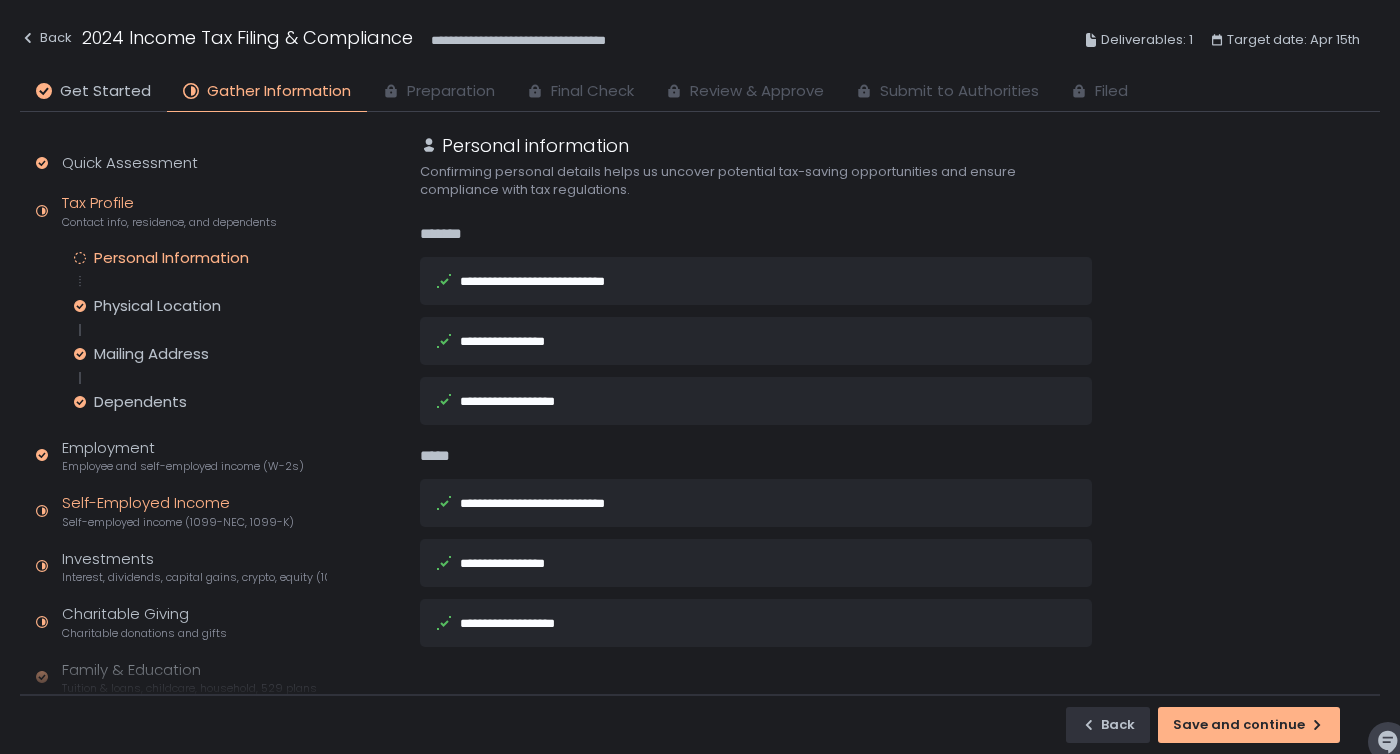 click on "Self-Employed Income Self-employed income (1099-NEC, 1099-K)" 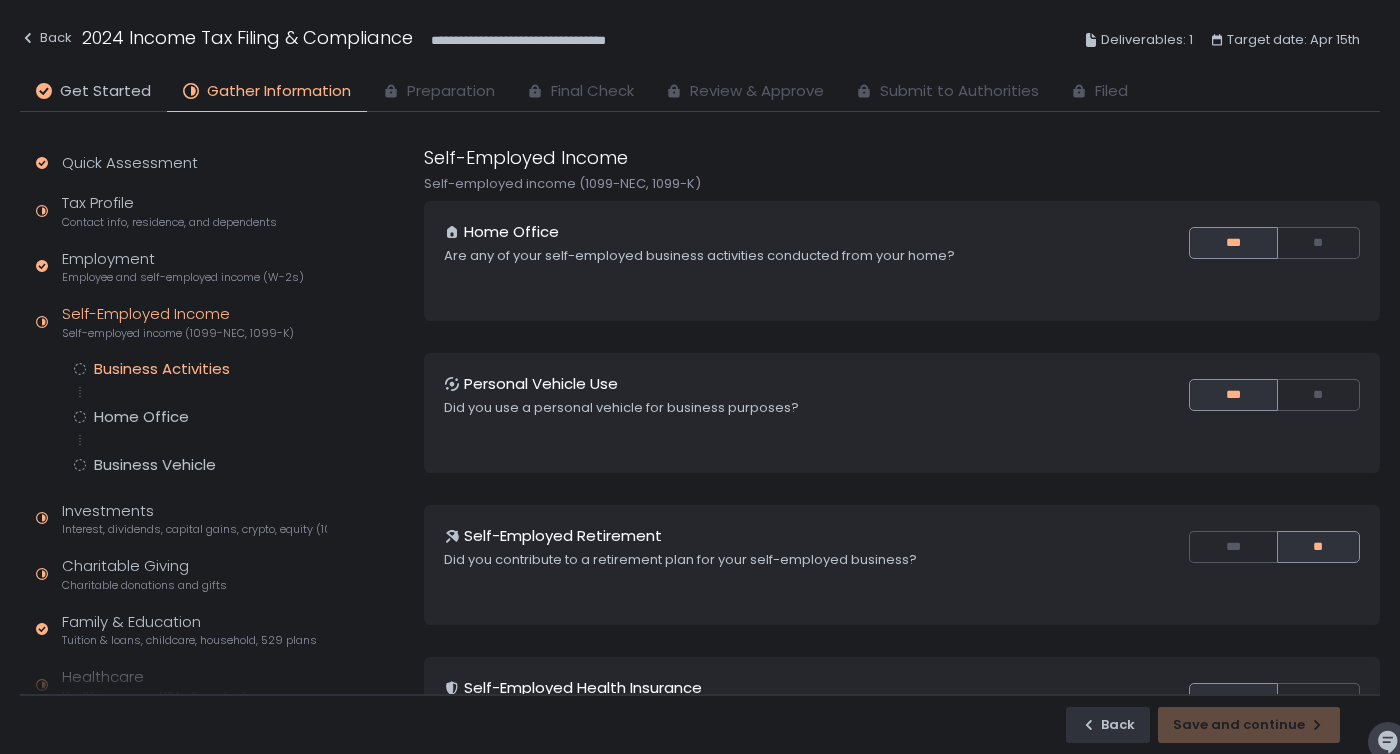 click on "Business Activities" 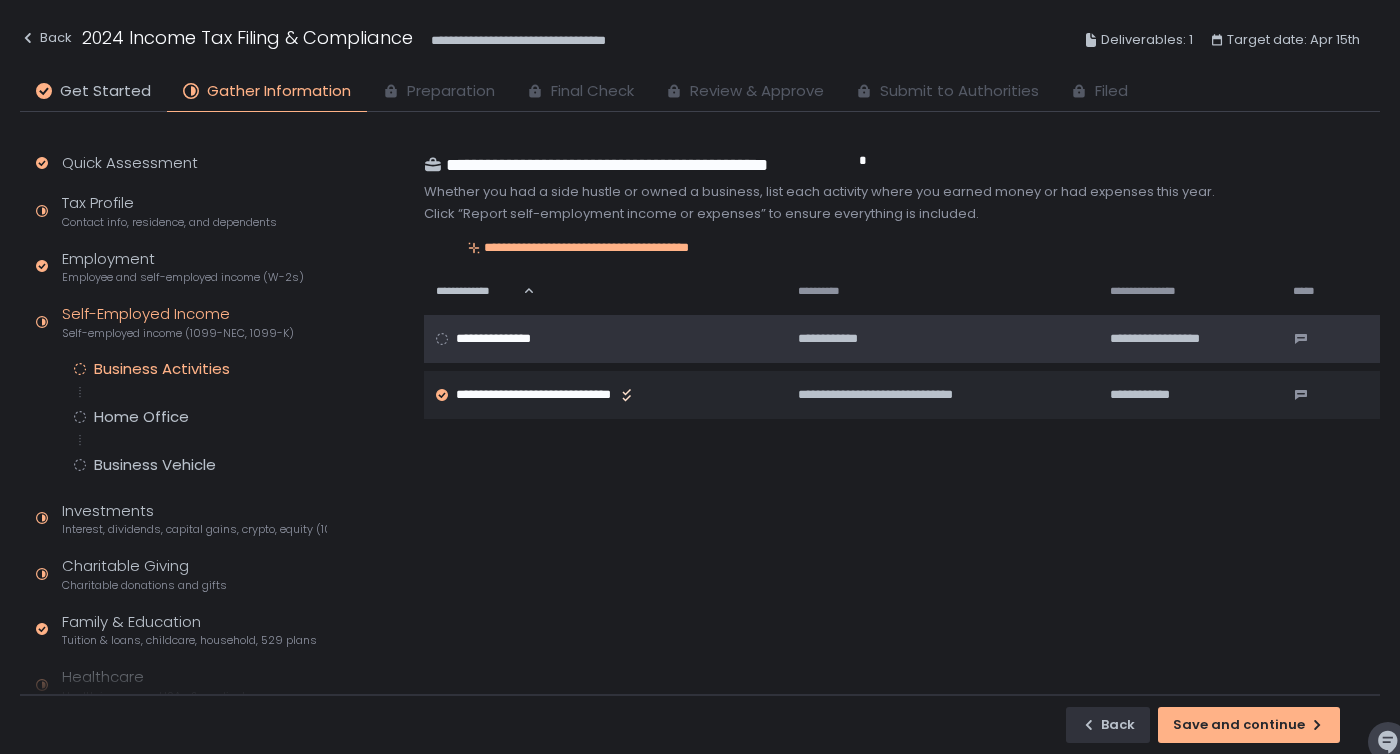 click on "**********" at bounding box center [509, 339] 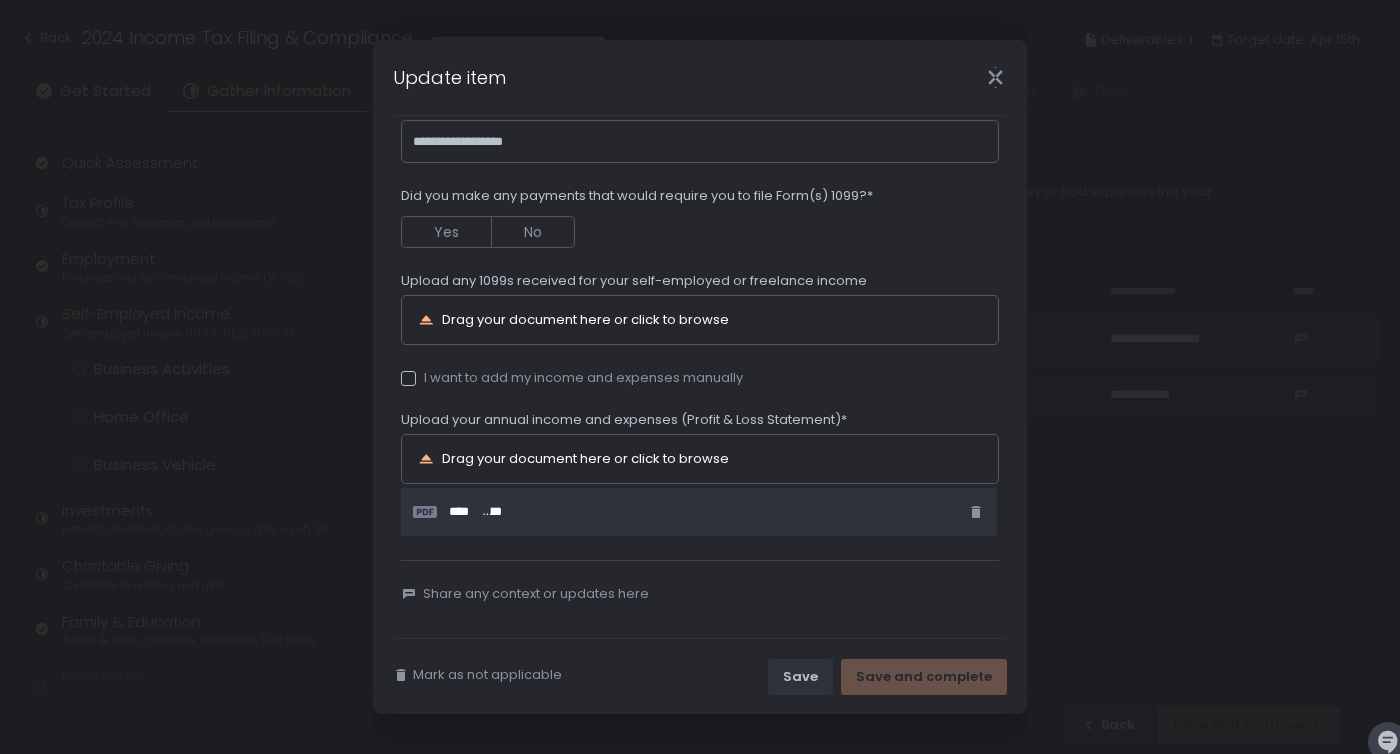 scroll, scrollTop: 340, scrollLeft: 0, axis: vertical 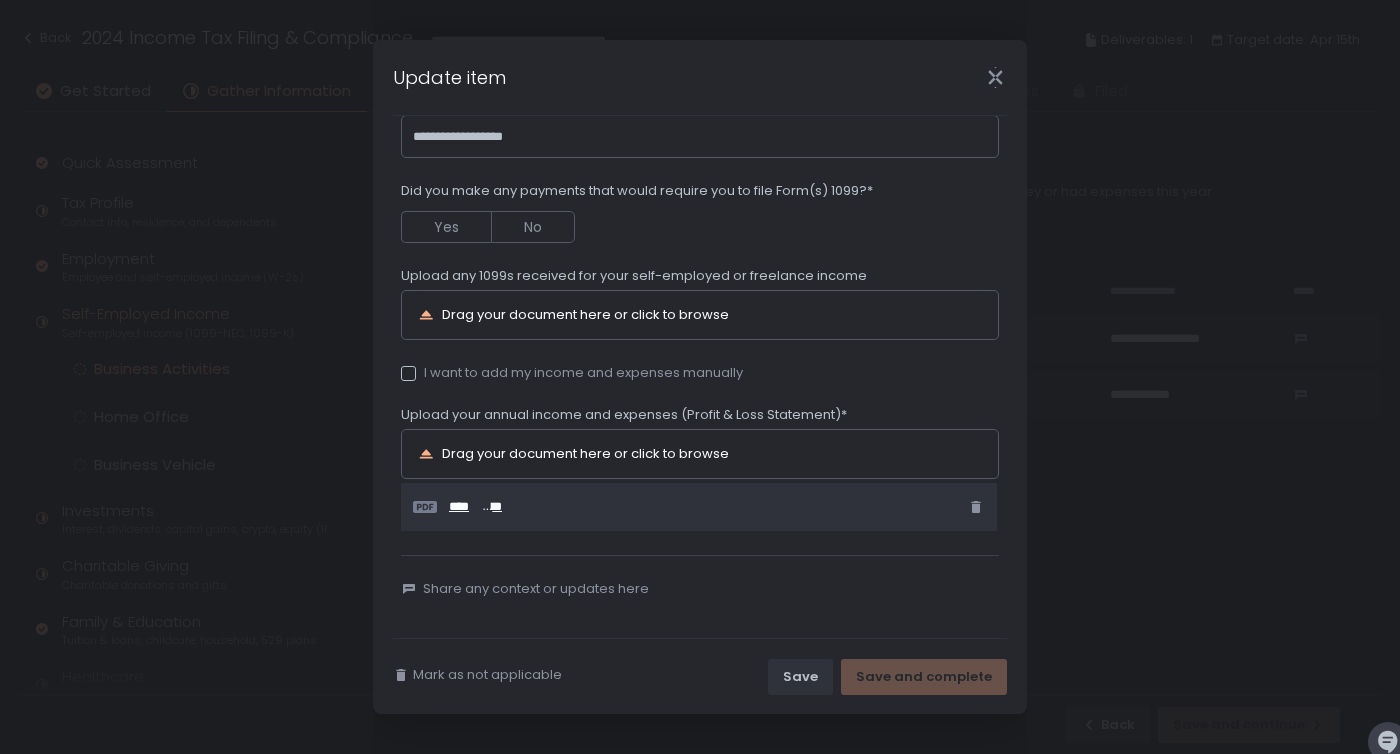 click on "******" at bounding box center [490, 507] 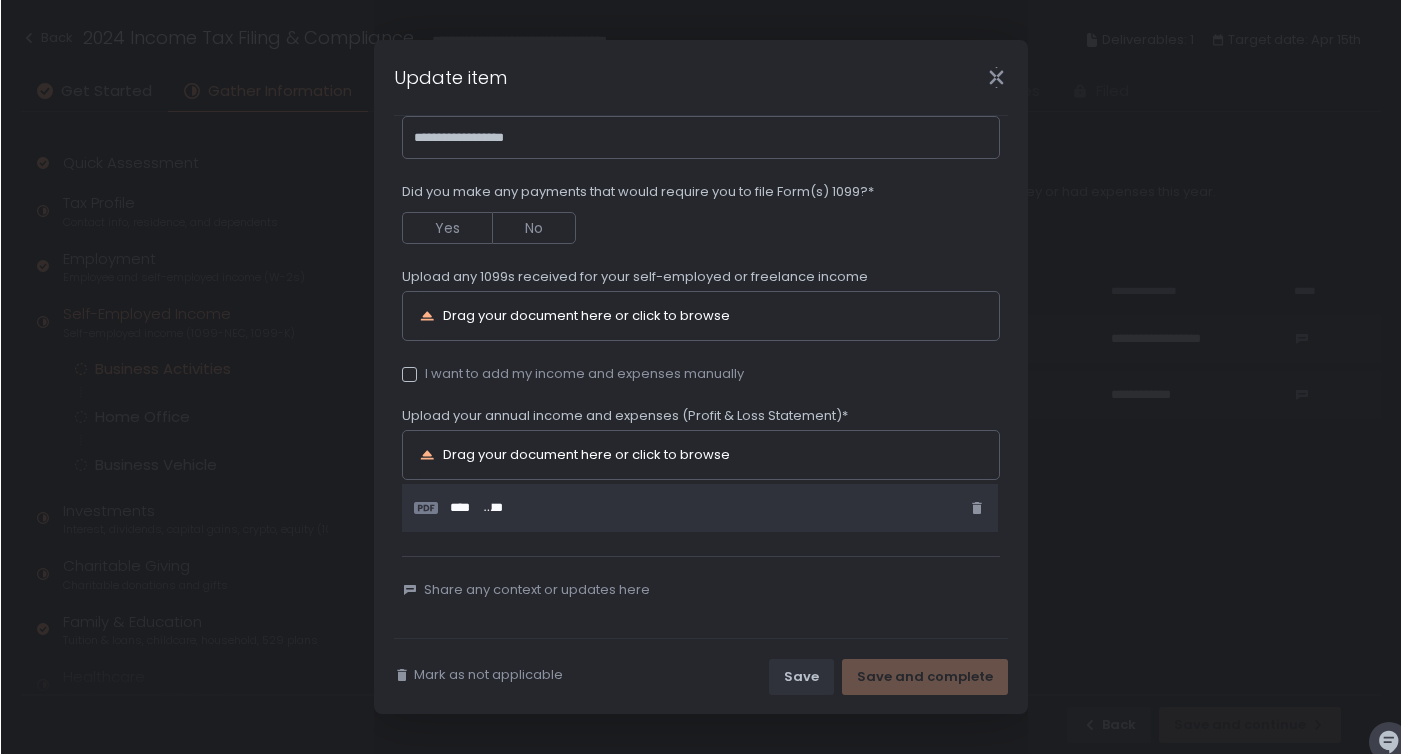 scroll, scrollTop: 340, scrollLeft: 0, axis: vertical 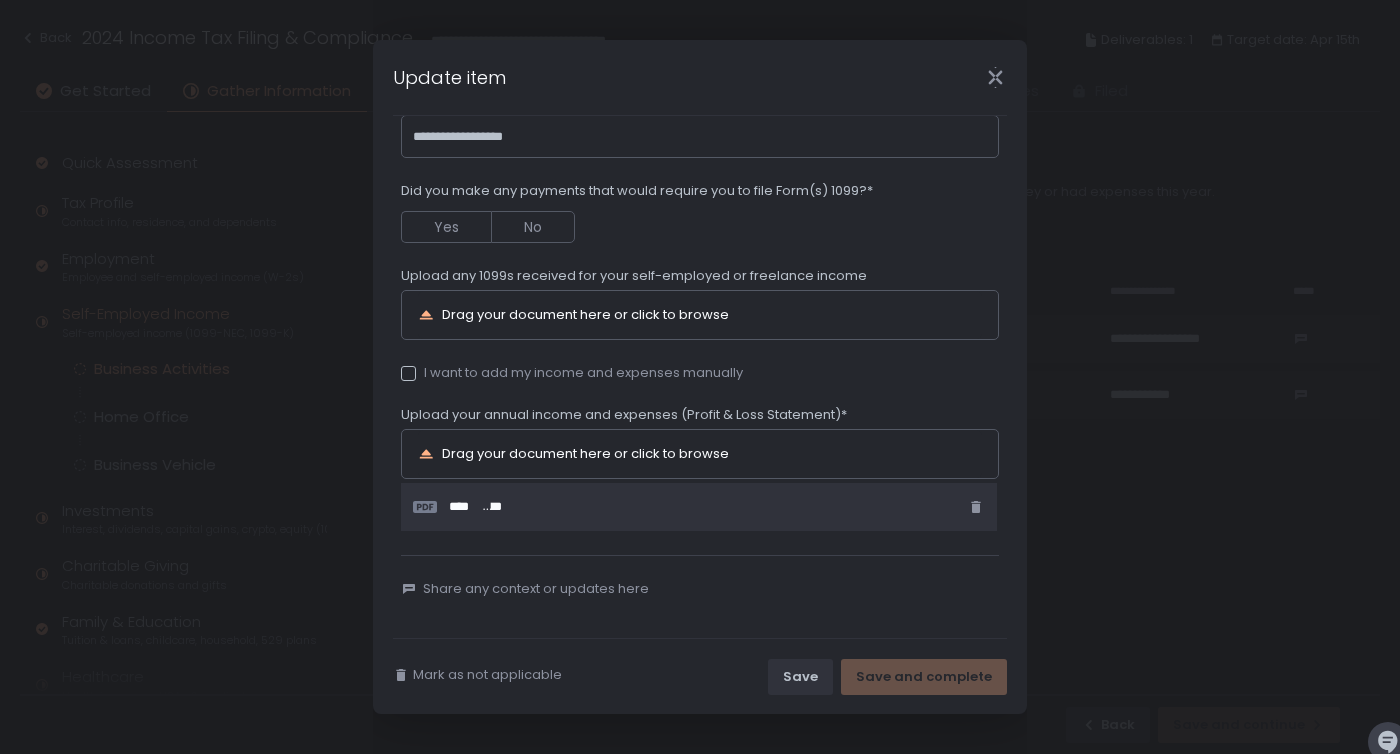 click 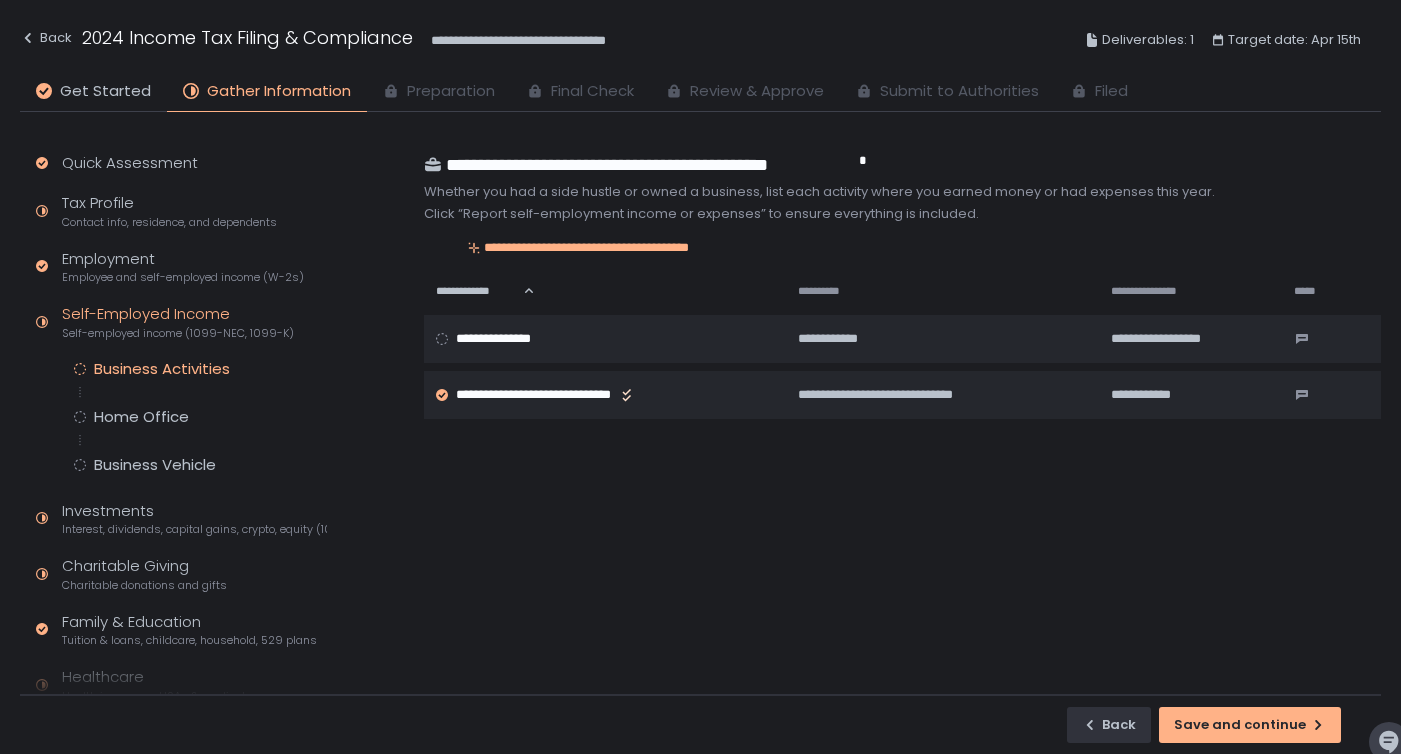 click on "**********" at bounding box center (880, 403) 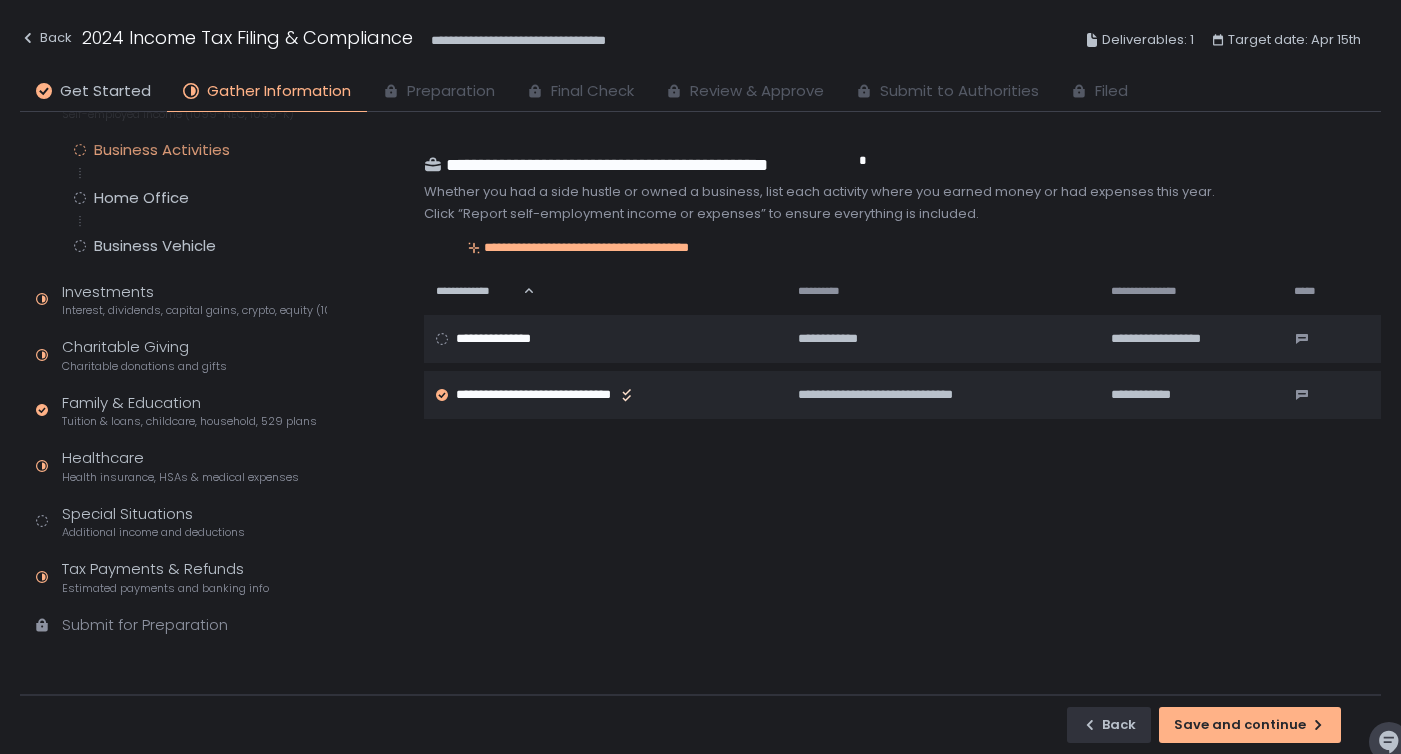 scroll, scrollTop: 218, scrollLeft: 0, axis: vertical 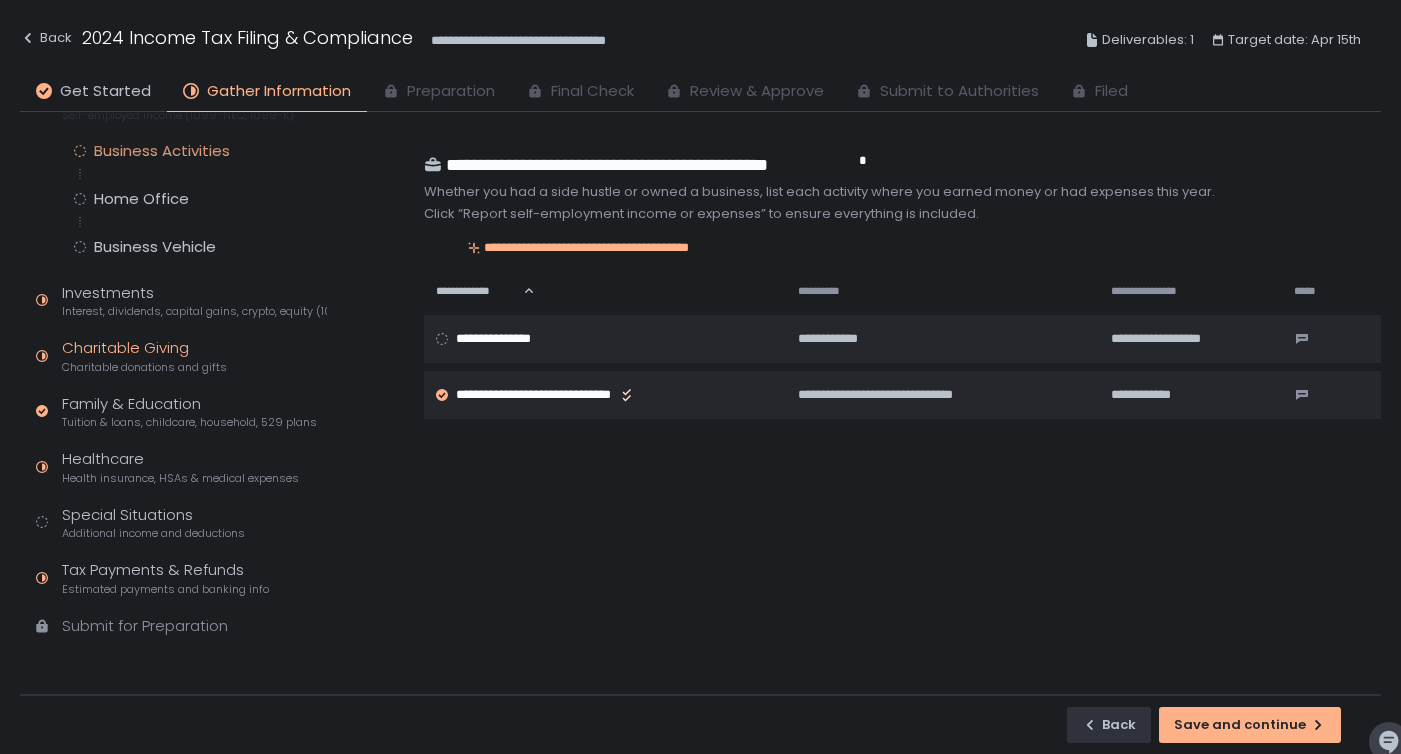 click on "Charitable Giving Charitable donations and gifts" 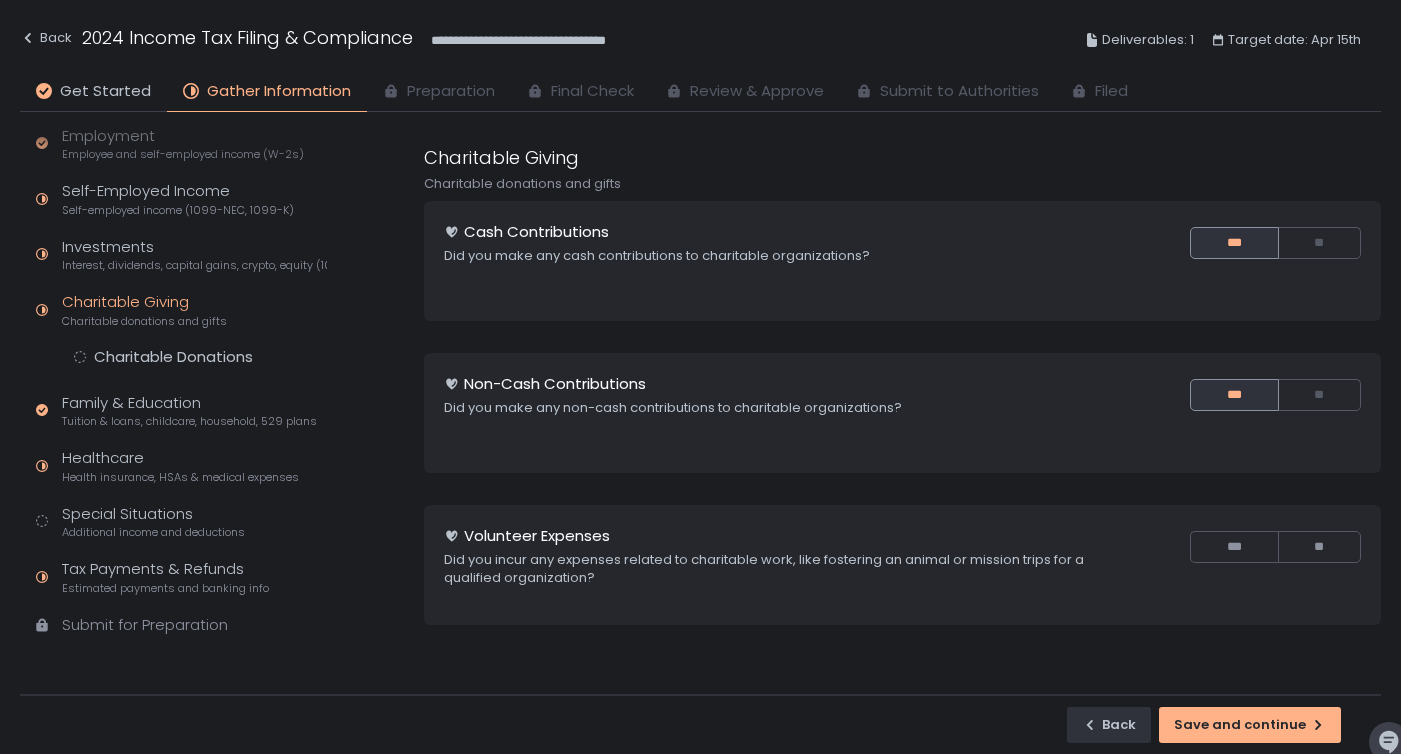 scroll, scrollTop: 123, scrollLeft: 0, axis: vertical 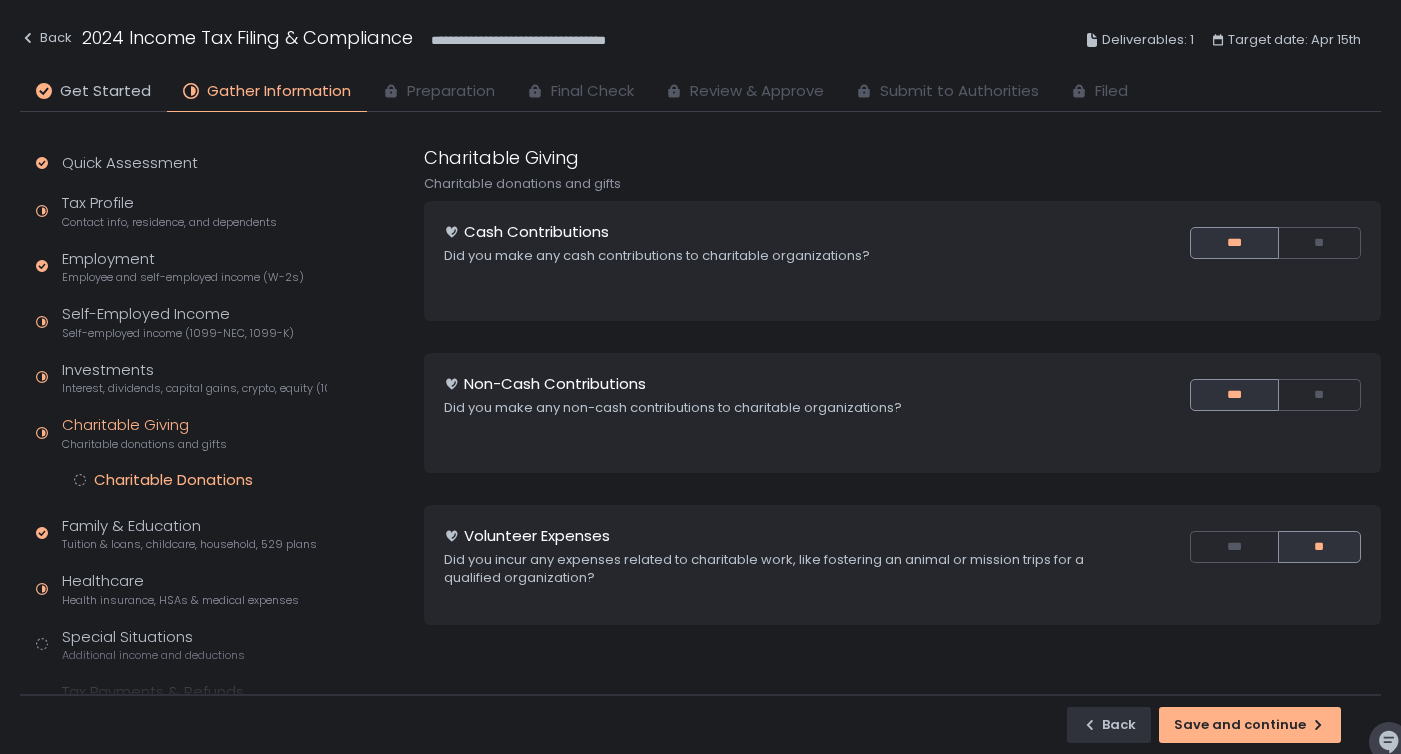 click on "Charitable Donations" 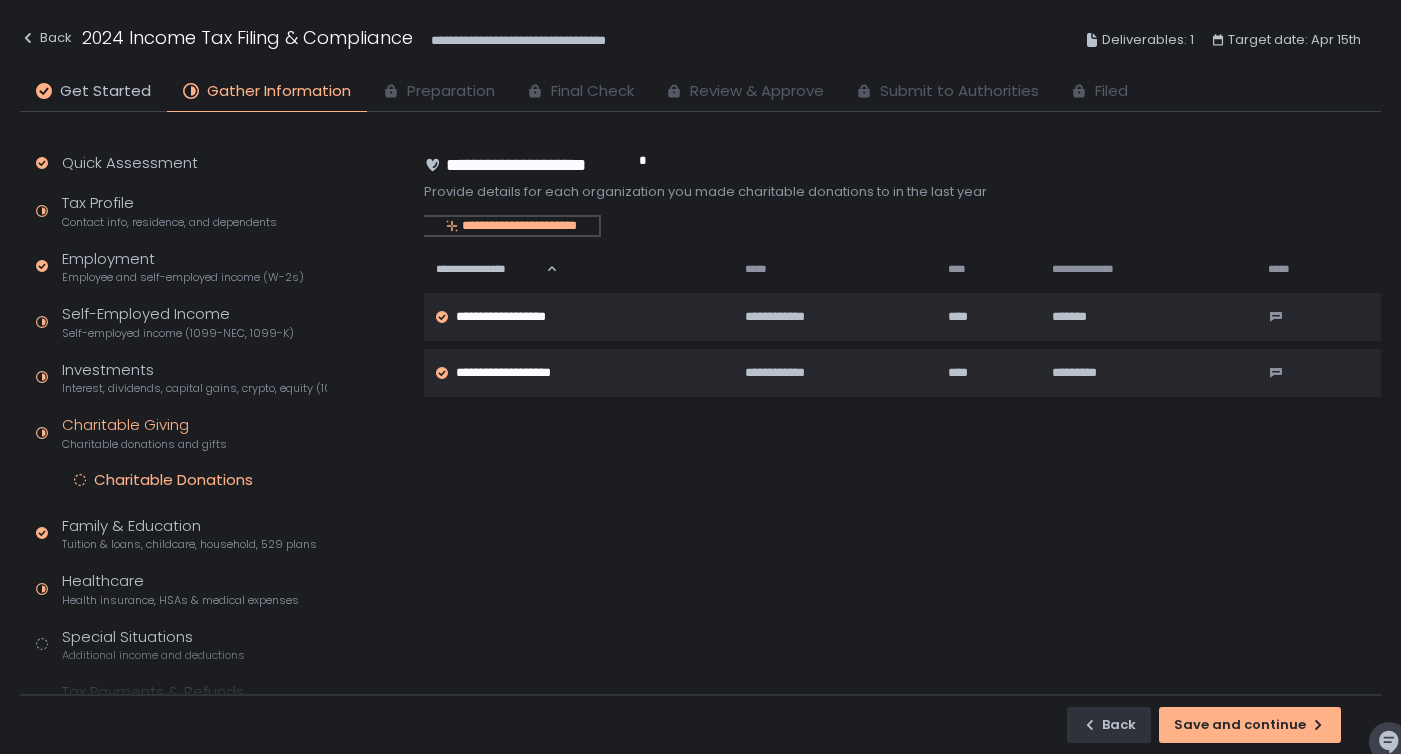click on "**********" 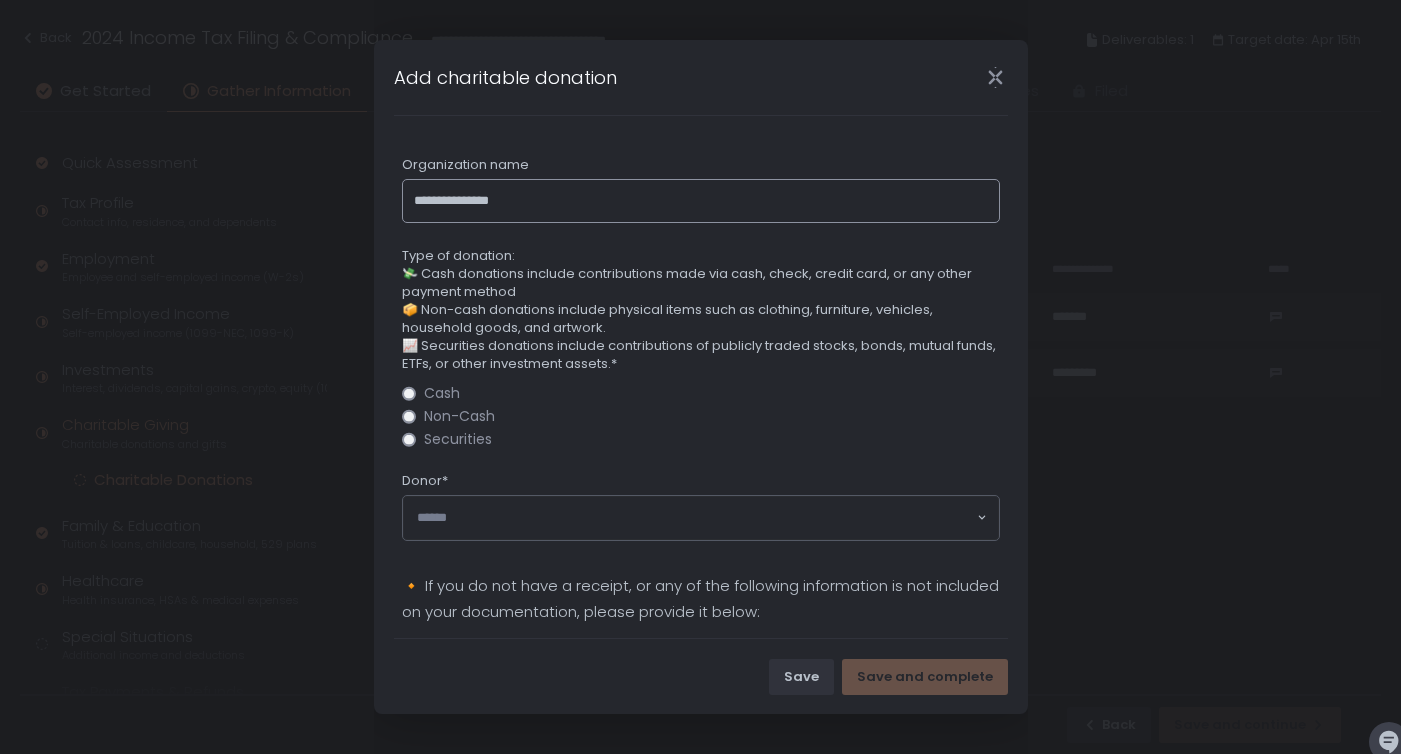 type on "**********" 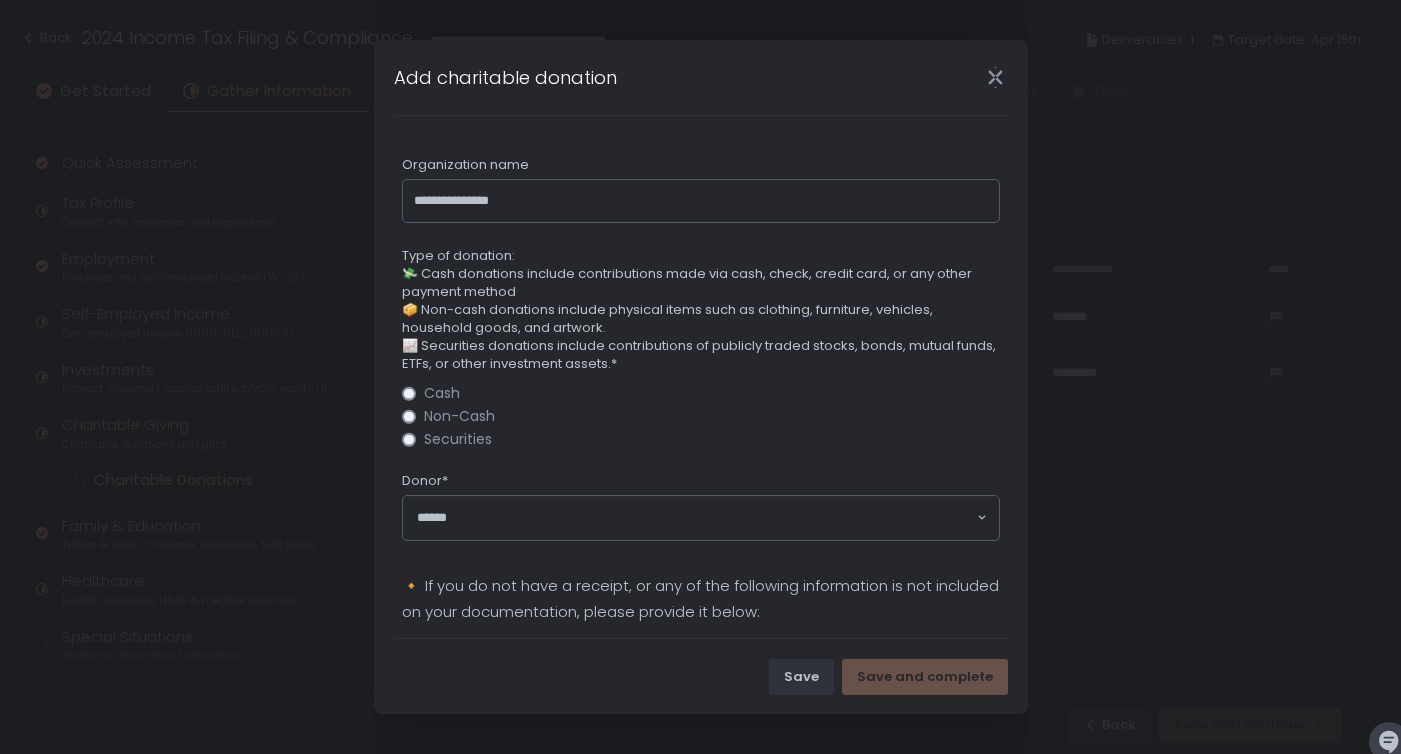 click 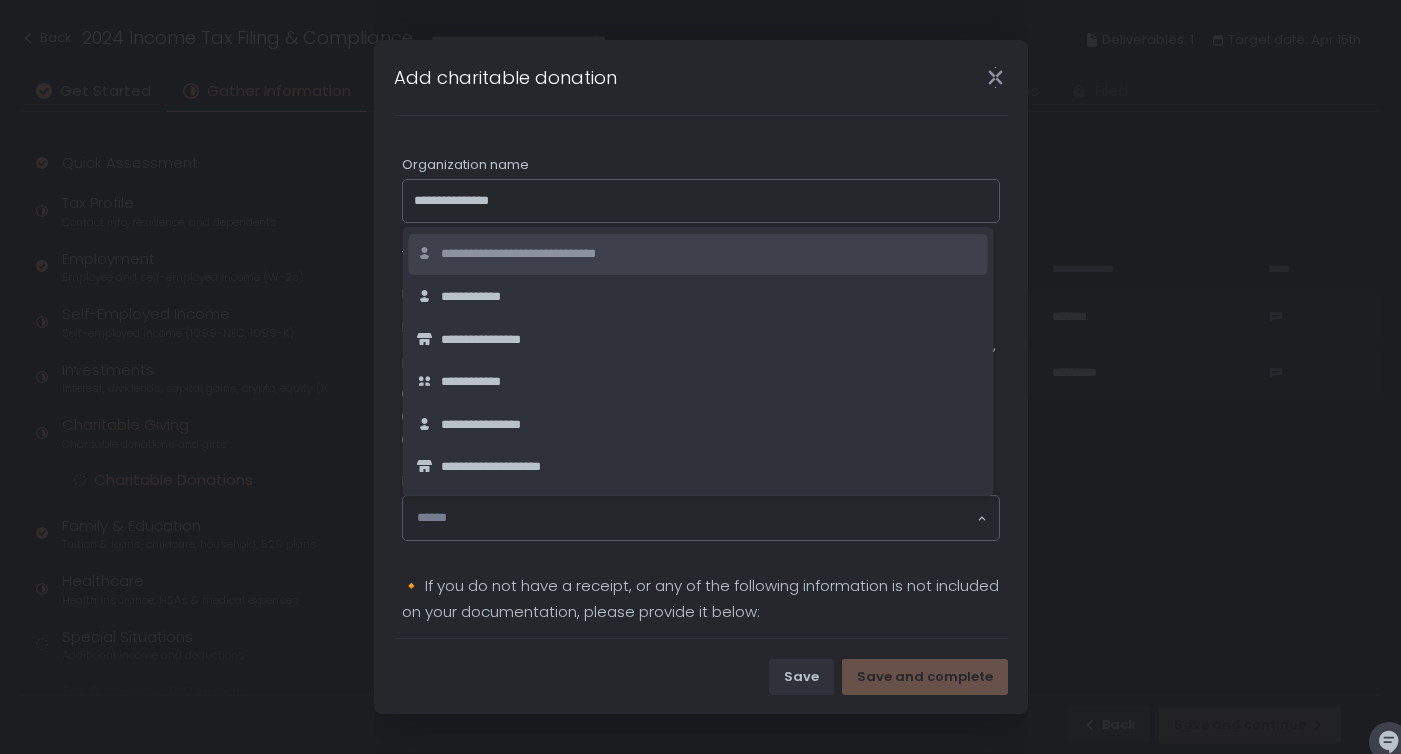 click on "**********" at bounding box center [701, 609] 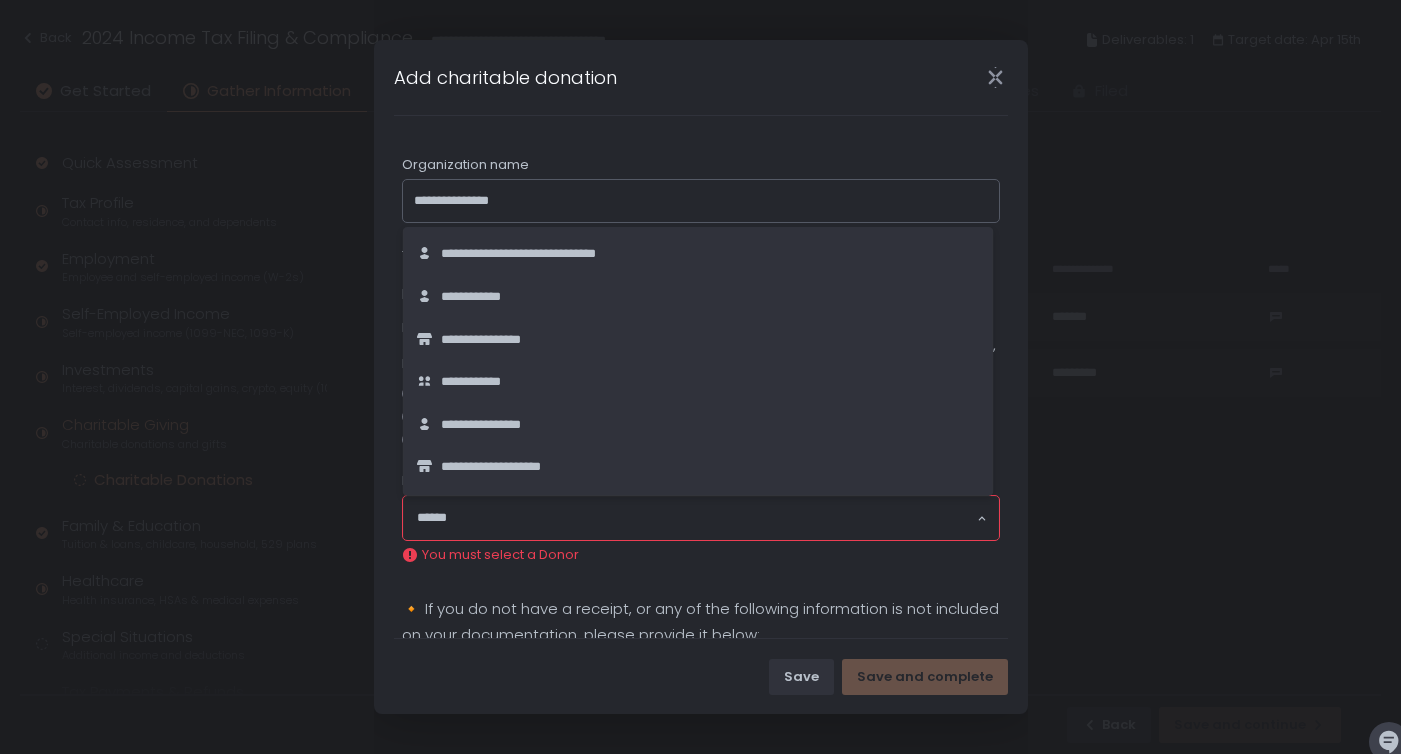 click on "Loading..." 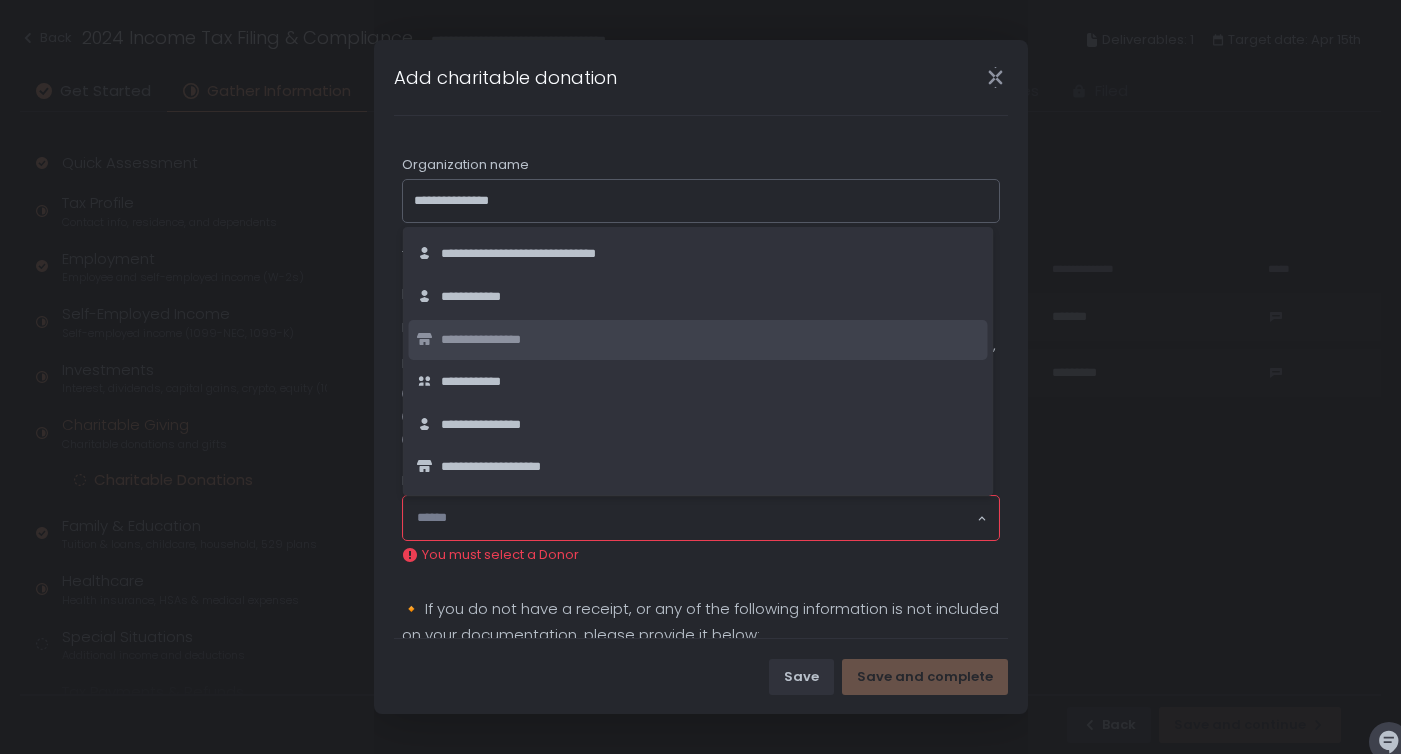 click on "Add charitable donation" 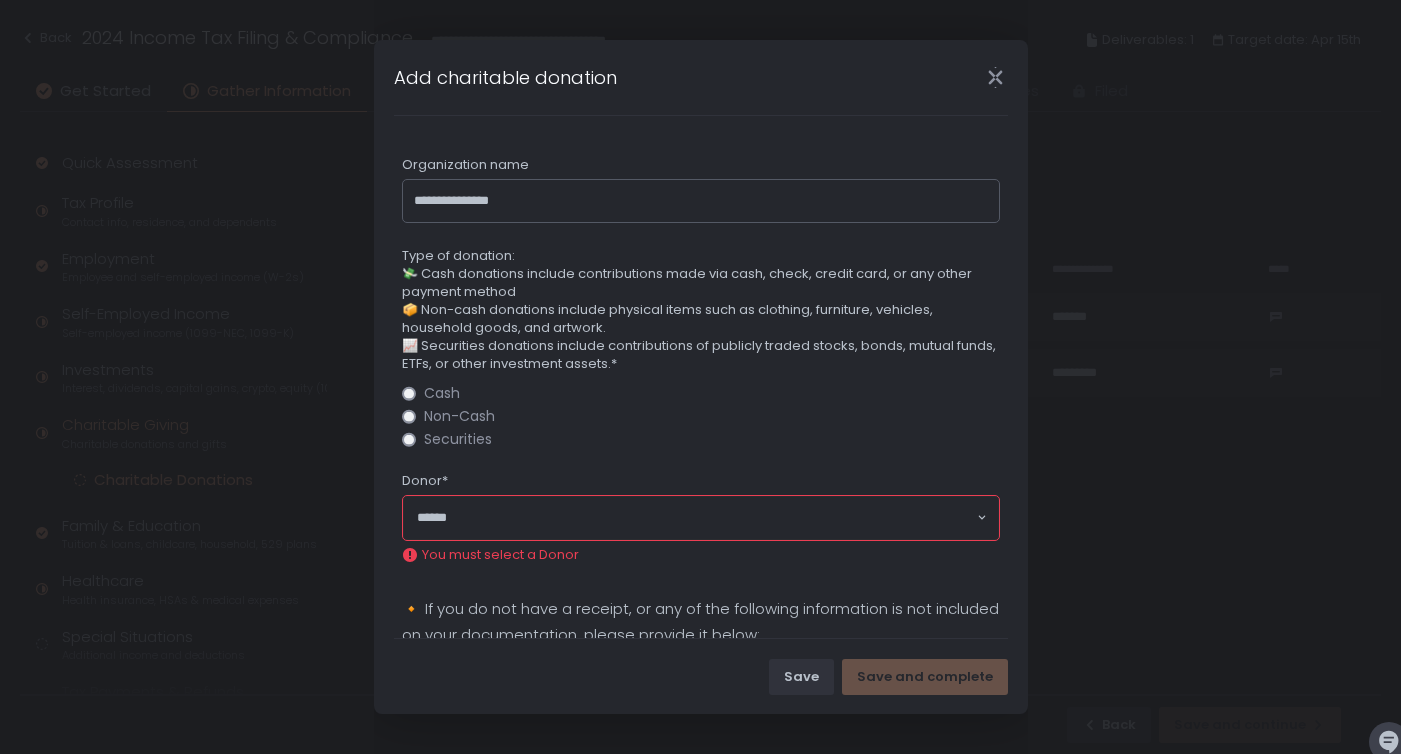 click 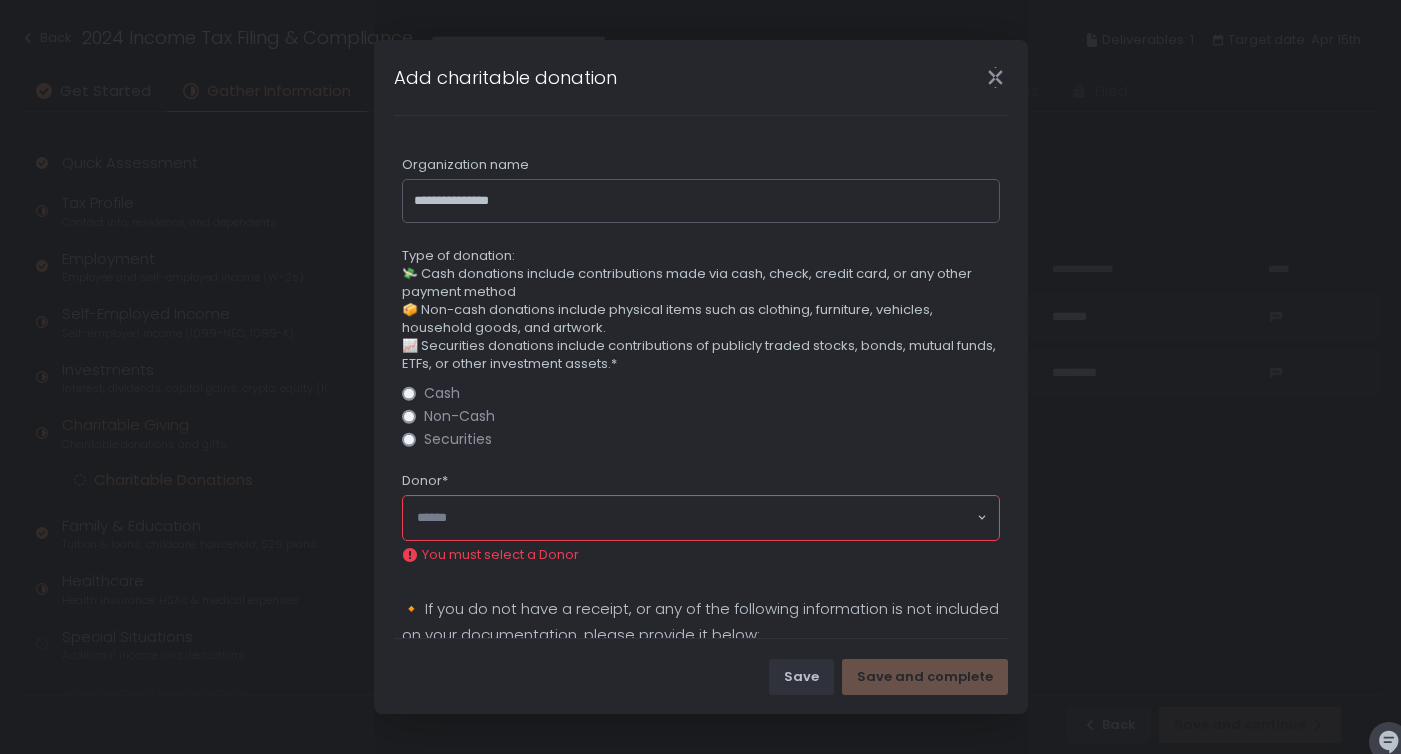 click on "Add charitable donation" at bounding box center (701, 77) 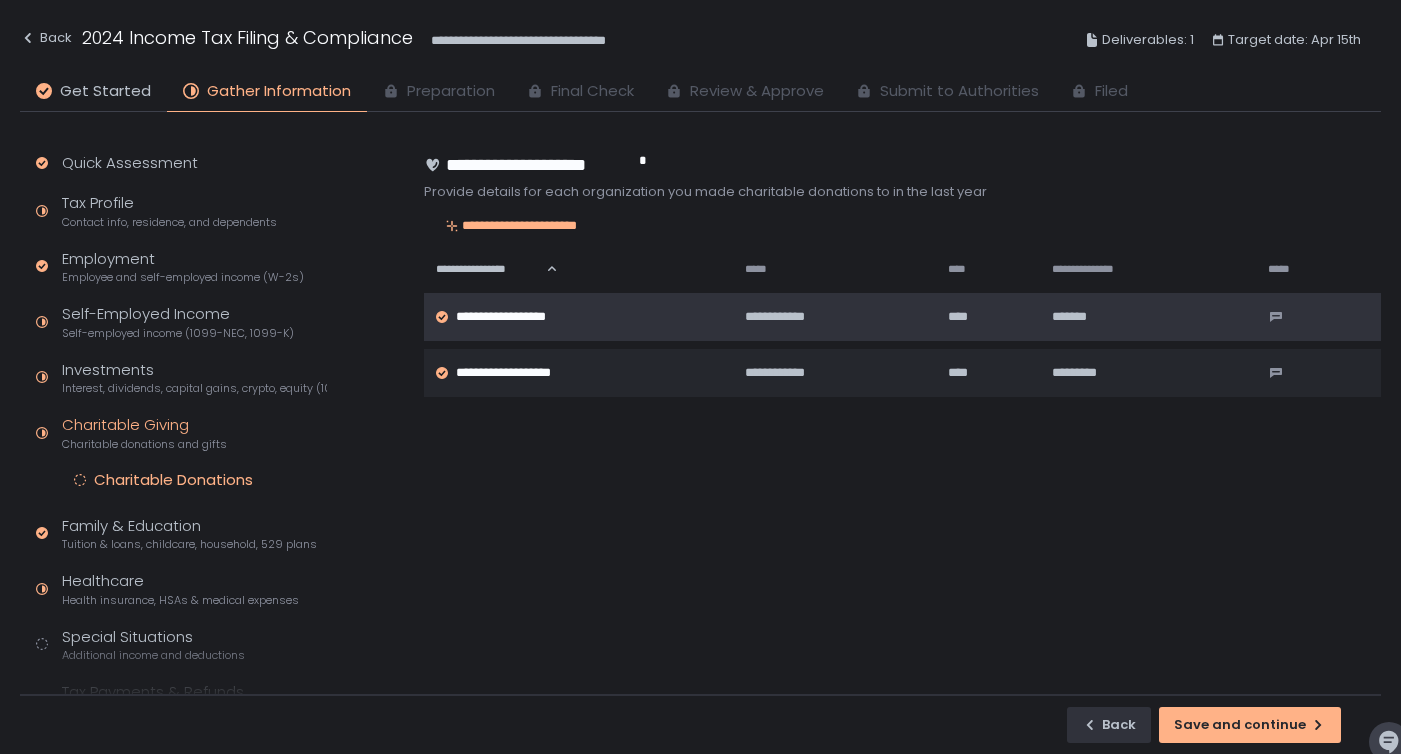 click on "**********" at bounding box center (518, 317) 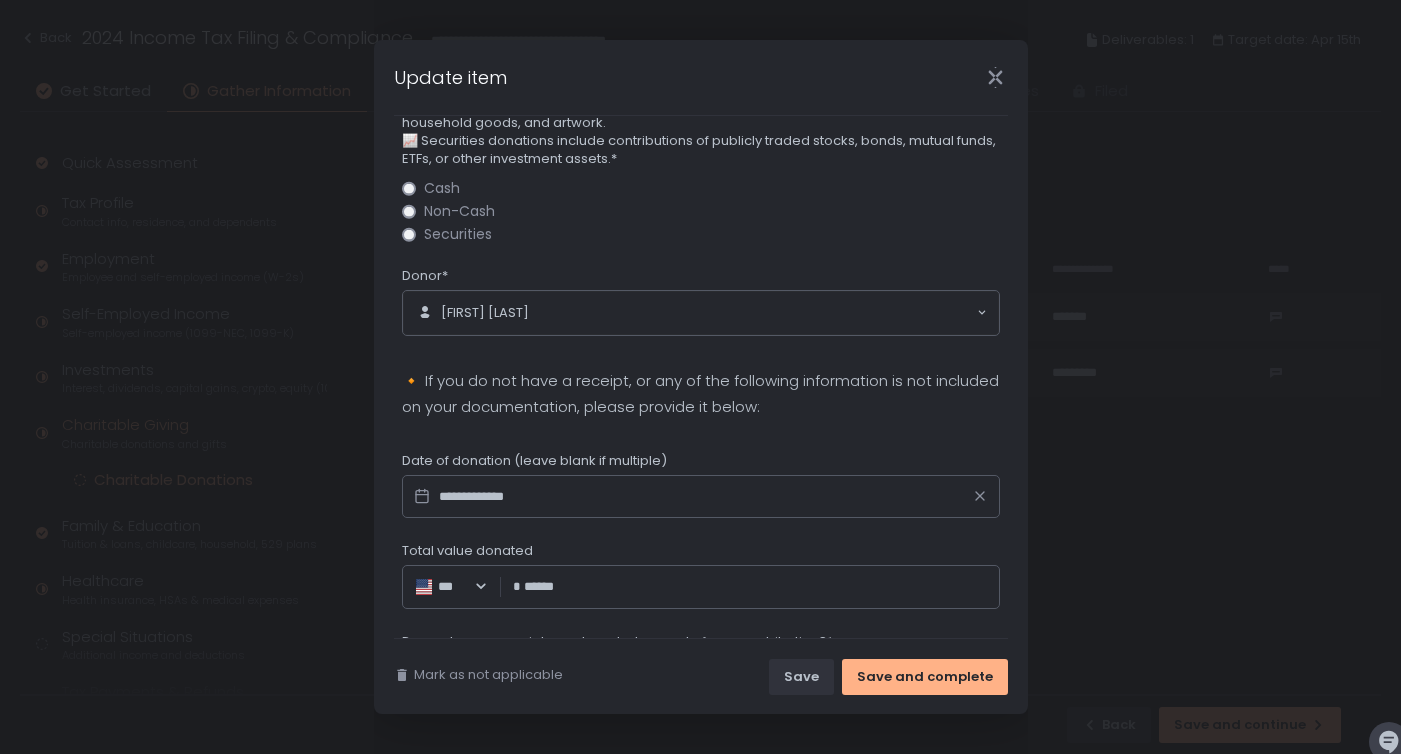 scroll, scrollTop: 207, scrollLeft: 0, axis: vertical 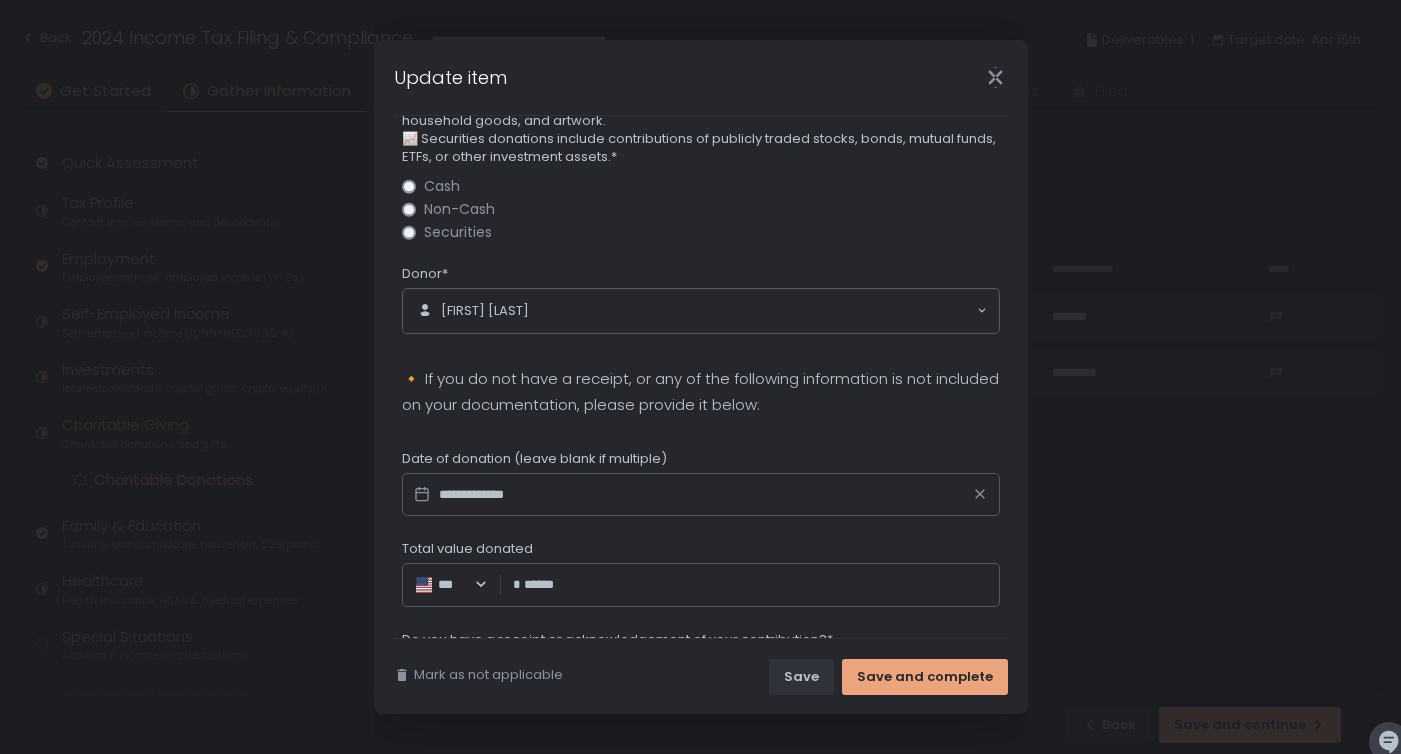 type on "**********" 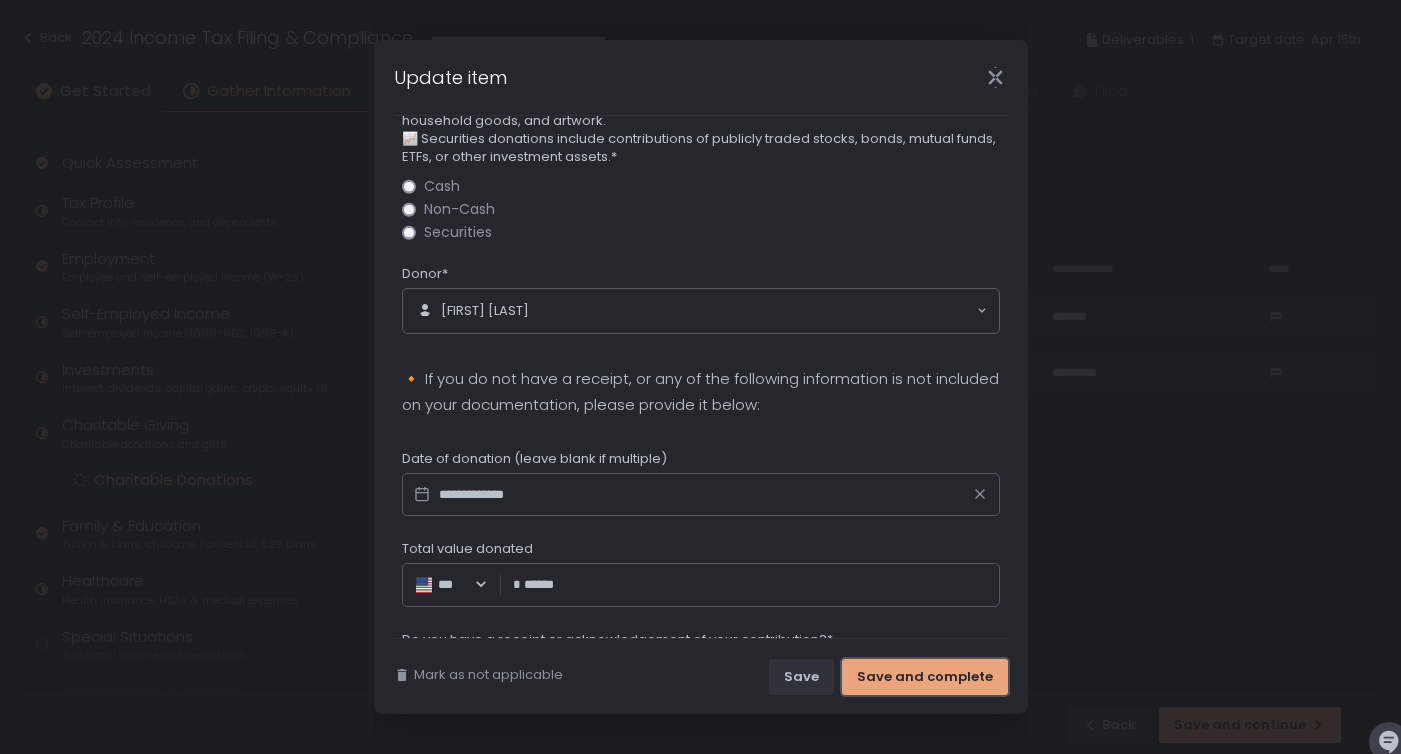 click on "Save and complete" at bounding box center [925, 677] 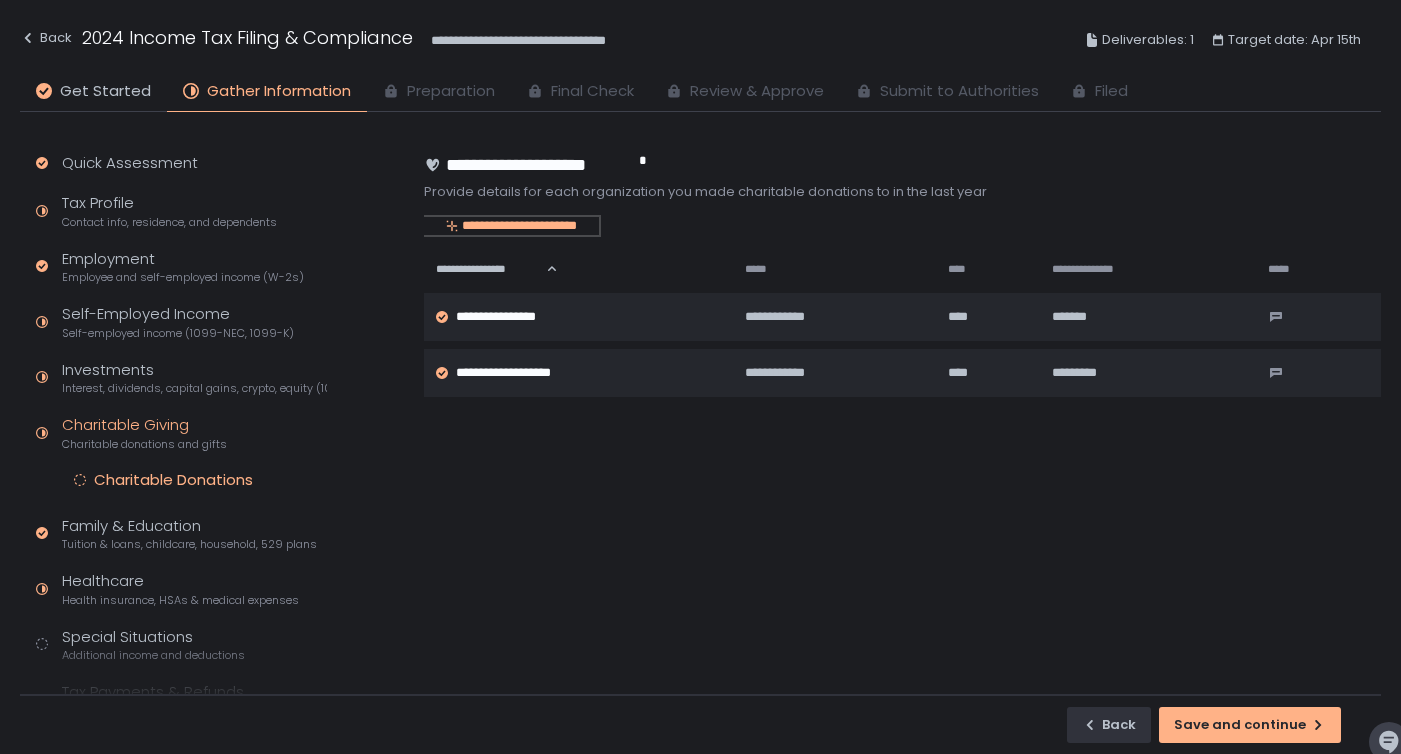 click on "**********" 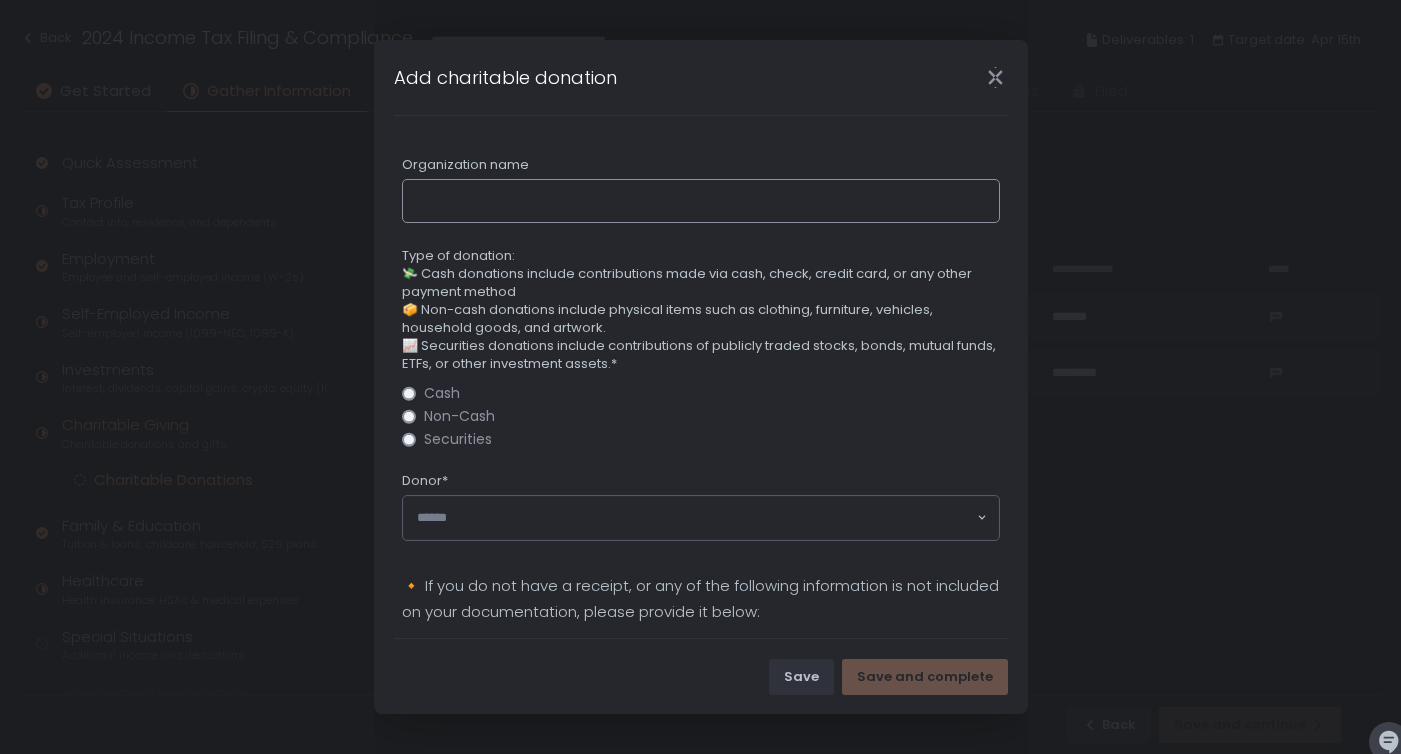 click on "Organization name" 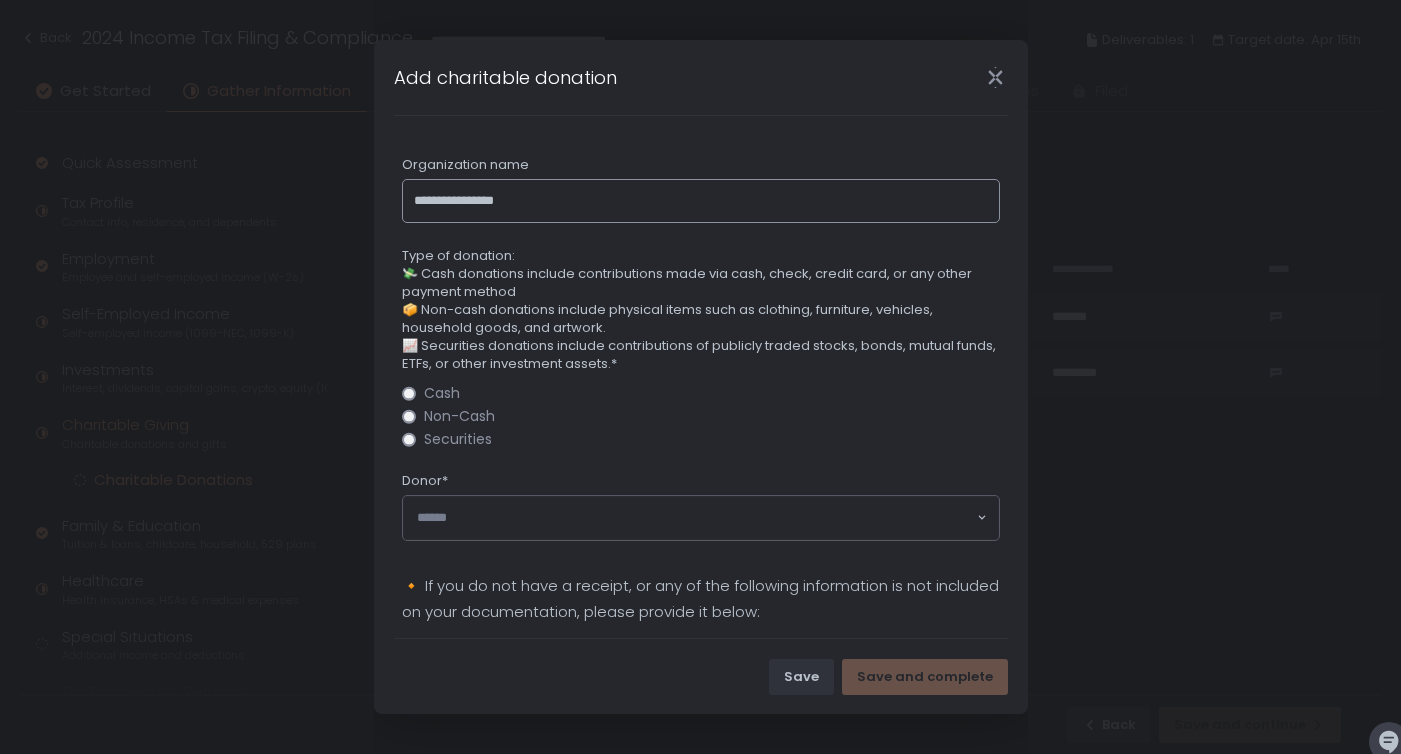 type on "**********" 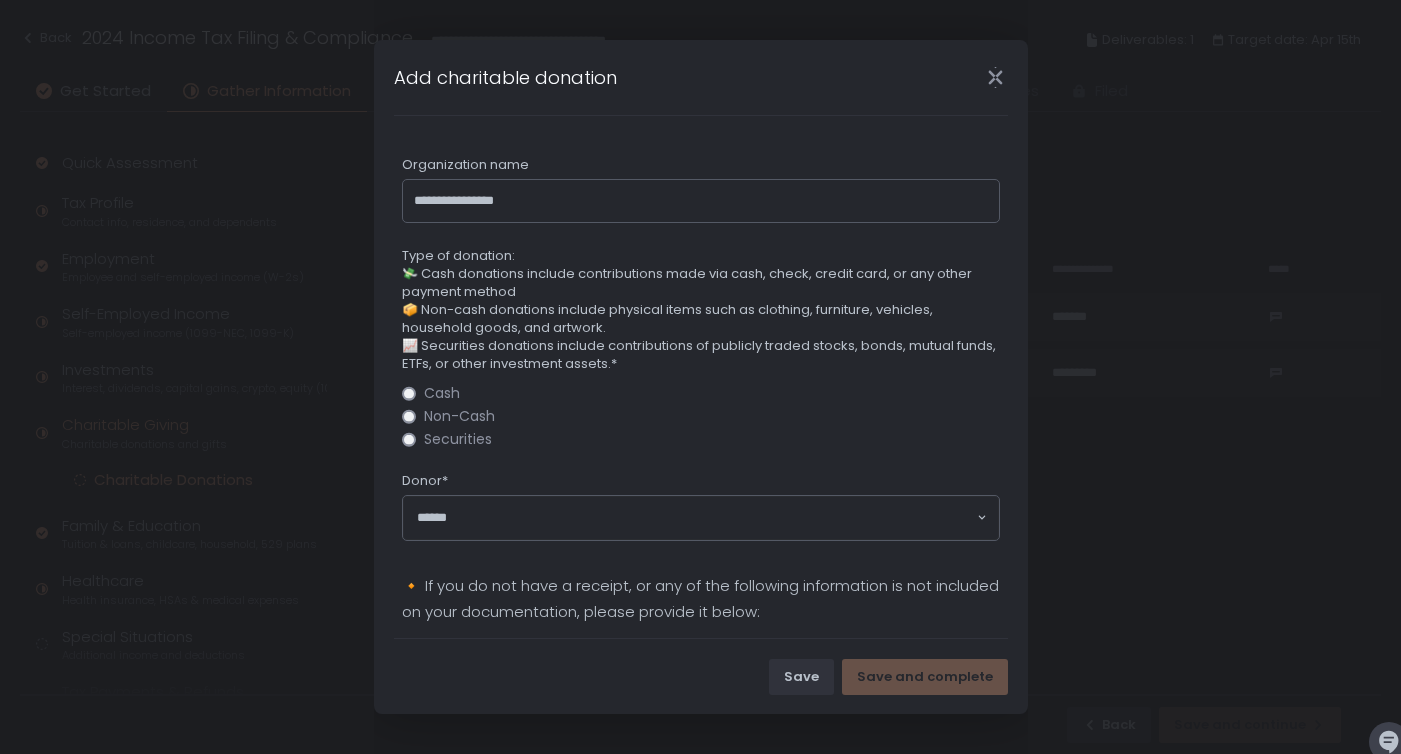 click 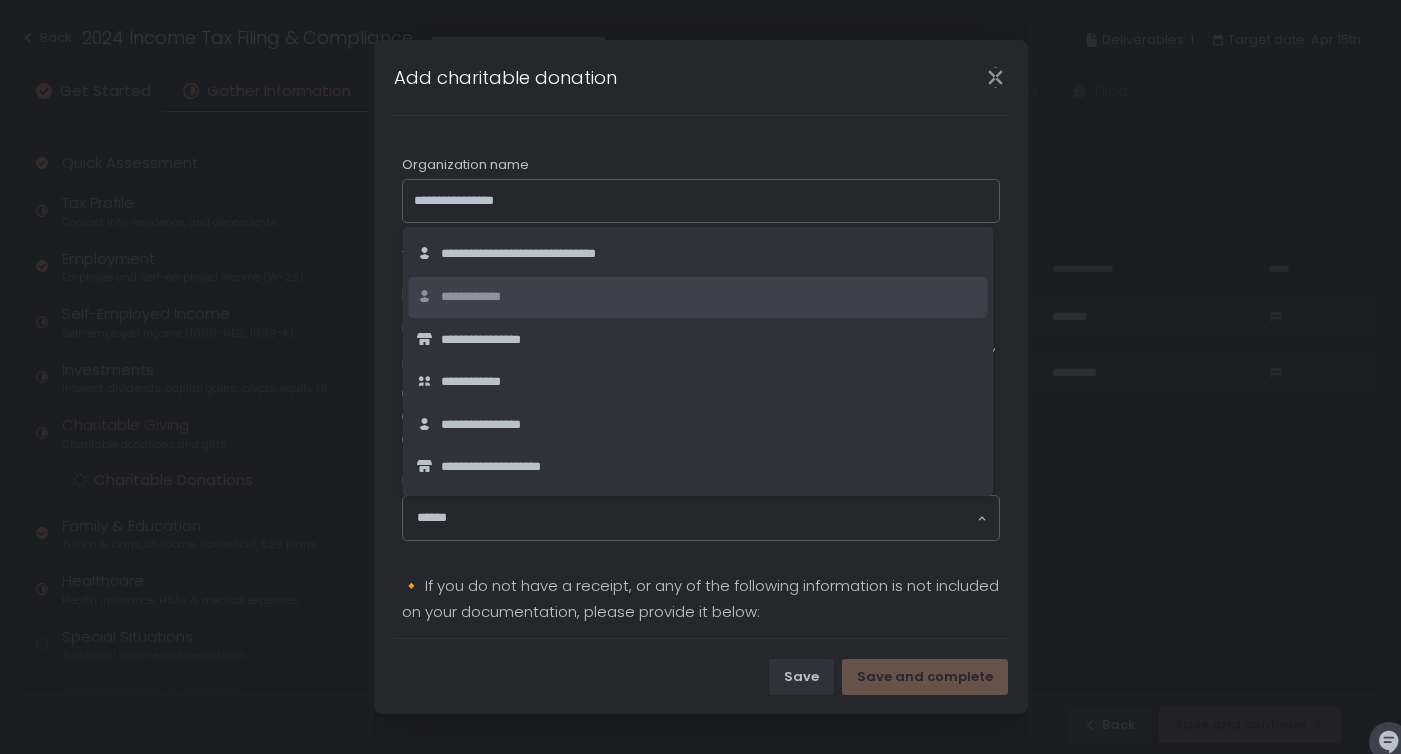click on "**********" 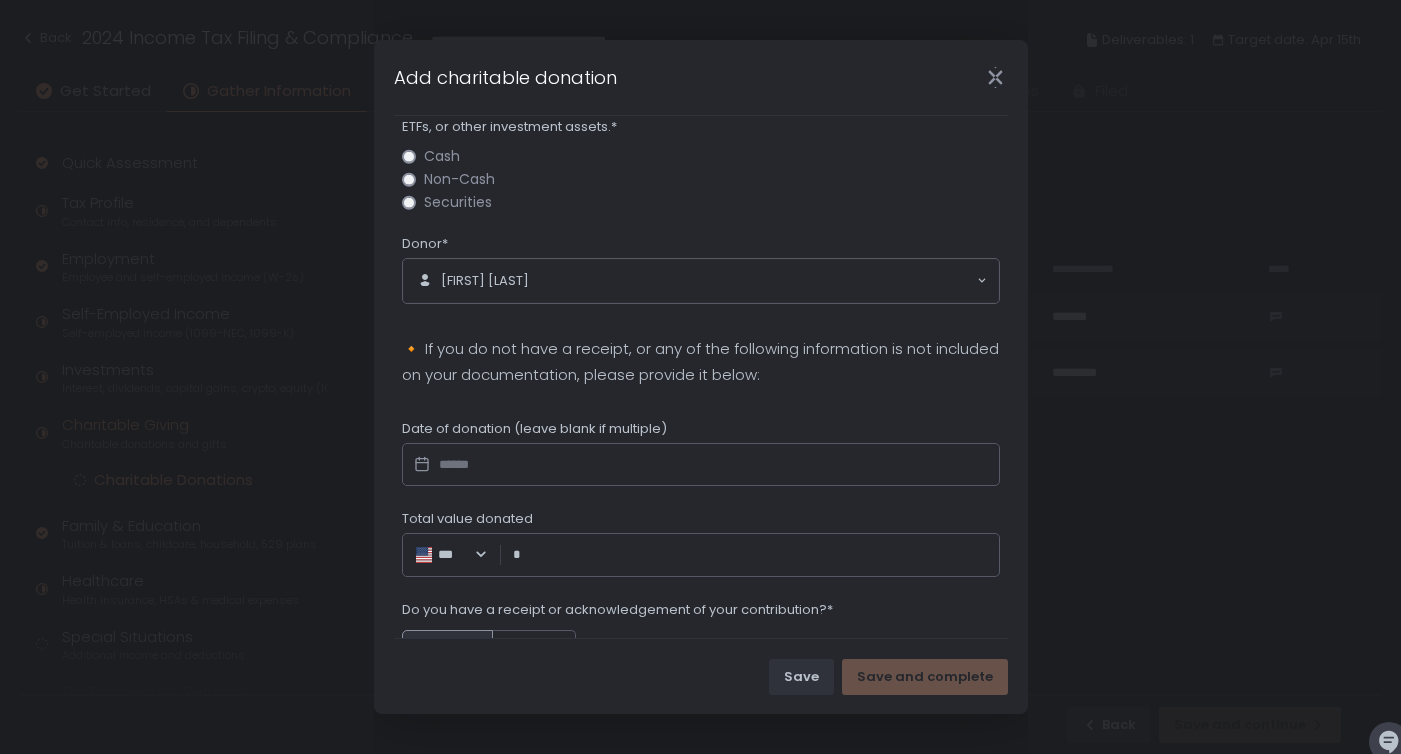 scroll, scrollTop: 239, scrollLeft: 0, axis: vertical 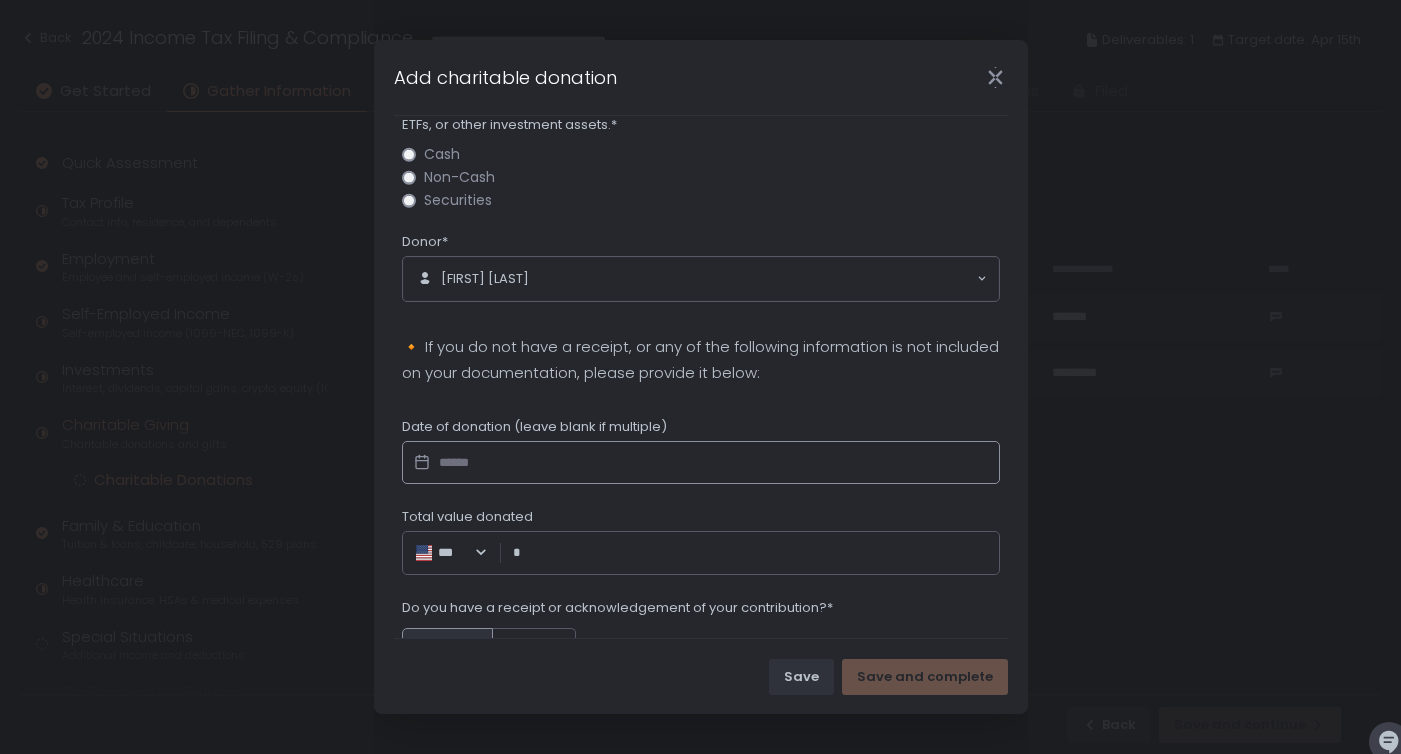 click at bounding box center [701, 463] 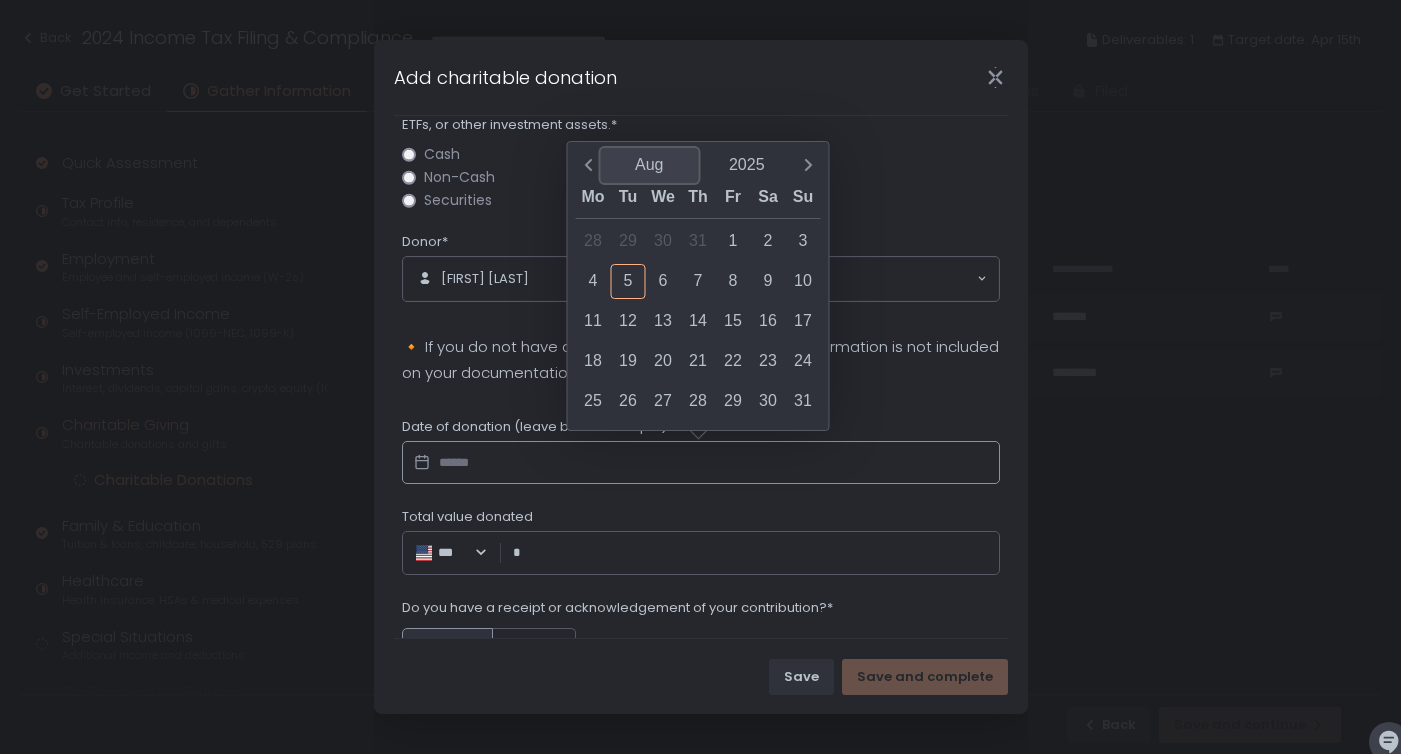 click on "Aug" 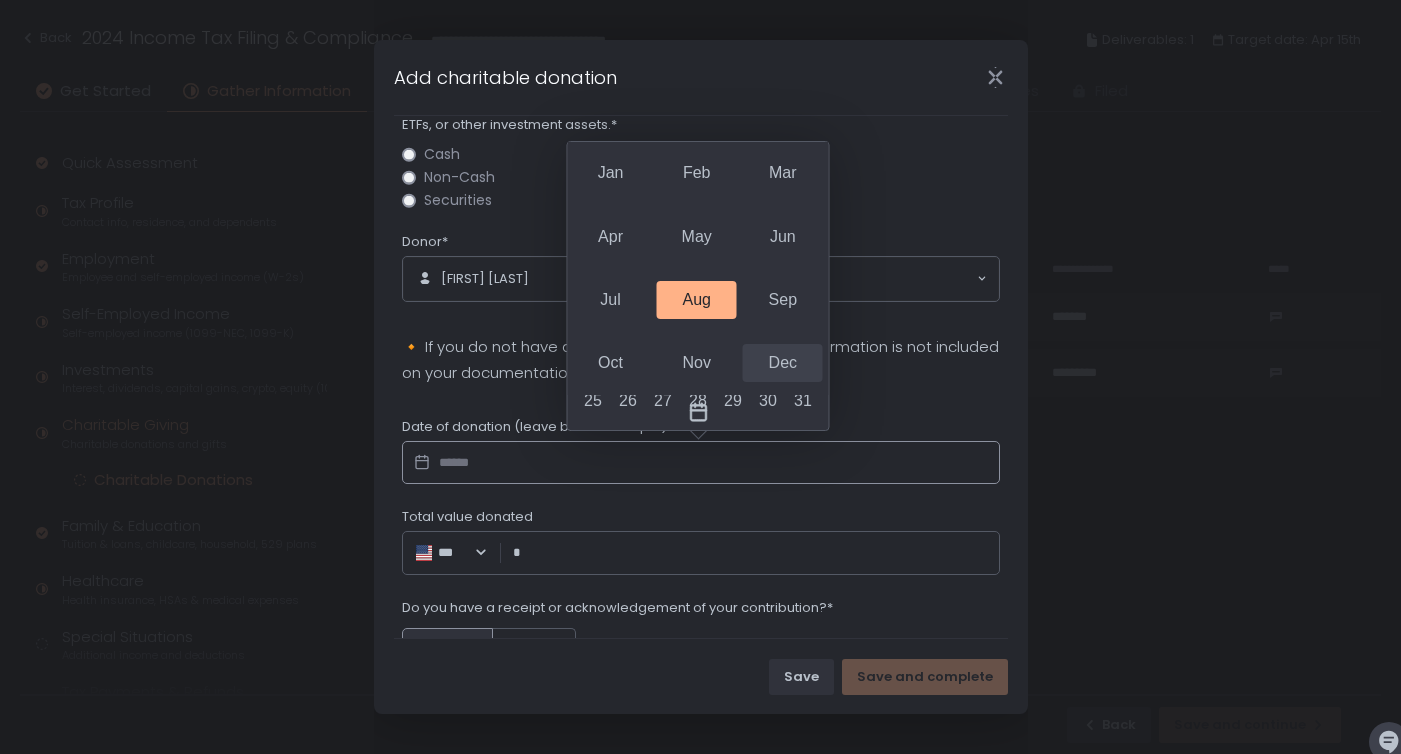 click on "Dec" at bounding box center (783, 363) 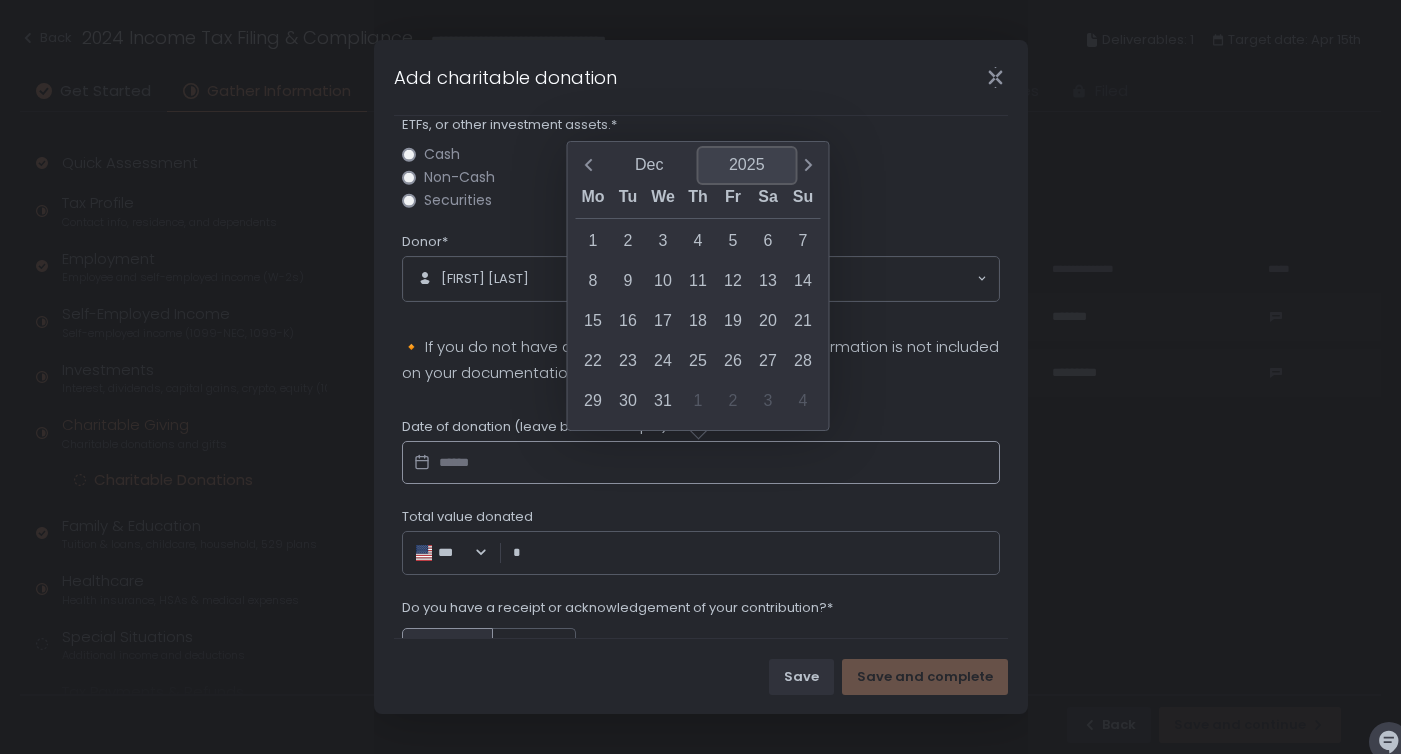 click on "2025" 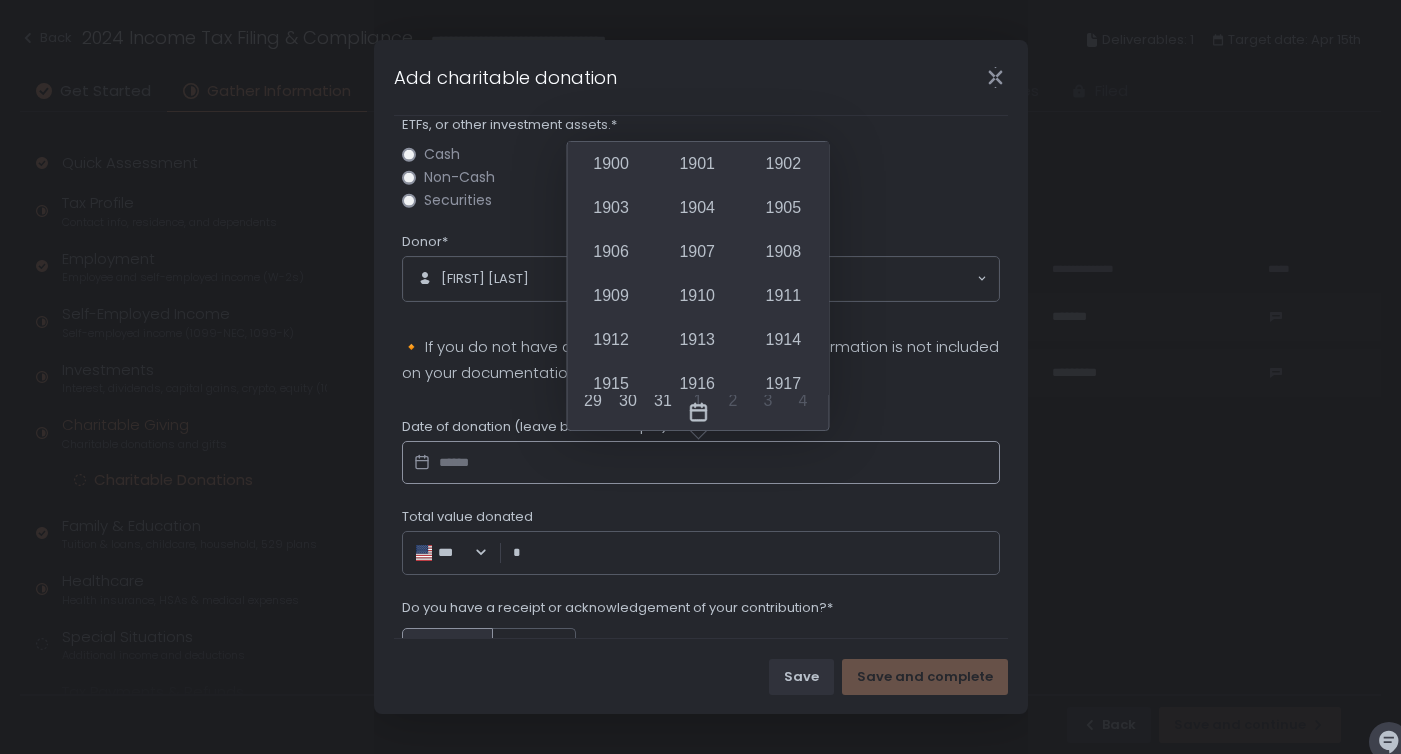 scroll, scrollTop: 1686, scrollLeft: 0, axis: vertical 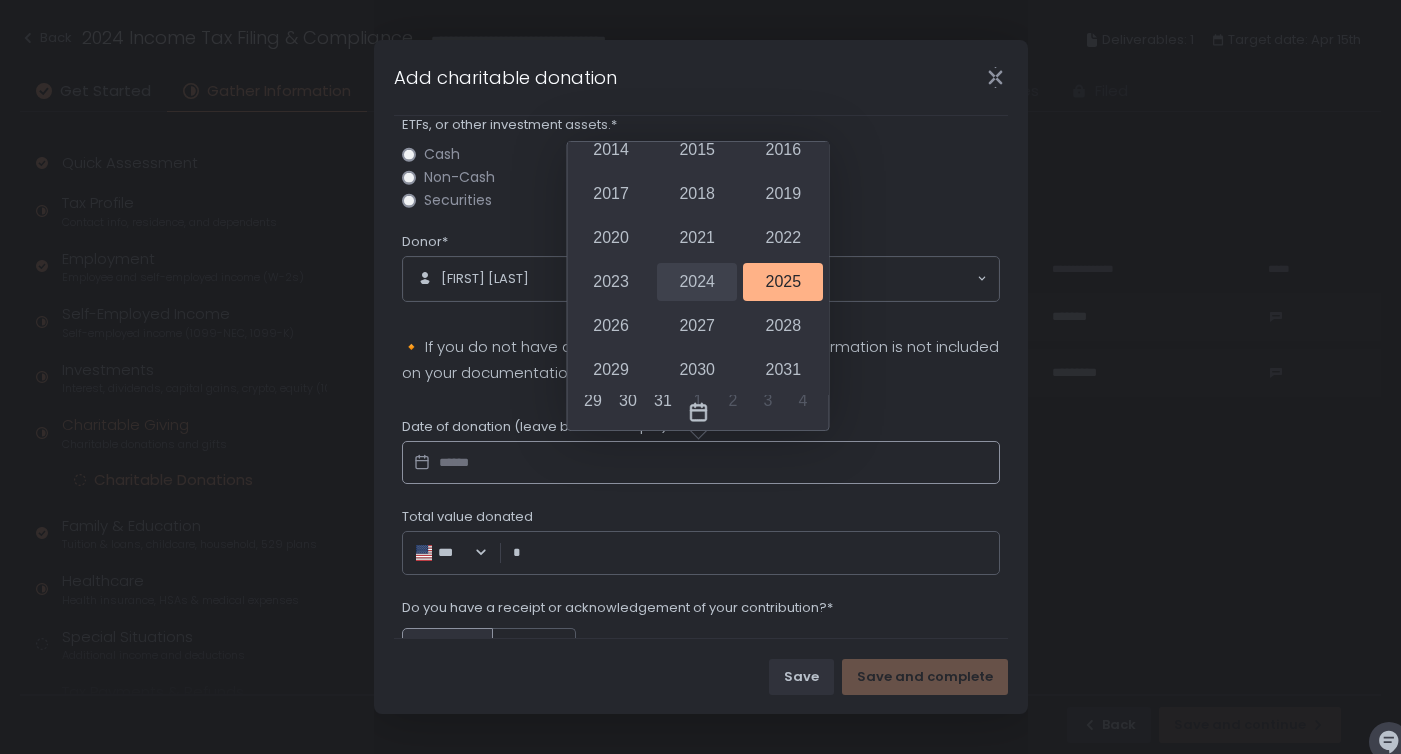 click on "2024" at bounding box center (697, 282) 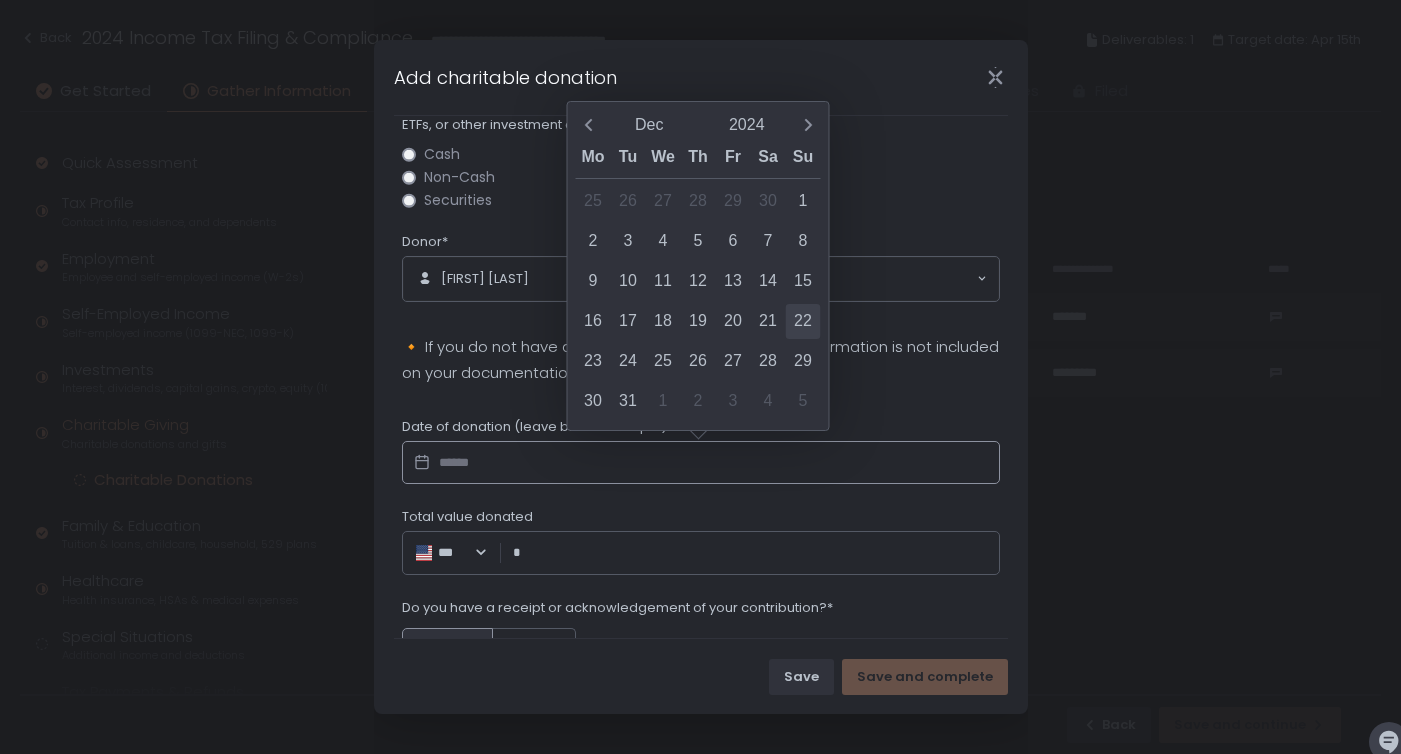 click on "22" at bounding box center (803, 321) 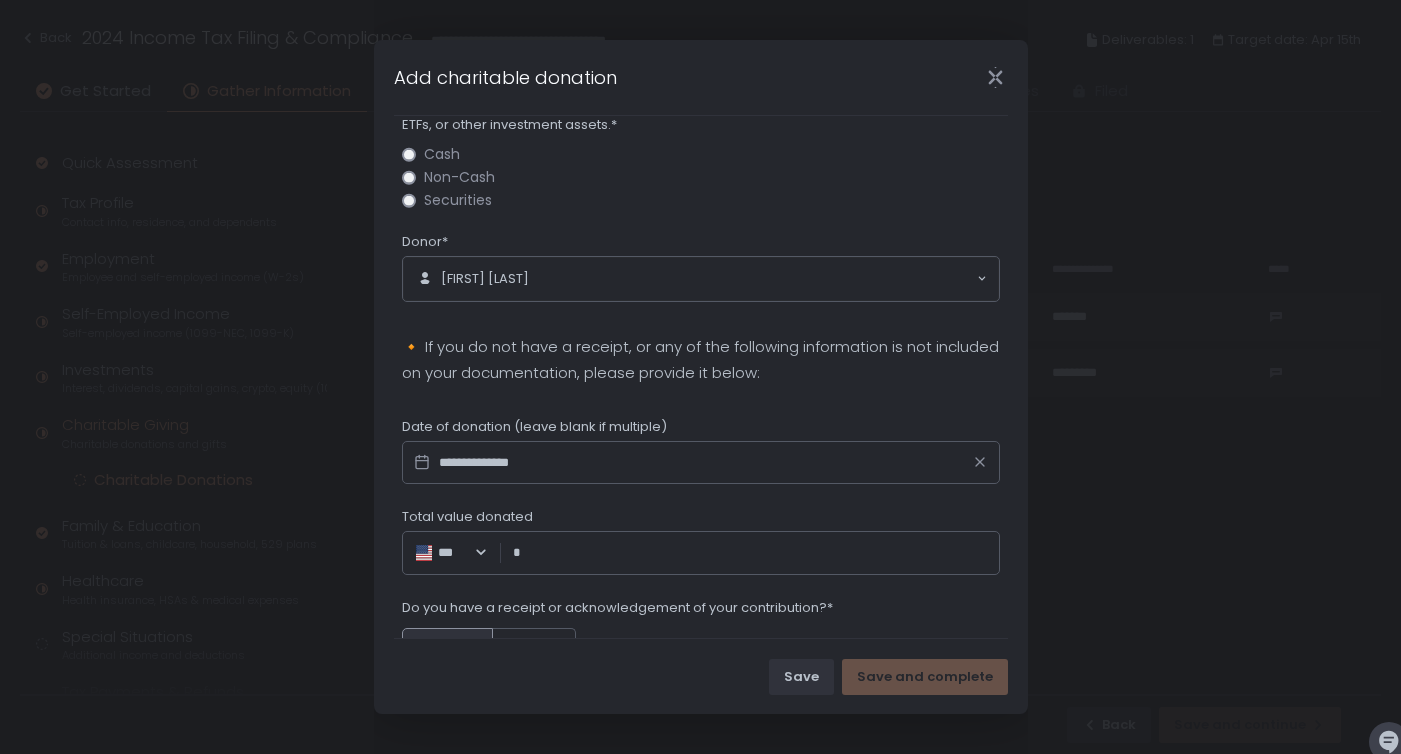 click on "Total value donated" at bounding box center (755, 553) 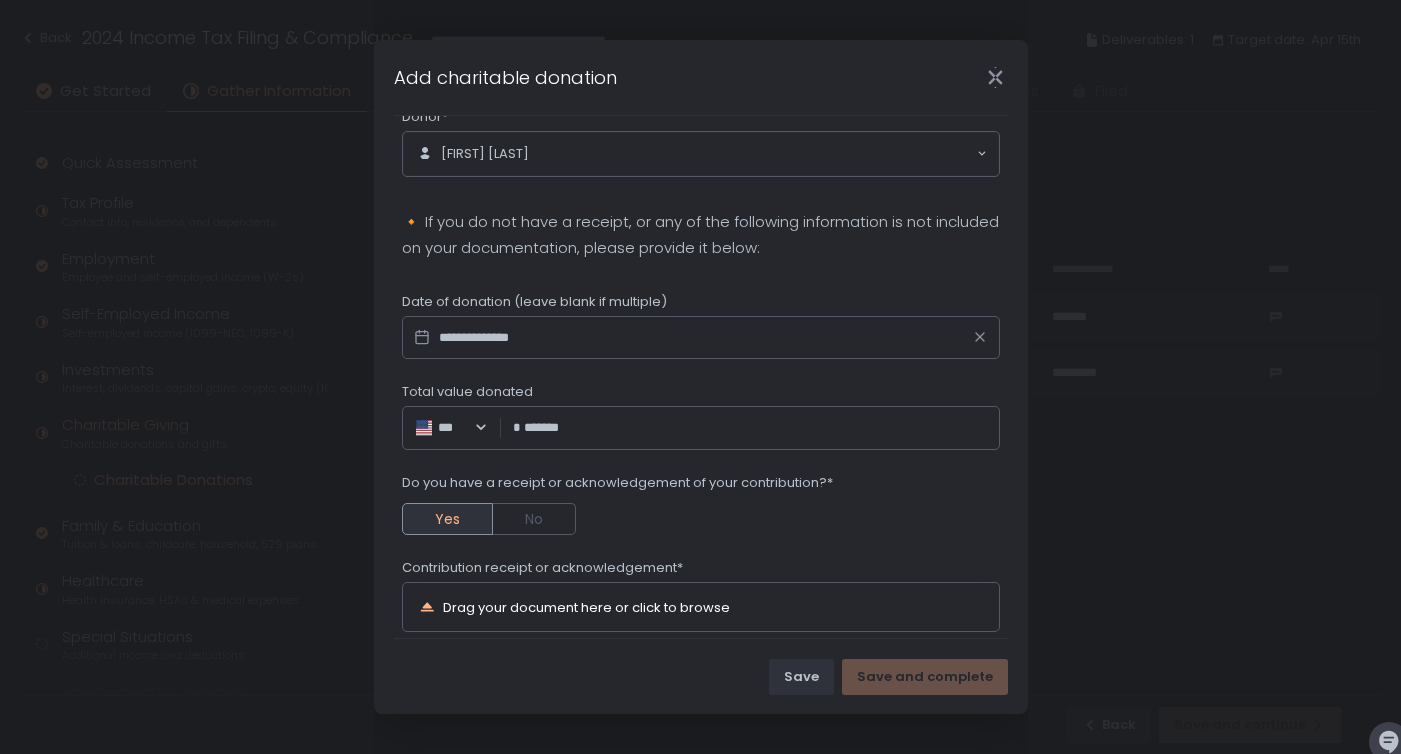scroll, scrollTop: 372, scrollLeft: 0, axis: vertical 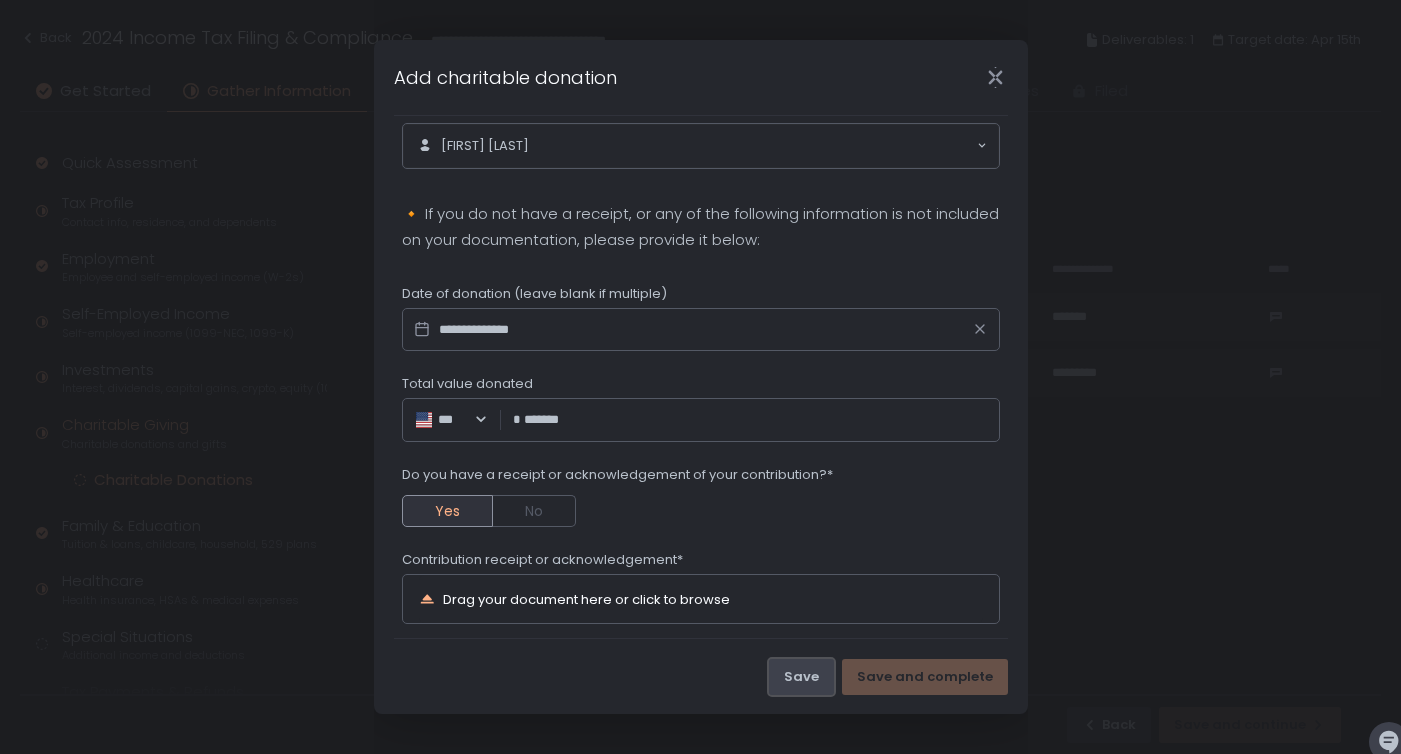 type on "********" 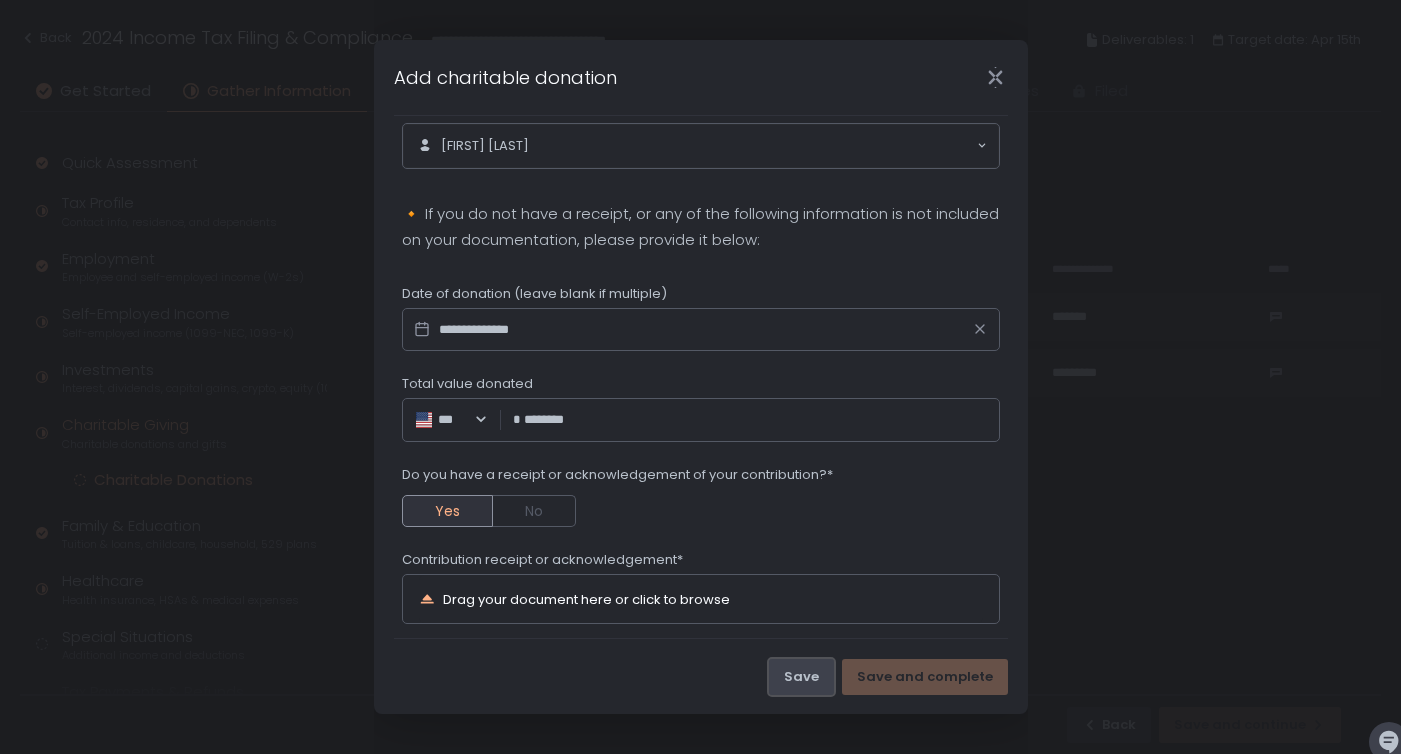 click on "Save" at bounding box center (801, 677) 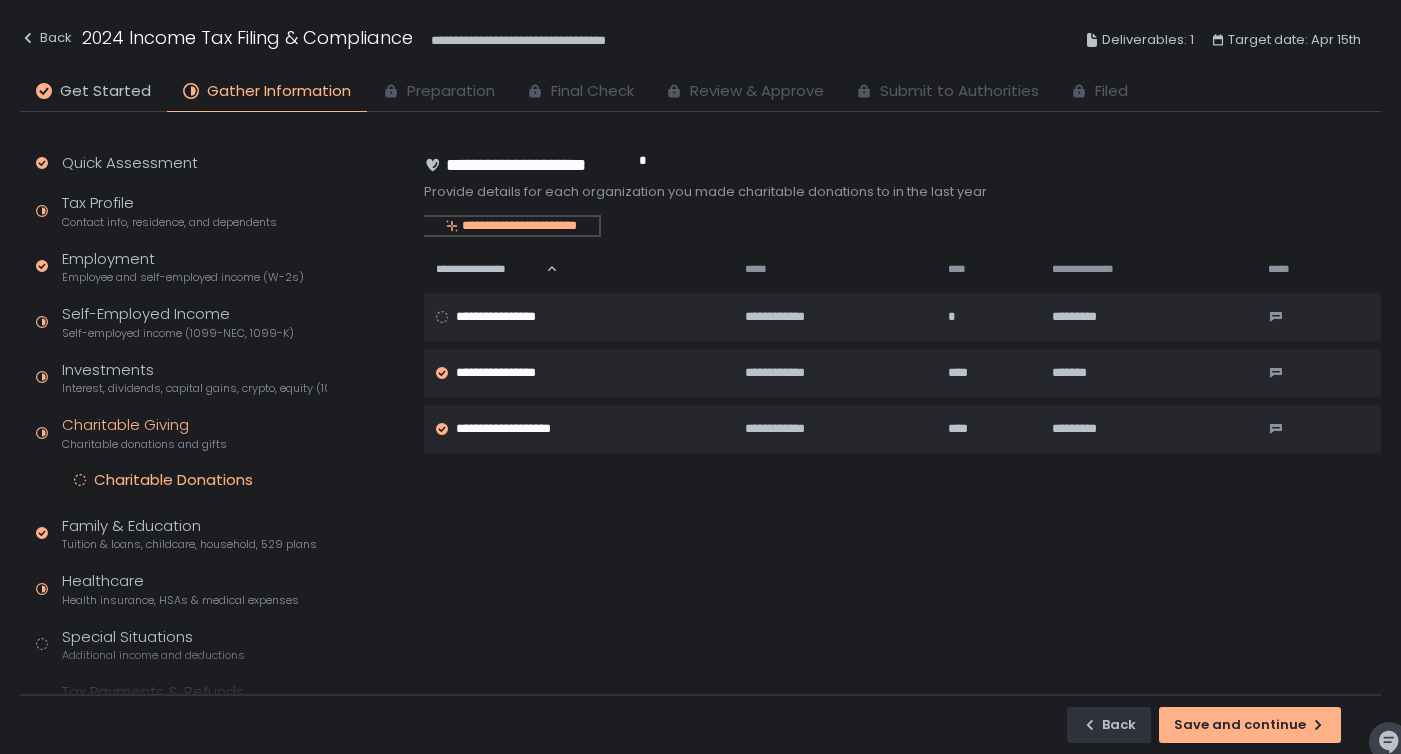 click on "**********" 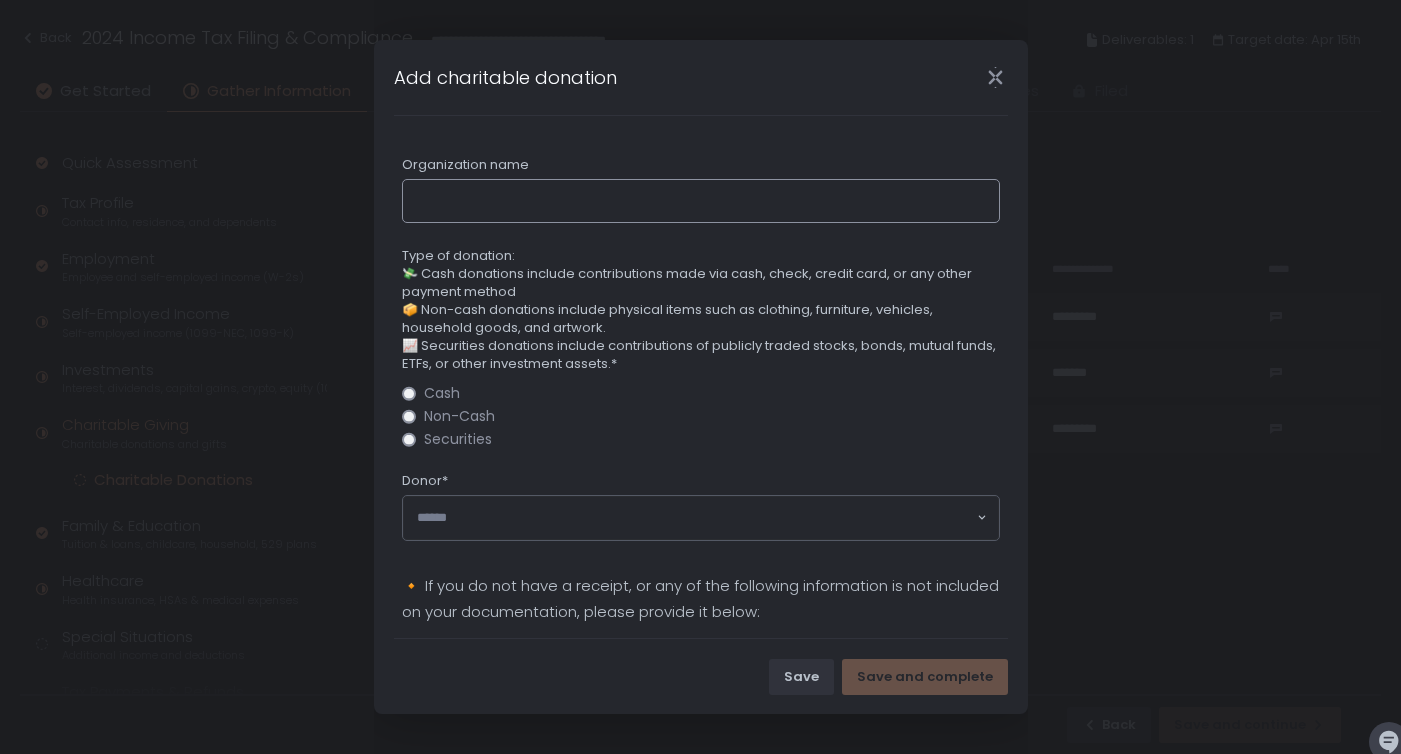 paste on "**********" 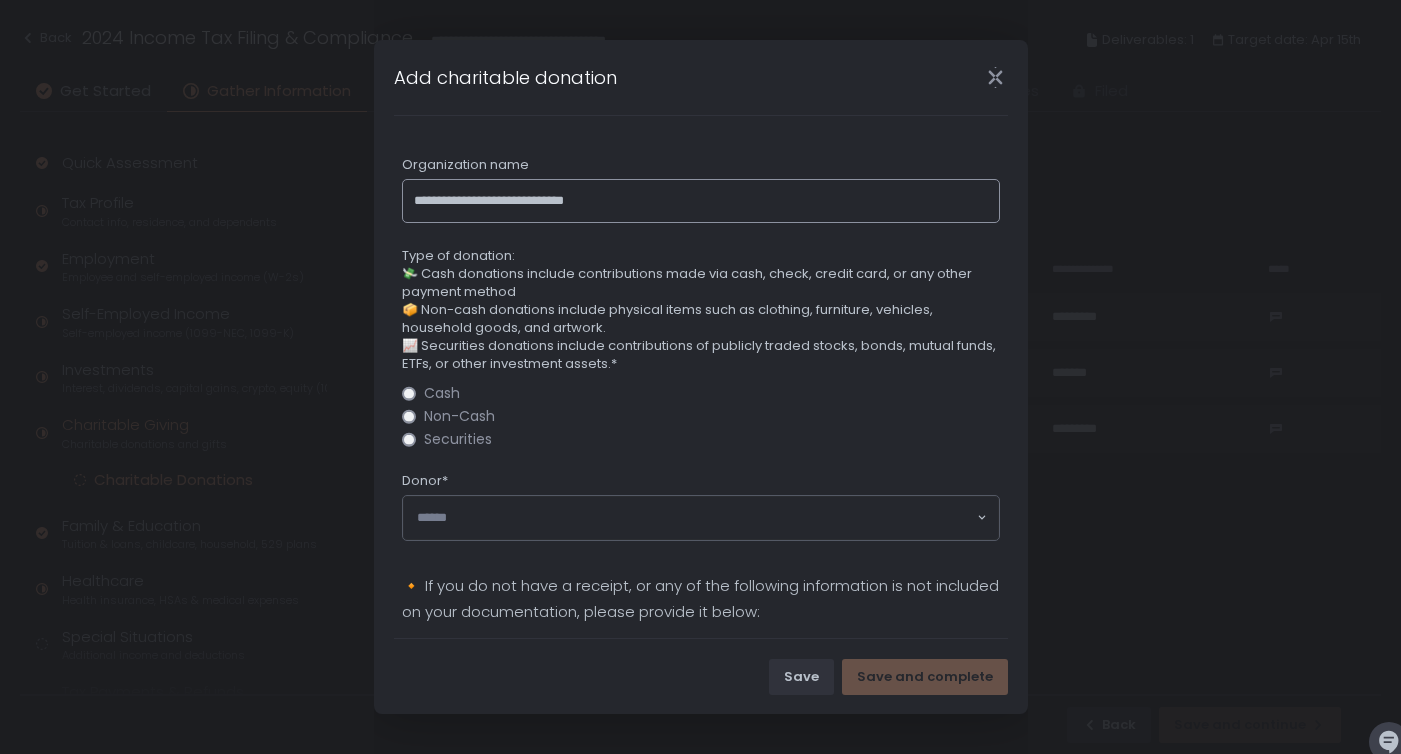 type on "**********" 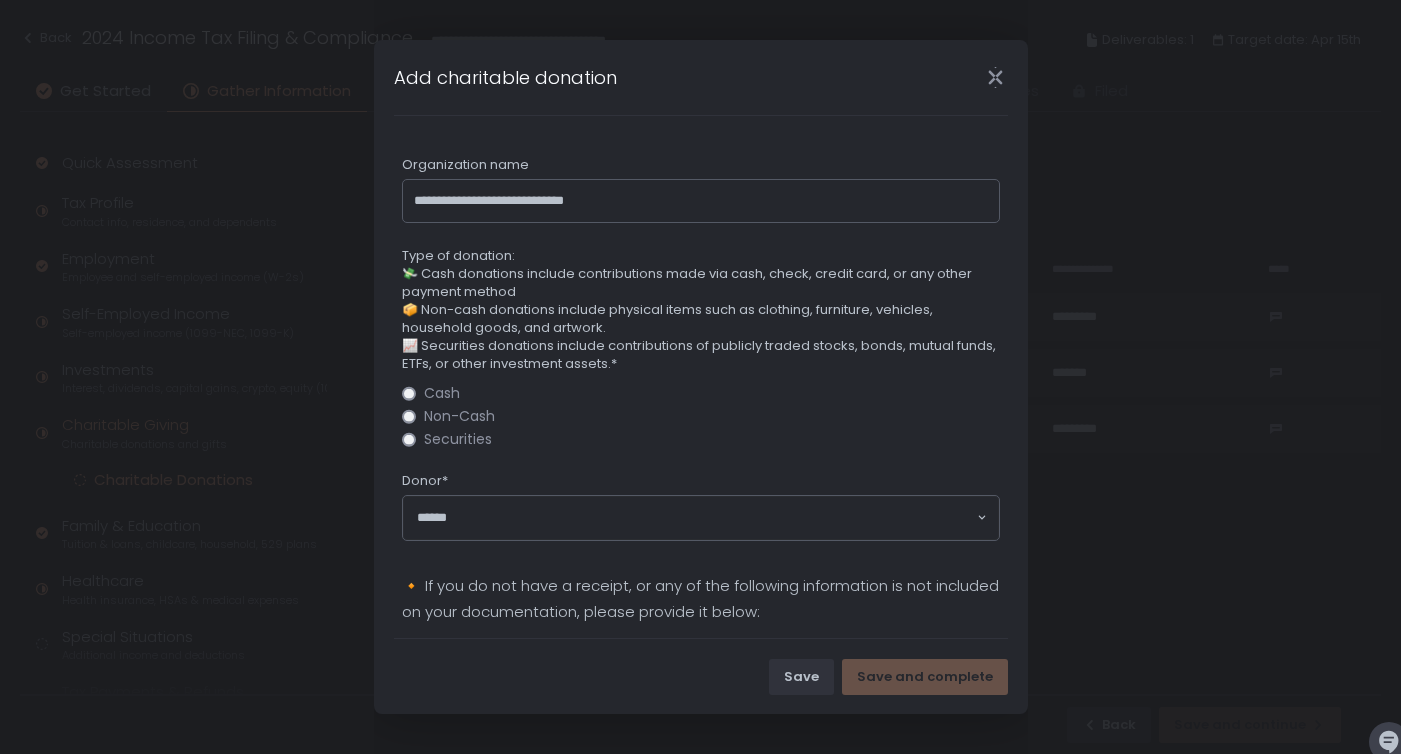 click 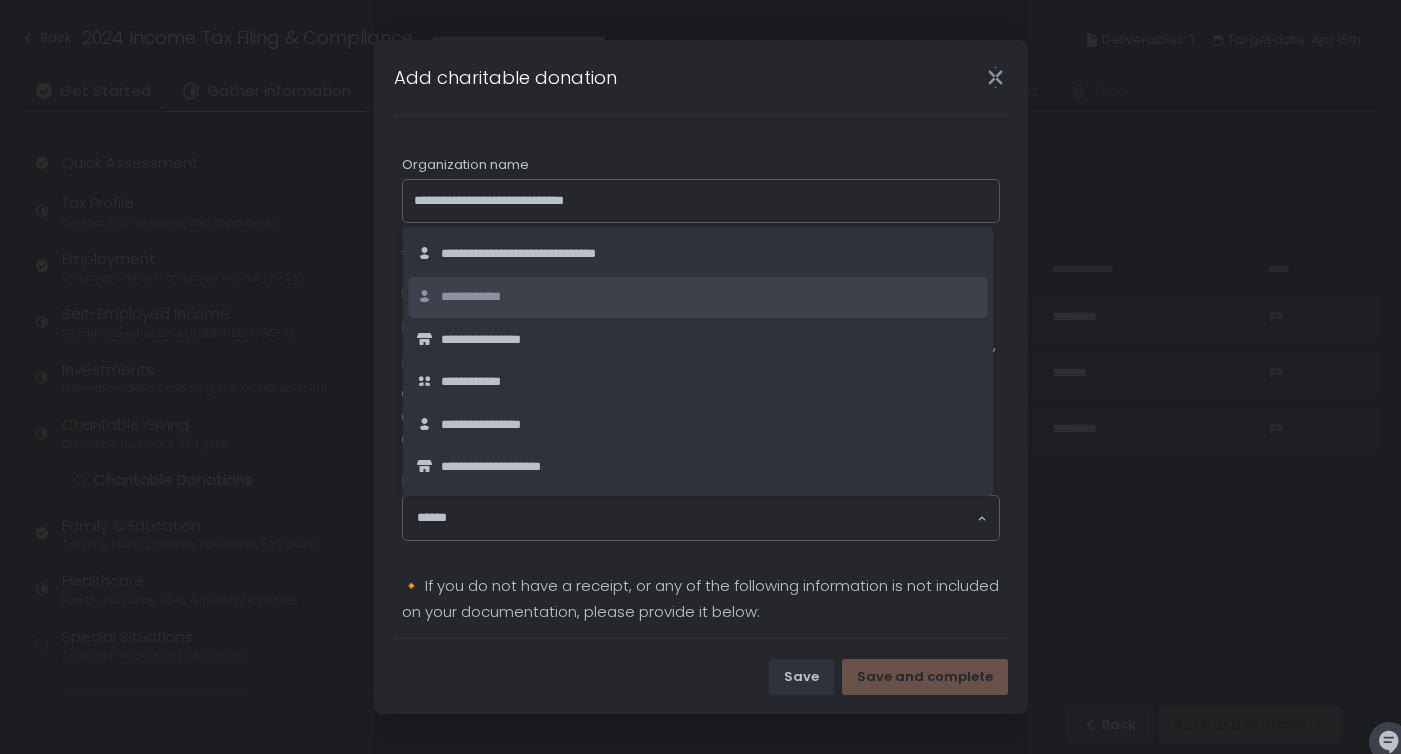 click on "**********" at bounding box center [486, 297] 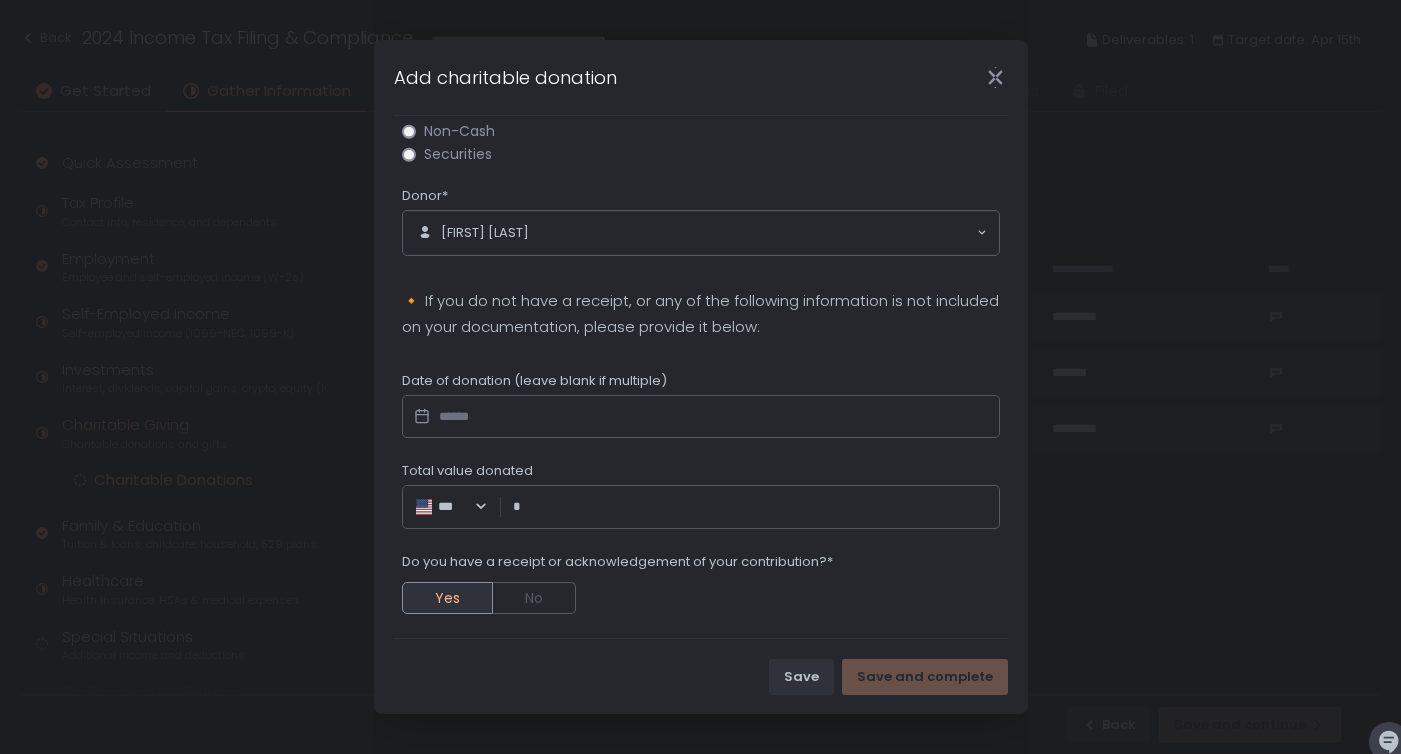 scroll, scrollTop: 305, scrollLeft: 0, axis: vertical 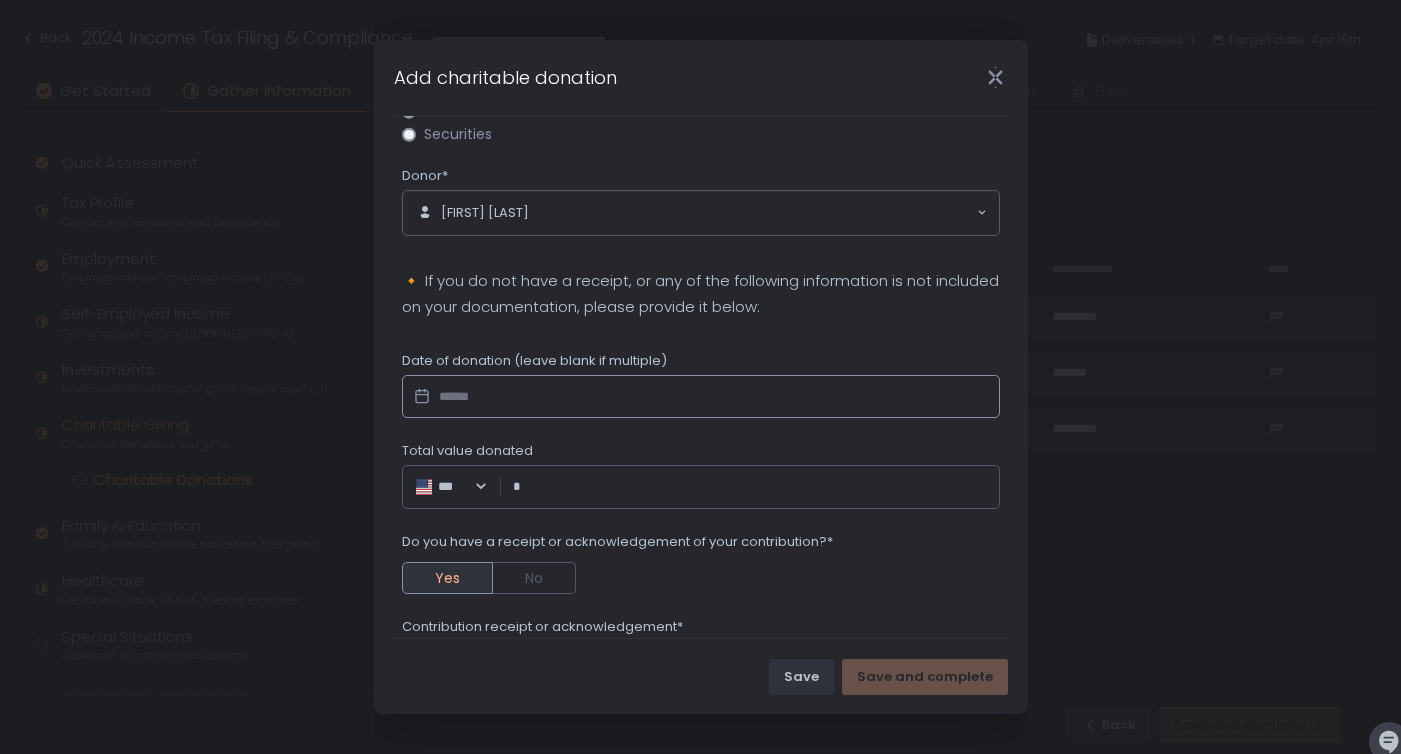 click at bounding box center [701, 397] 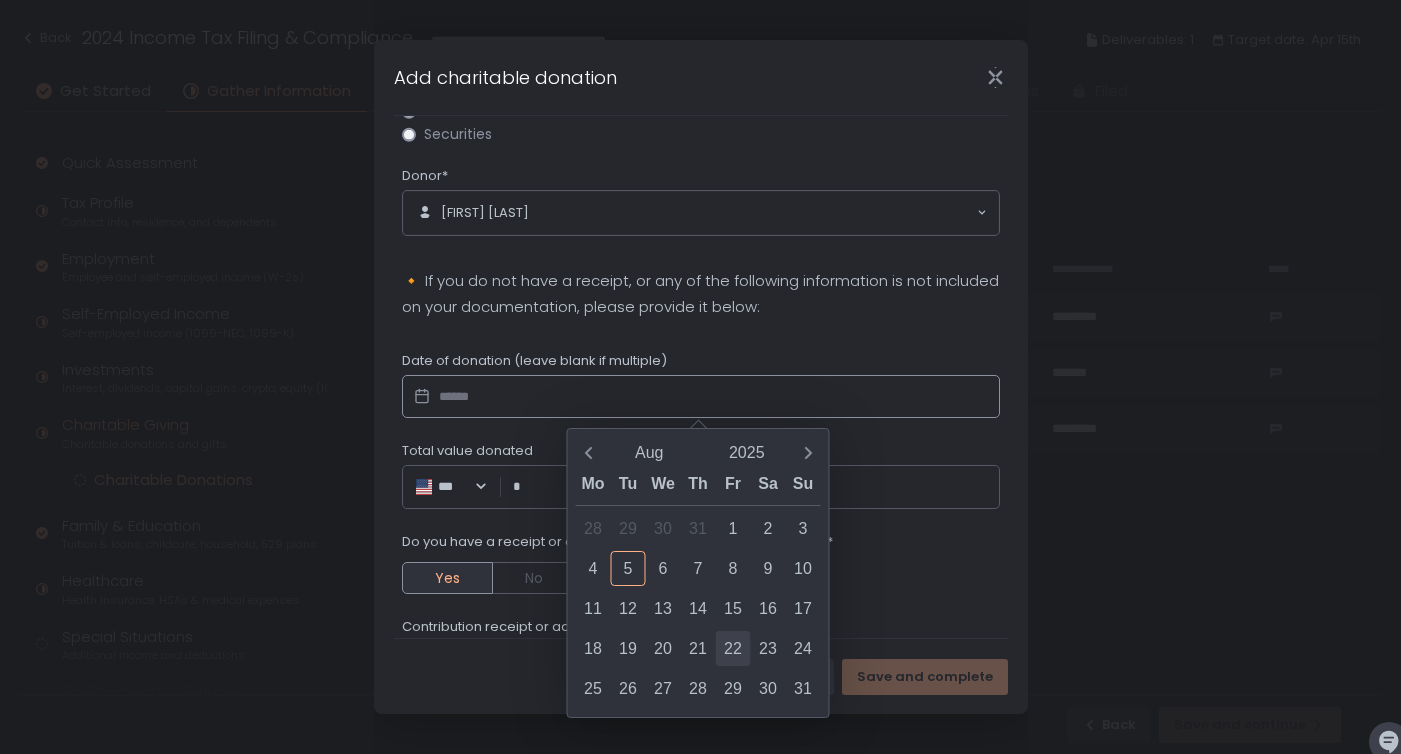 click on "22" at bounding box center [733, 648] 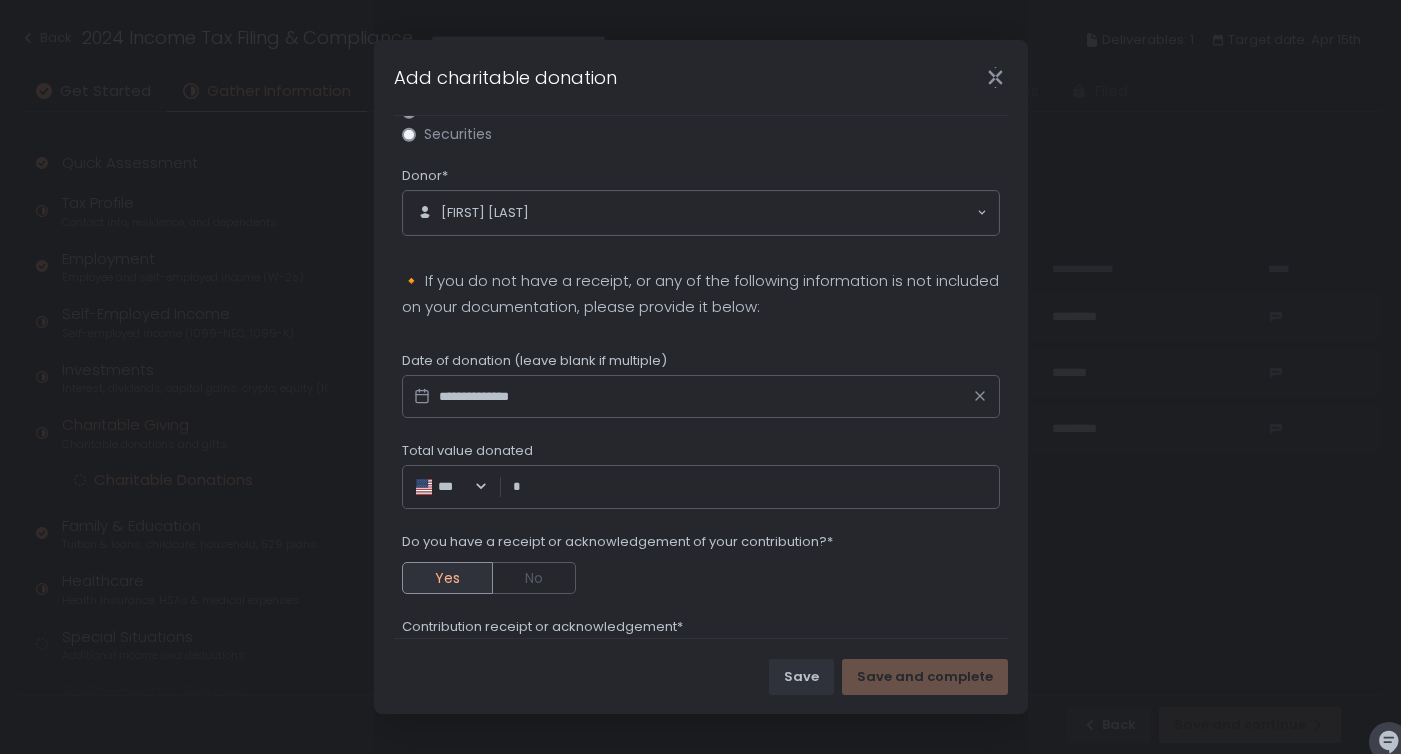 click on "Total value donated" at bounding box center (755, 487) 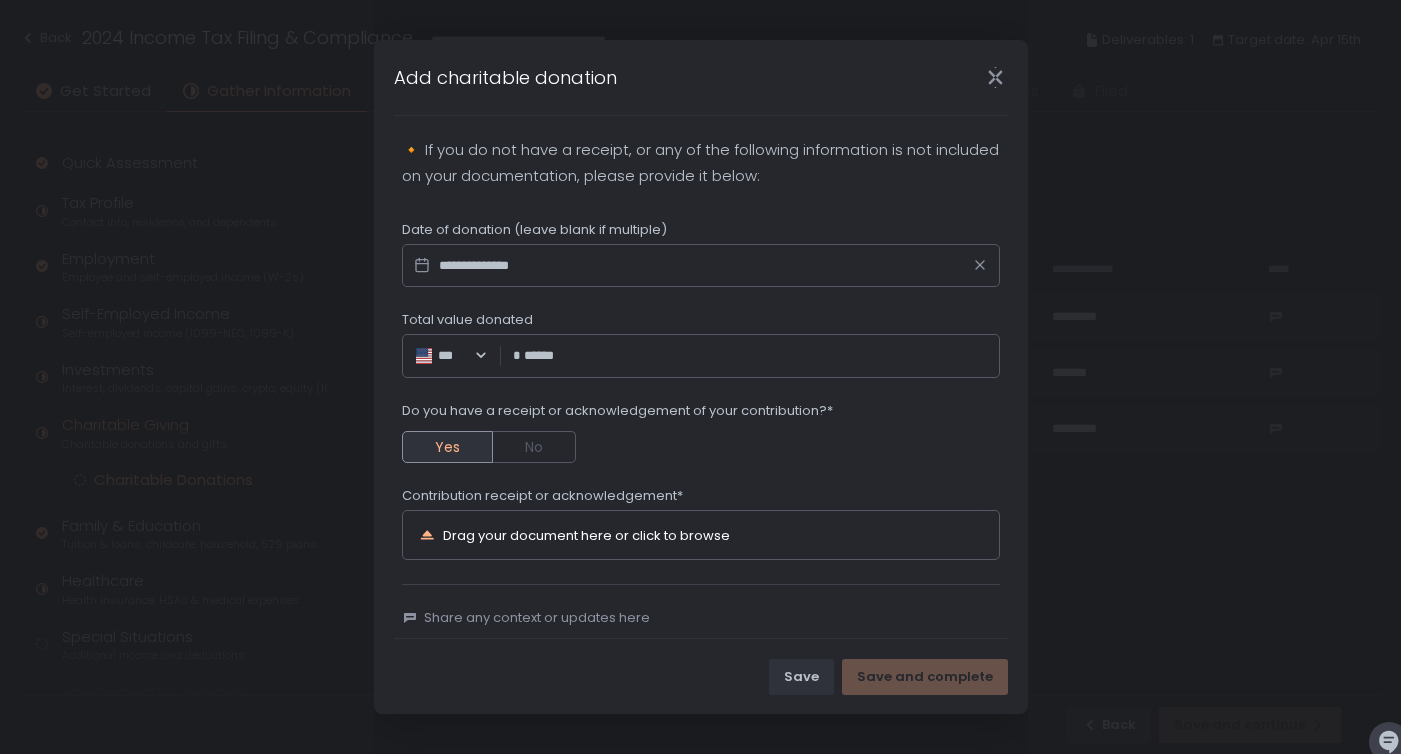 scroll, scrollTop: 465, scrollLeft: 0, axis: vertical 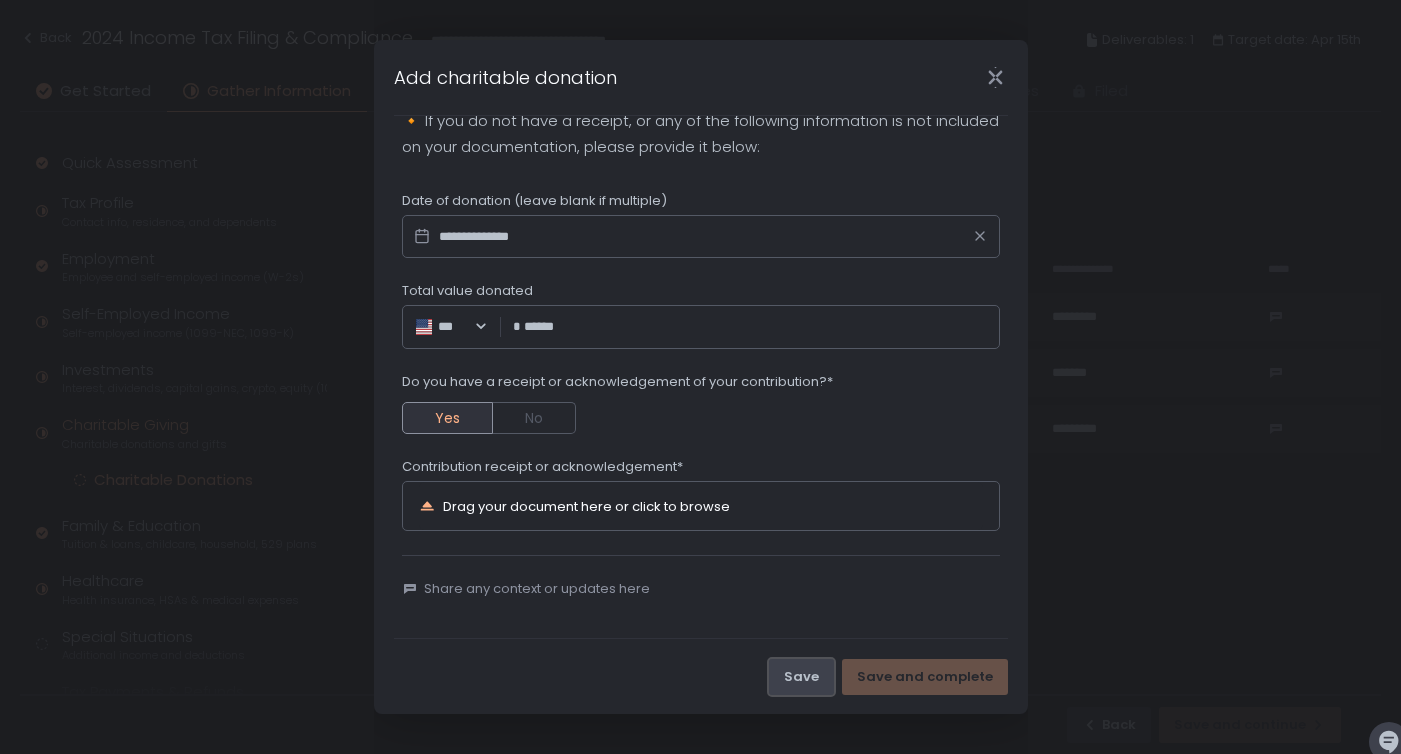 type on "******" 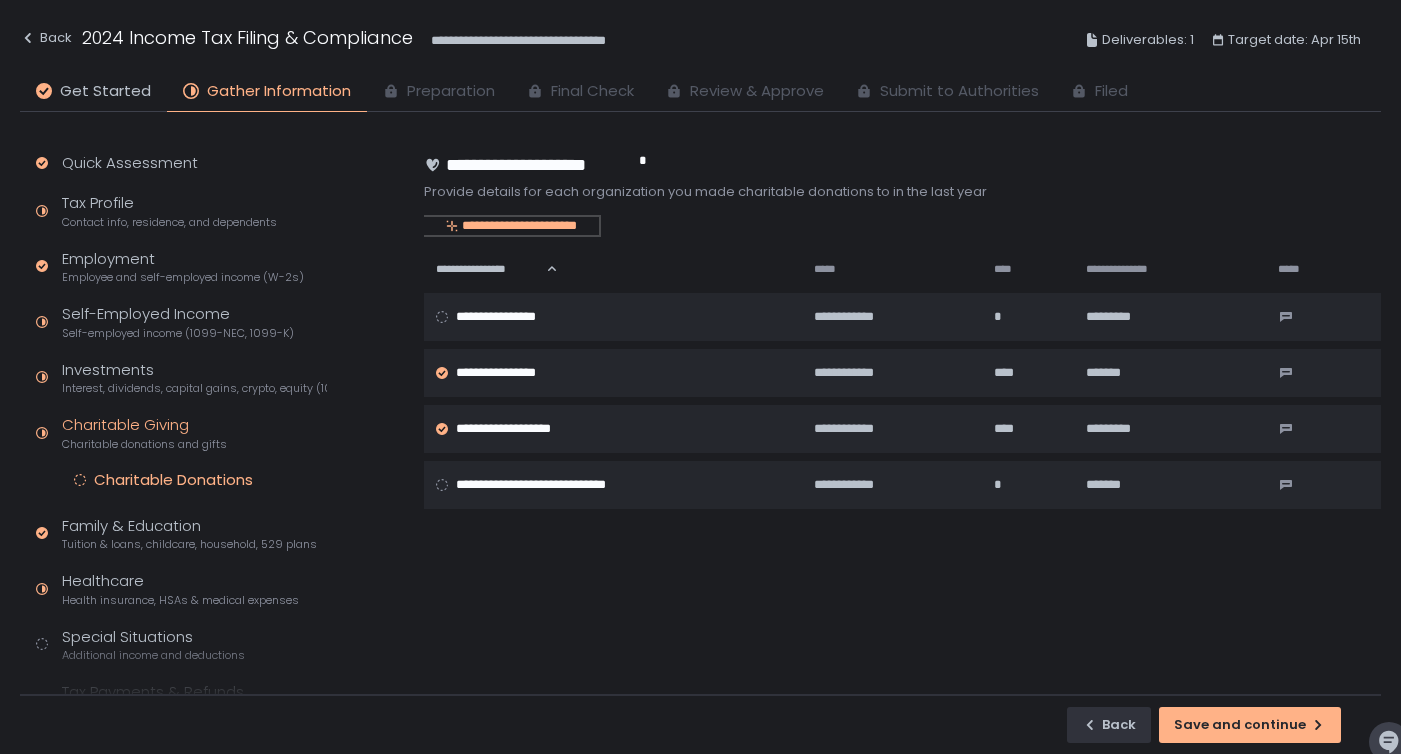 click on "**********" 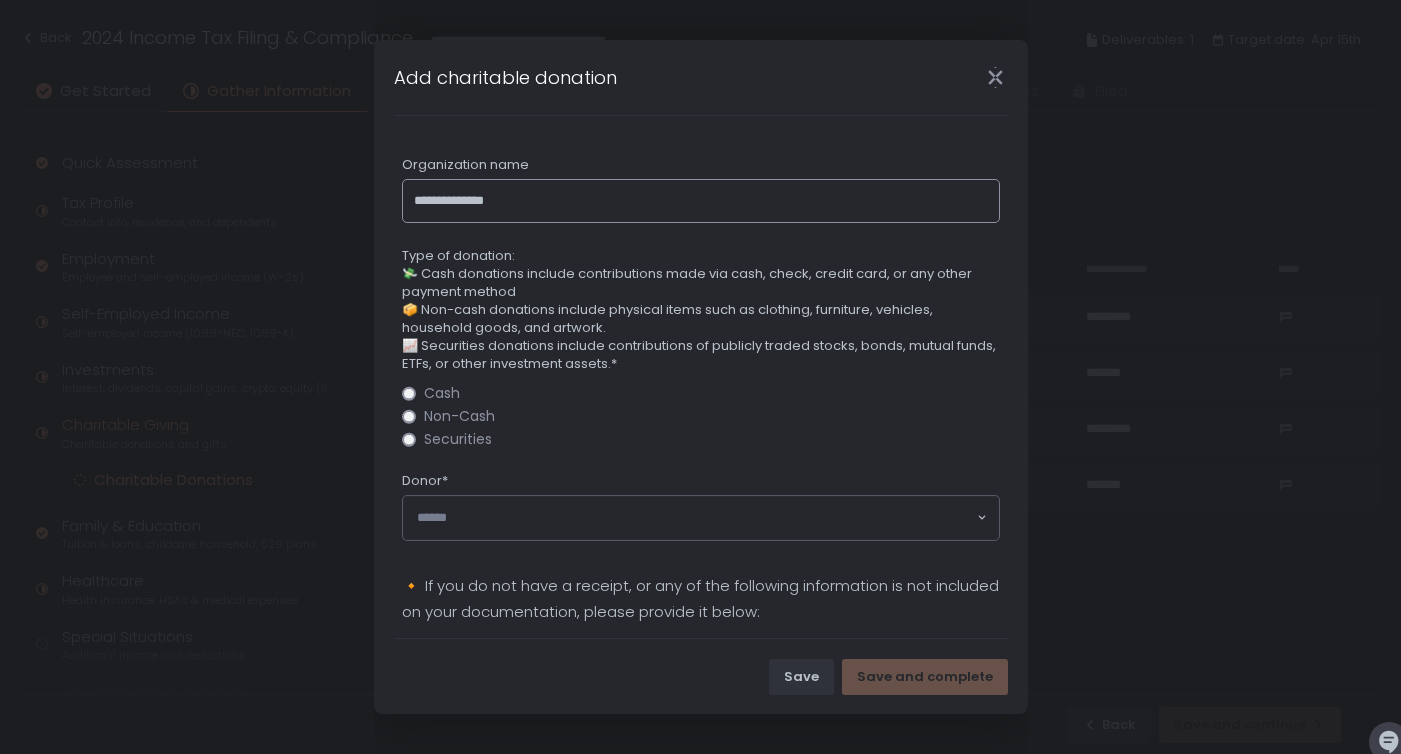 type on "**********" 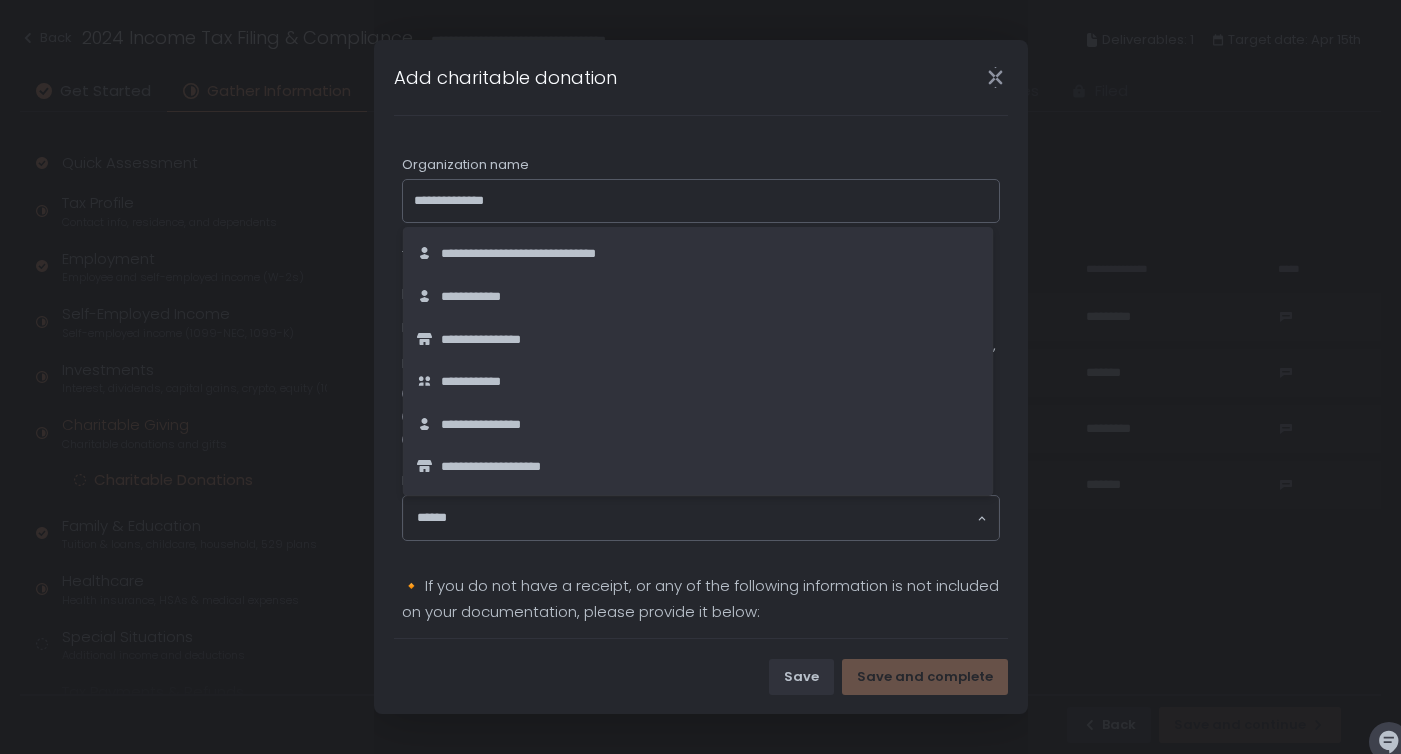 click 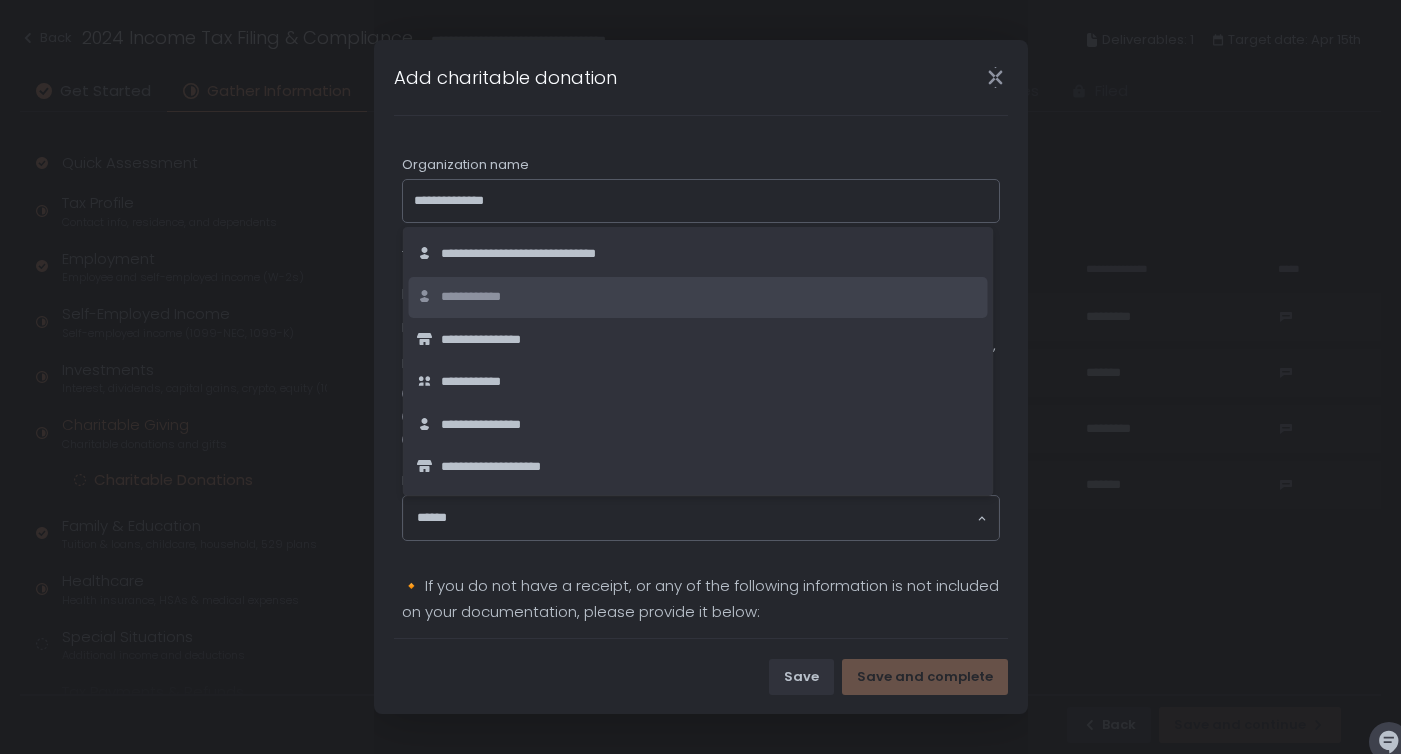 click on "**********" at bounding box center (486, 297) 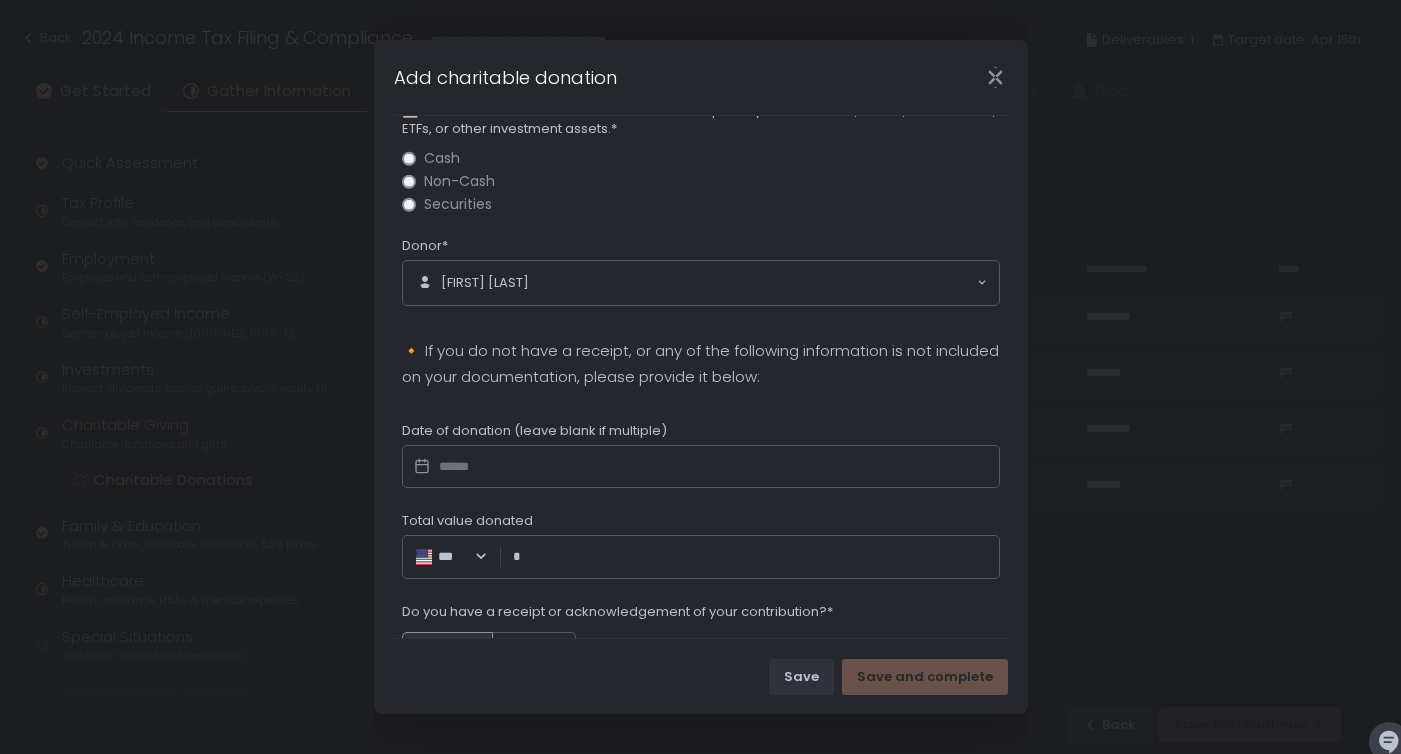scroll, scrollTop: 239, scrollLeft: 0, axis: vertical 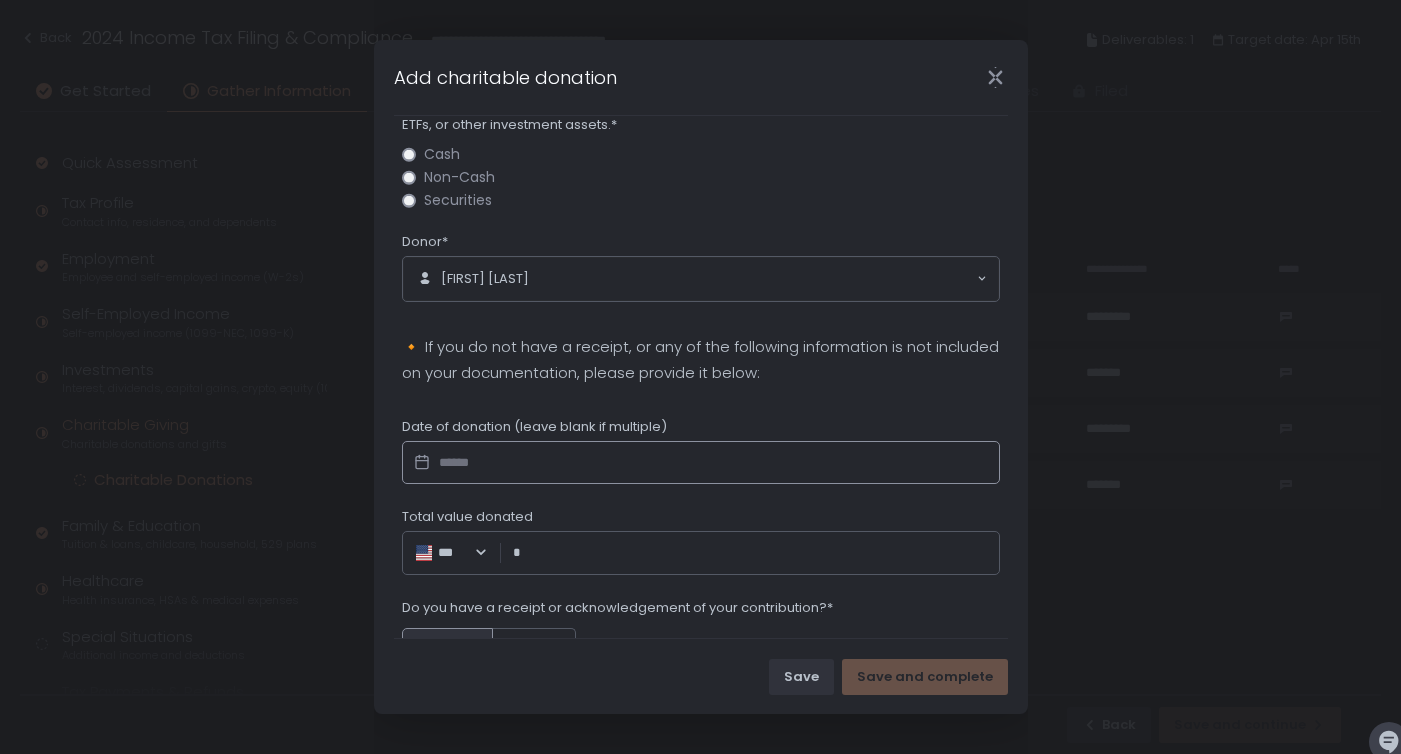 click at bounding box center (701, 463) 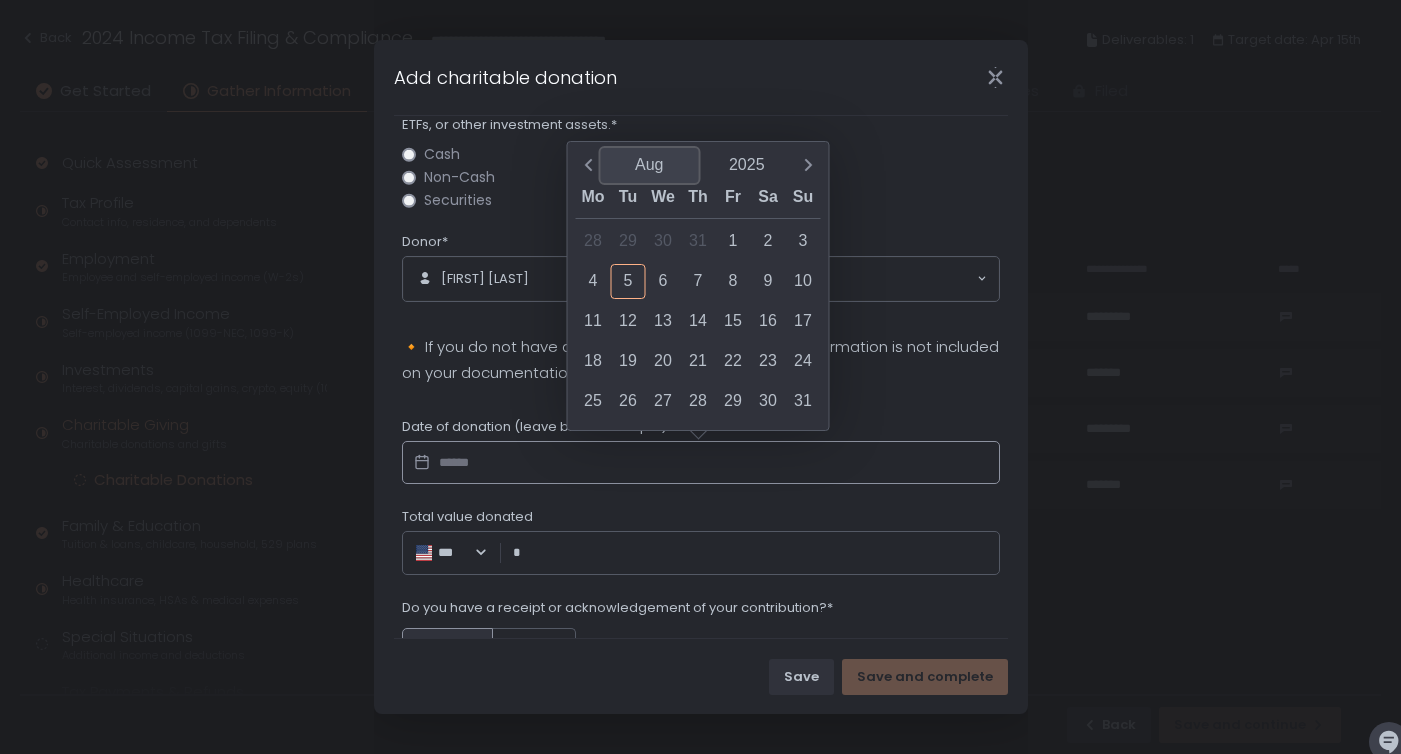 click on "Aug" 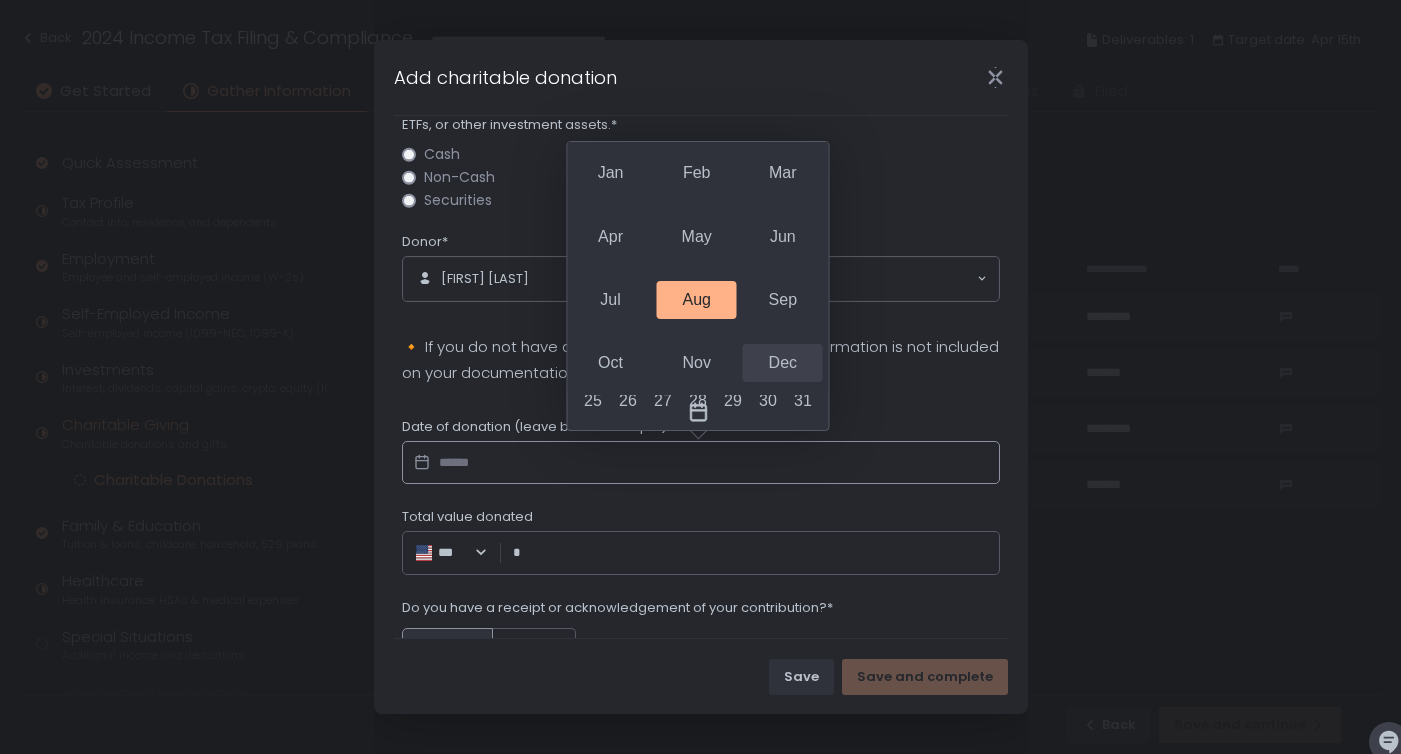 click on "Dec" at bounding box center (783, 363) 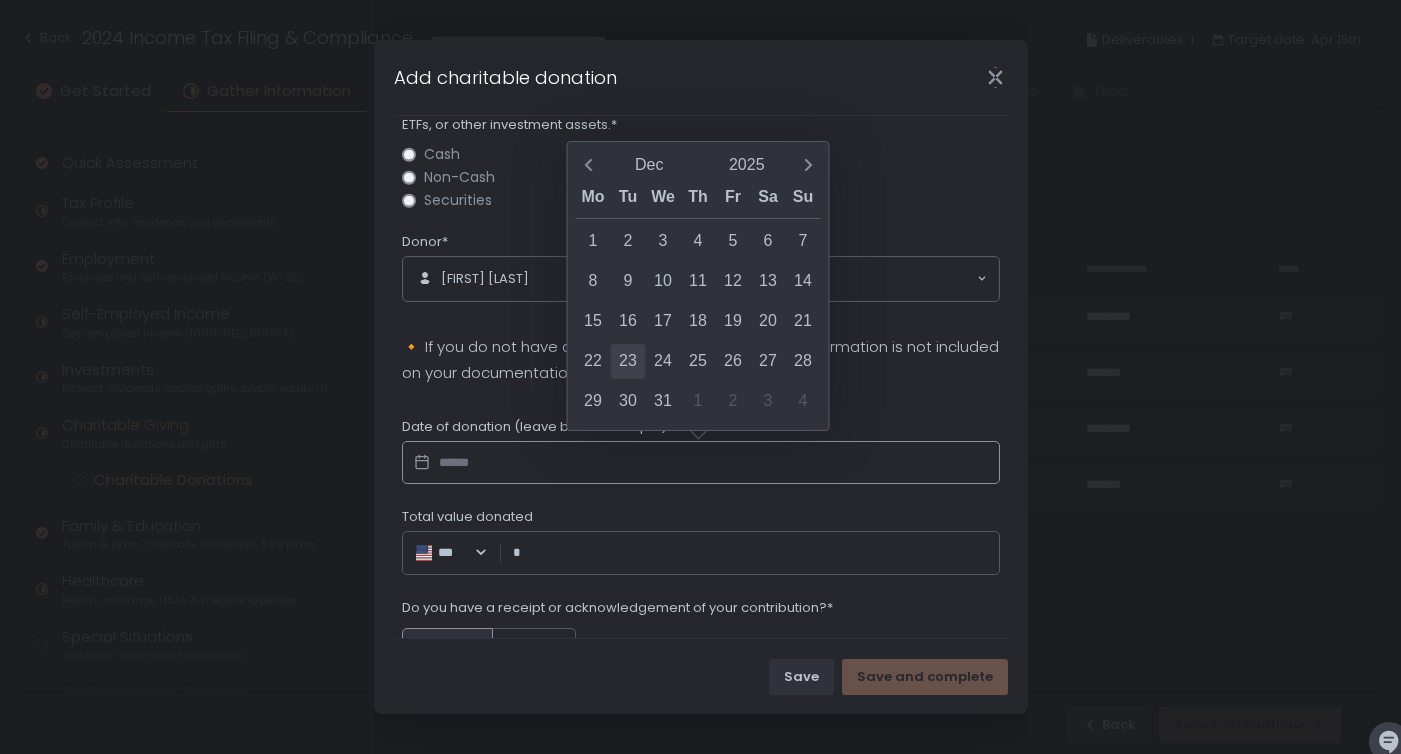 click on "23" at bounding box center (628, 361) 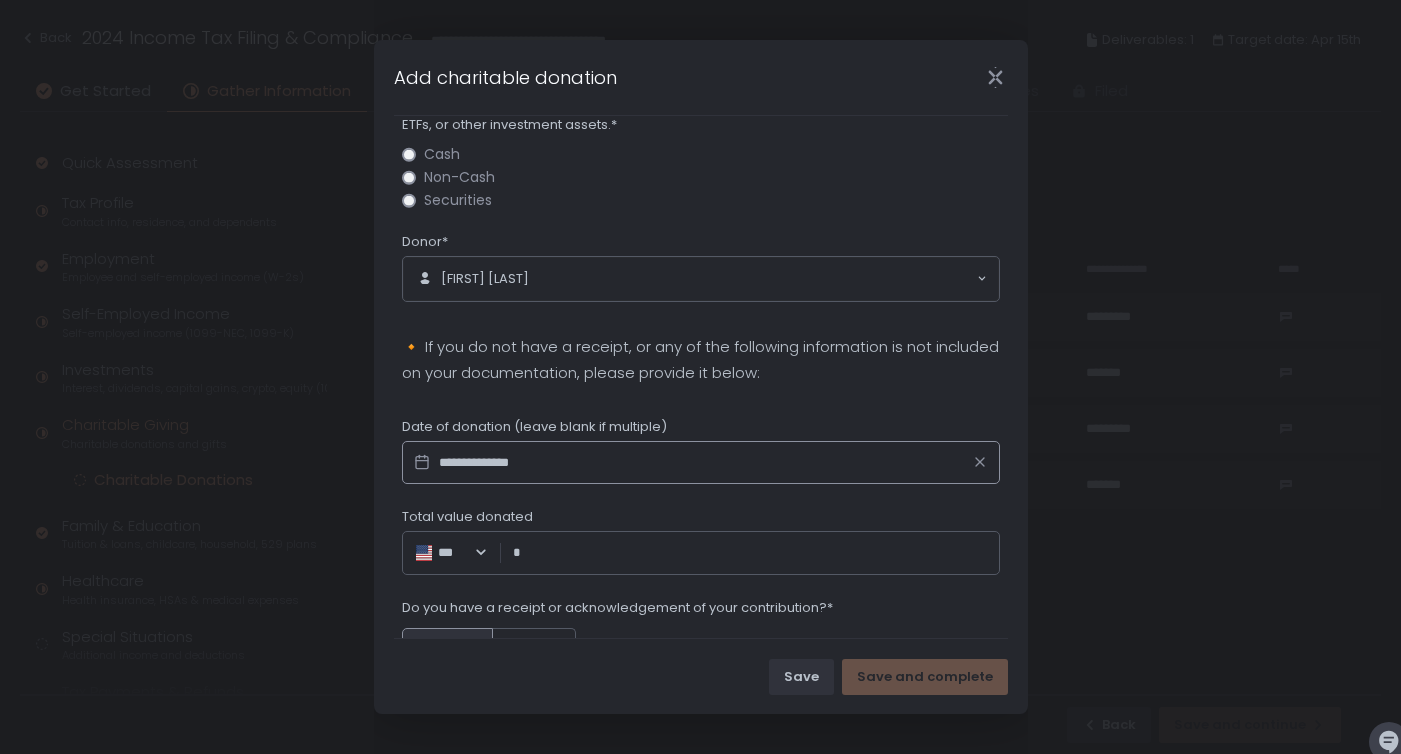 click on "**********" at bounding box center (701, 463) 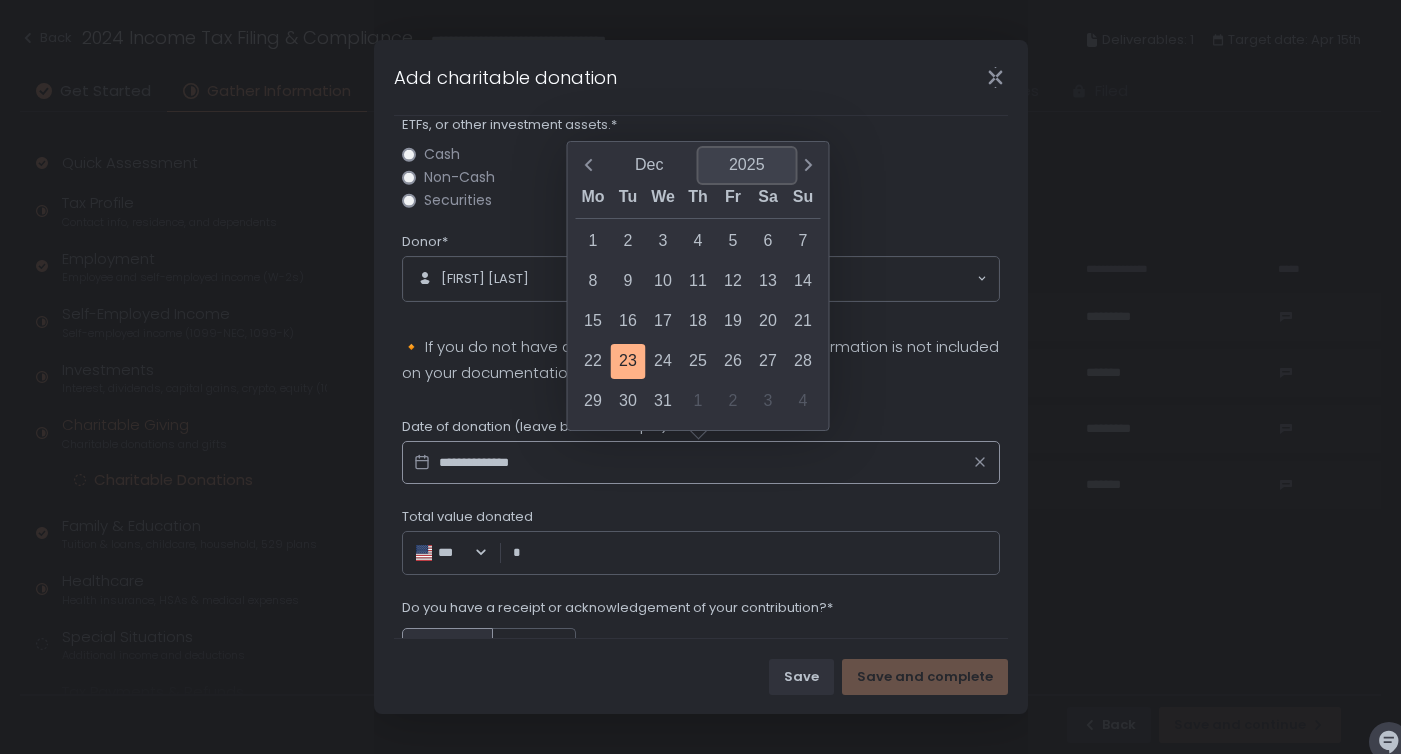 click on "2025" 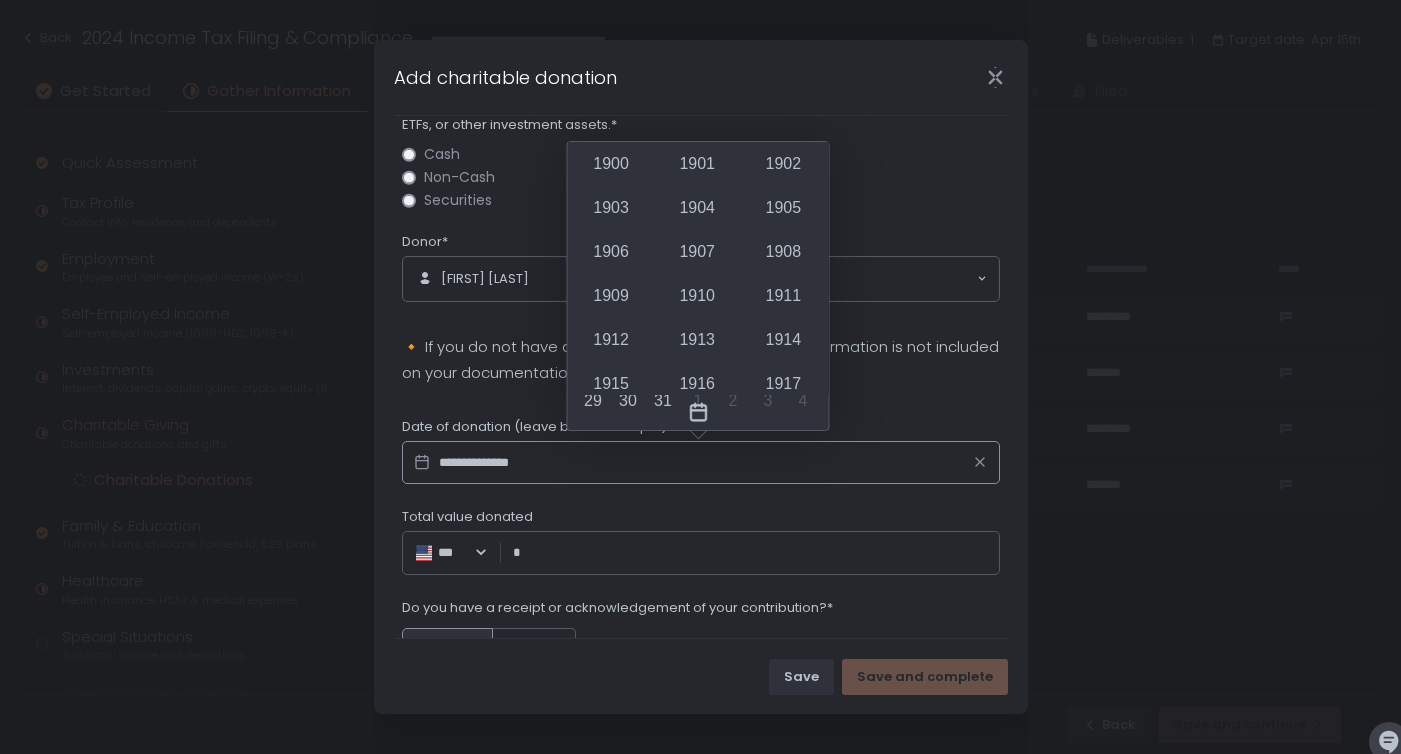 scroll, scrollTop: 1686, scrollLeft: 0, axis: vertical 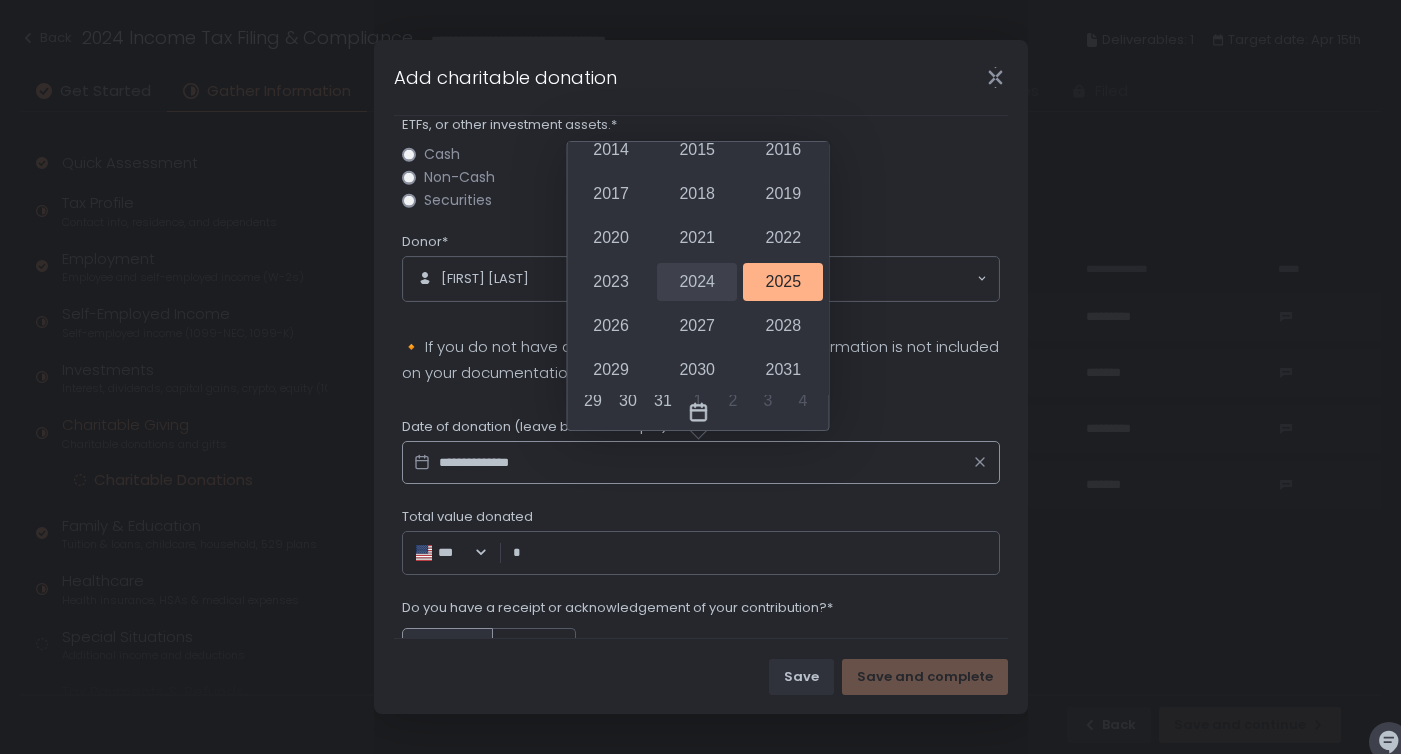 click on "2024" at bounding box center [697, 282] 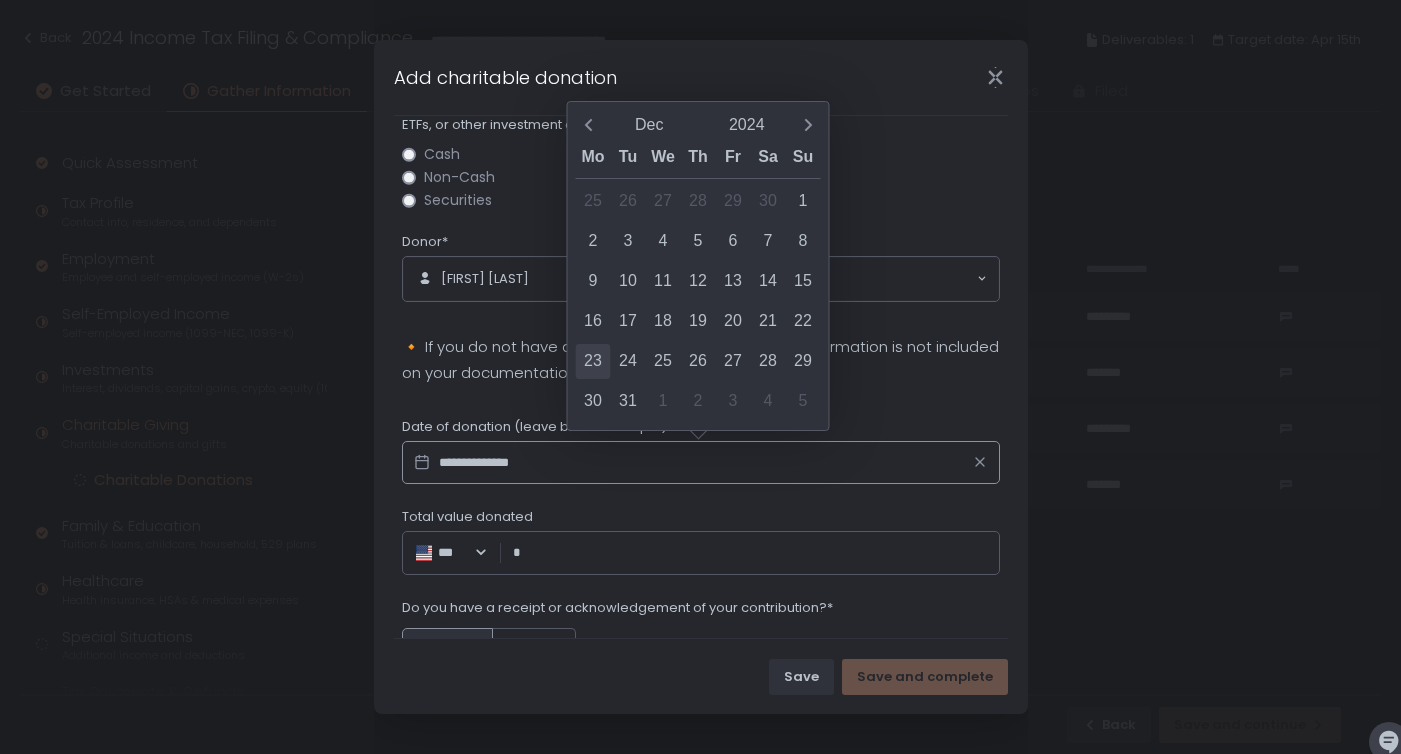 click on "23" at bounding box center (593, 361) 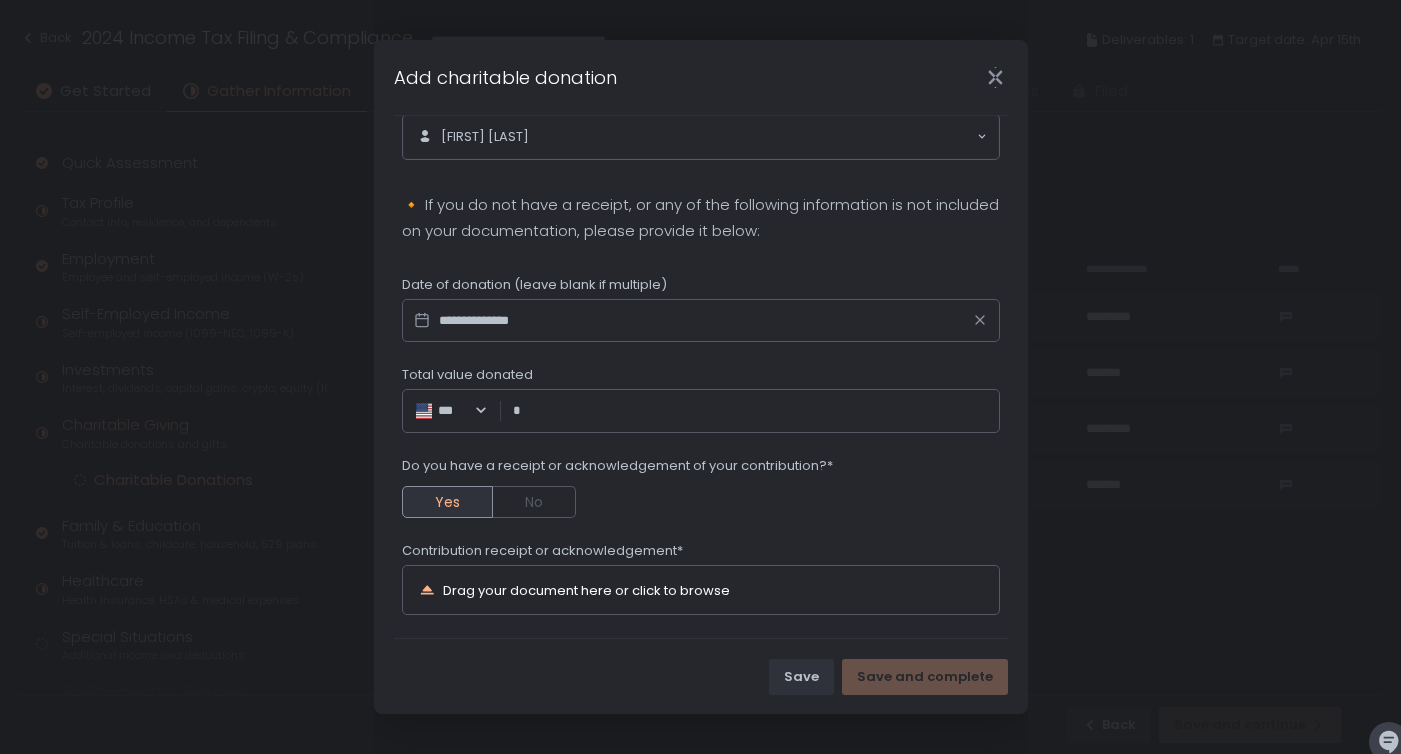scroll, scrollTop: 382, scrollLeft: 0, axis: vertical 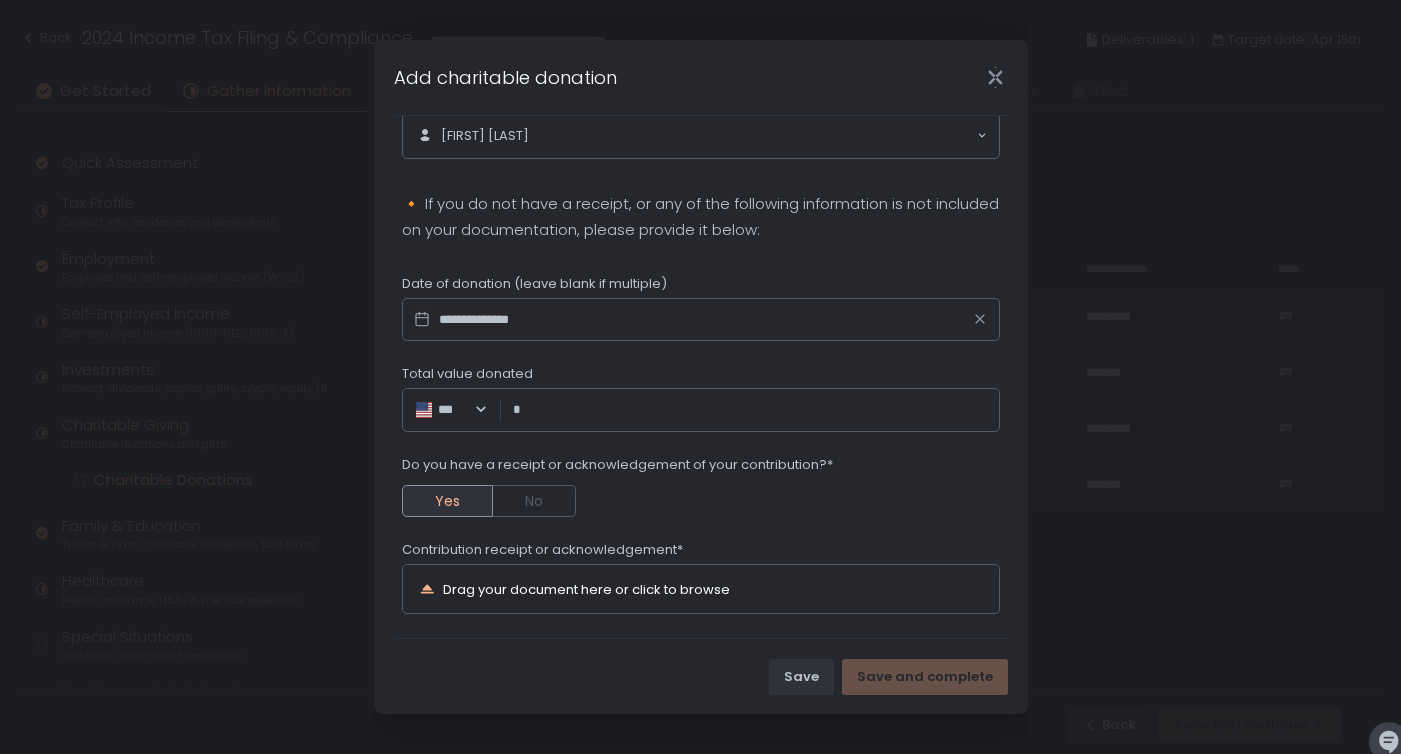 click on "Total value donated" at bounding box center (755, 410) 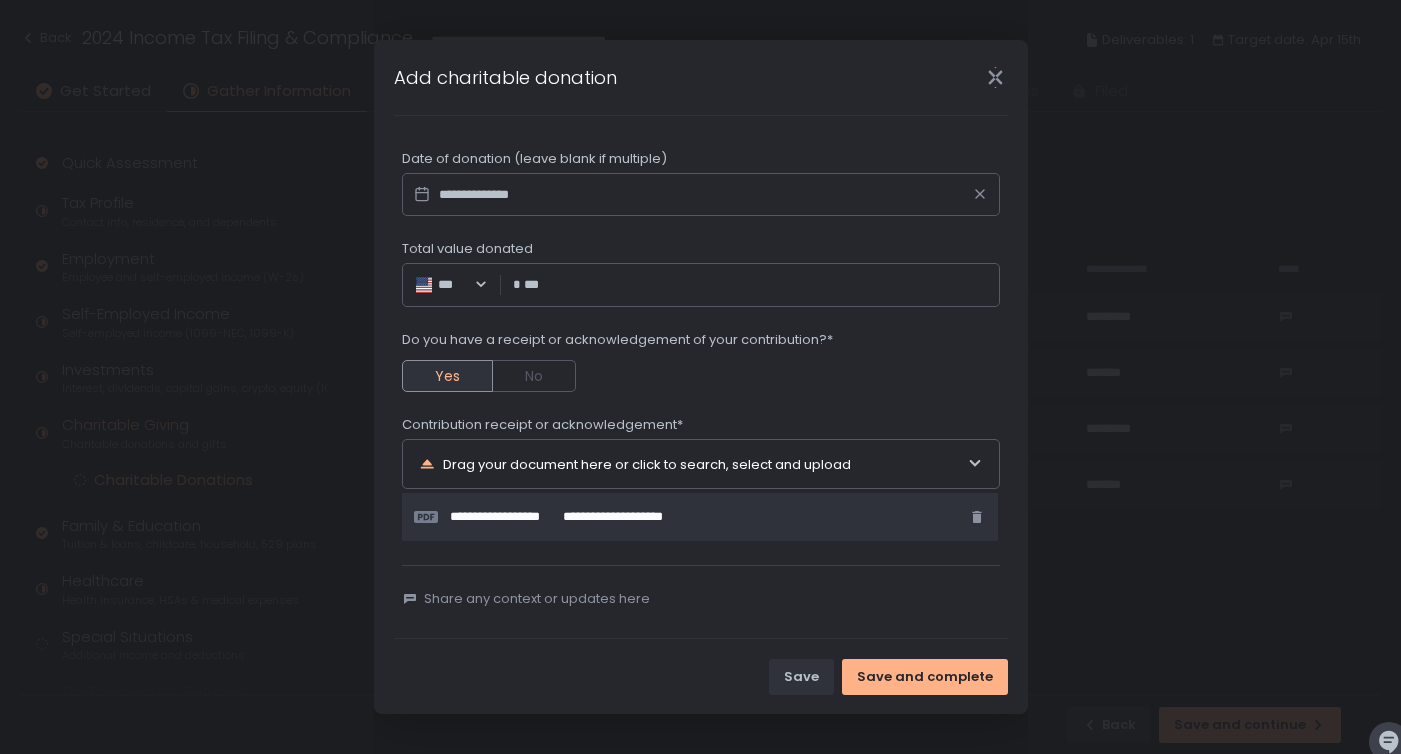 scroll, scrollTop: 517, scrollLeft: 0, axis: vertical 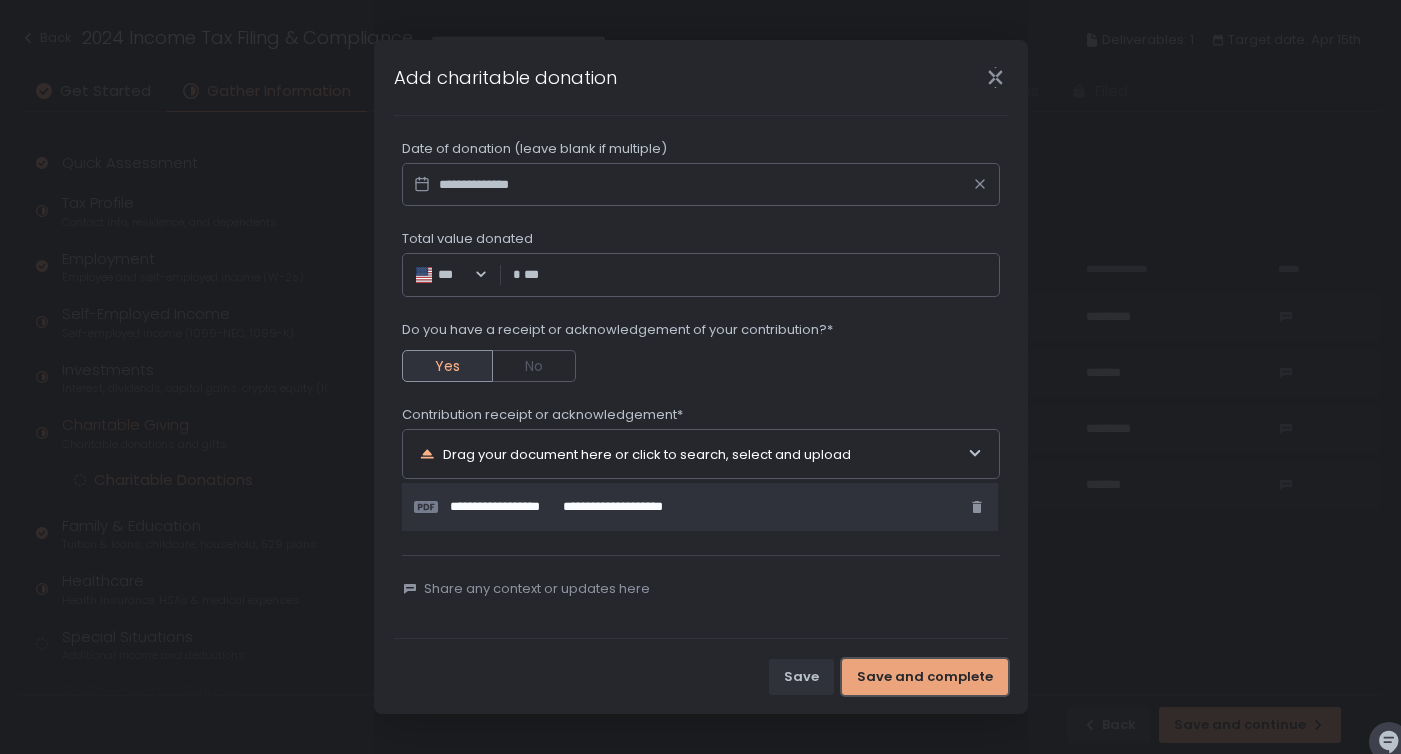 type on "******" 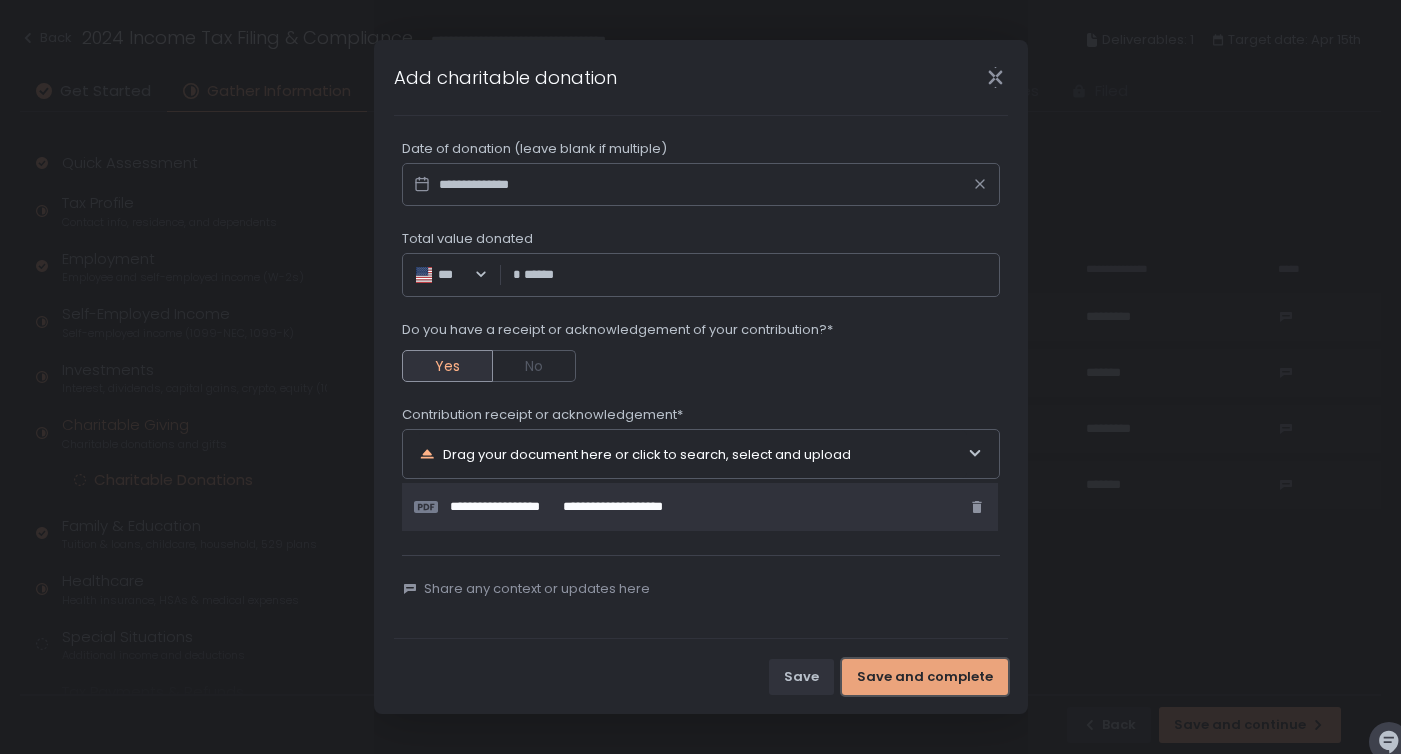 click on "Save and complete" at bounding box center [925, 677] 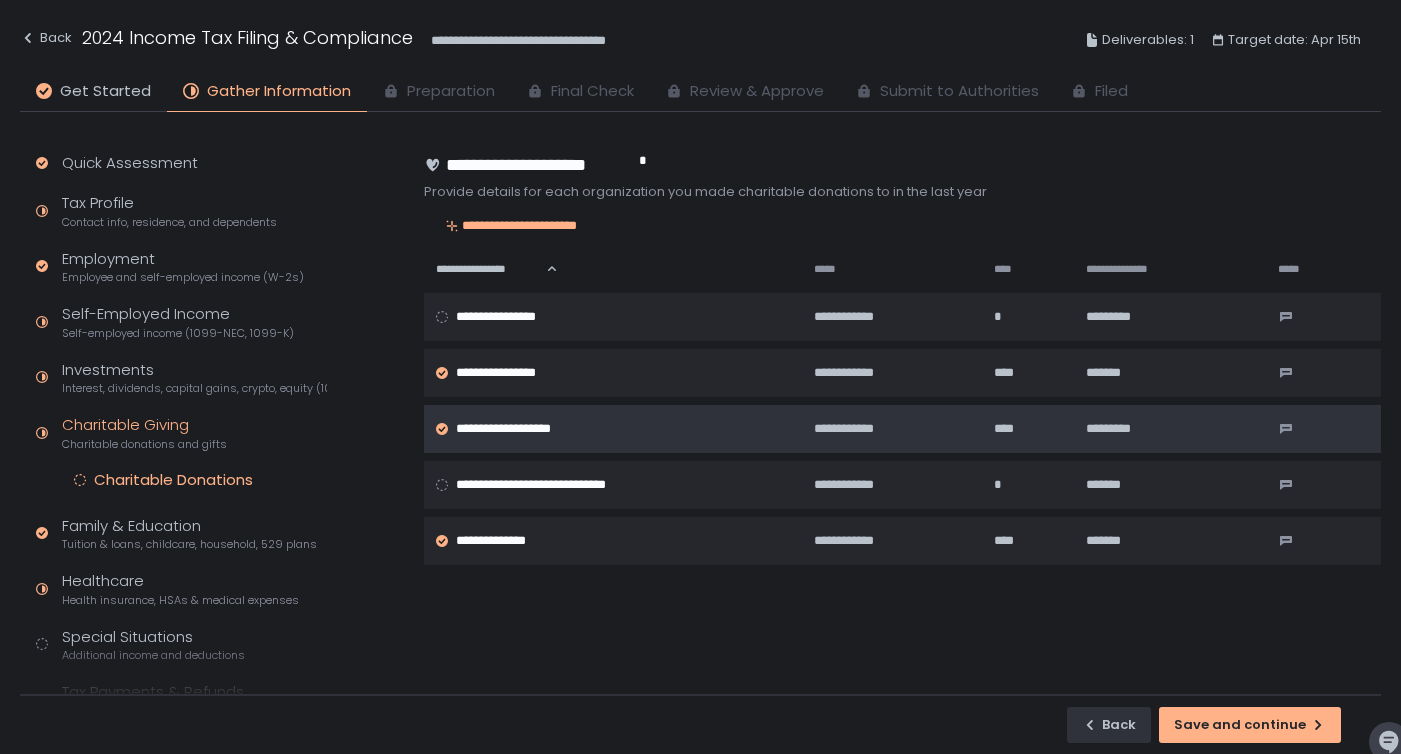click on "**********" 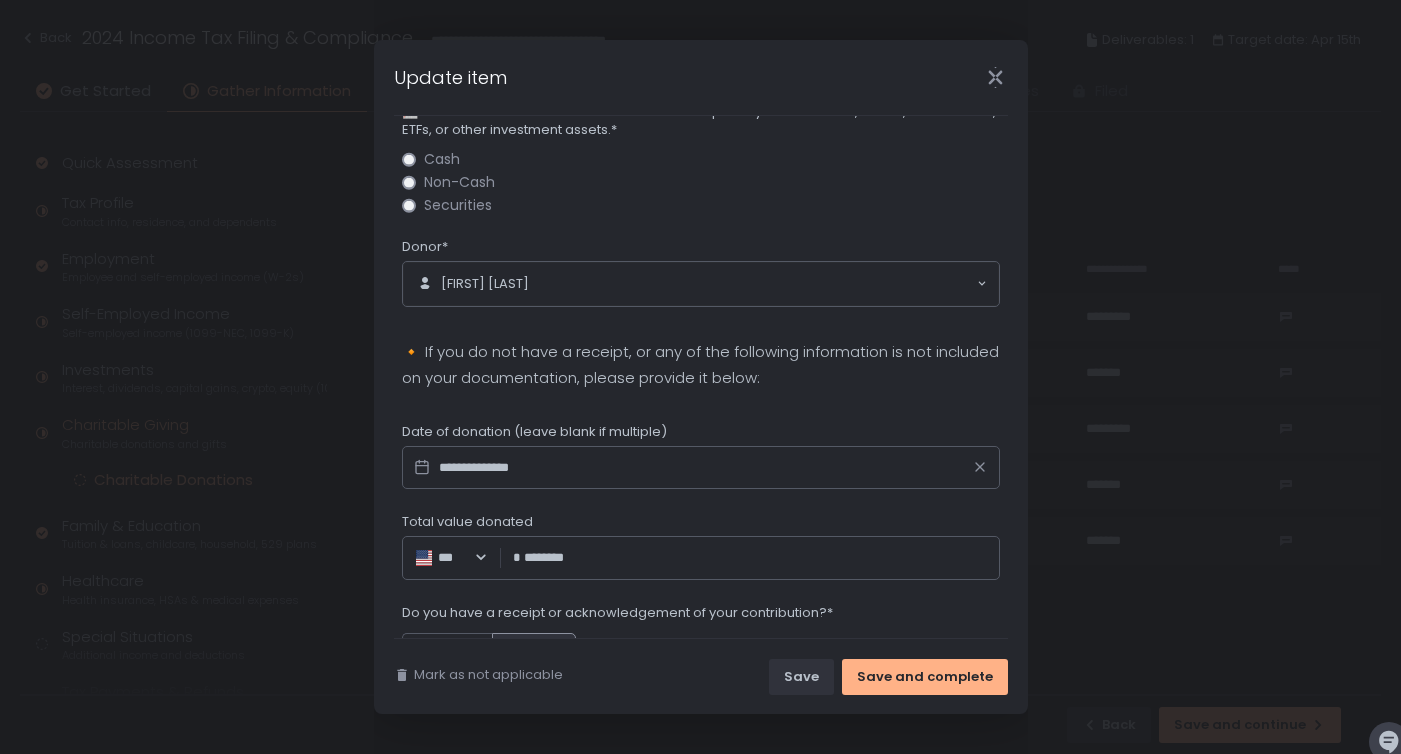 scroll, scrollTop: 278, scrollLeft: 0, axis: vertical 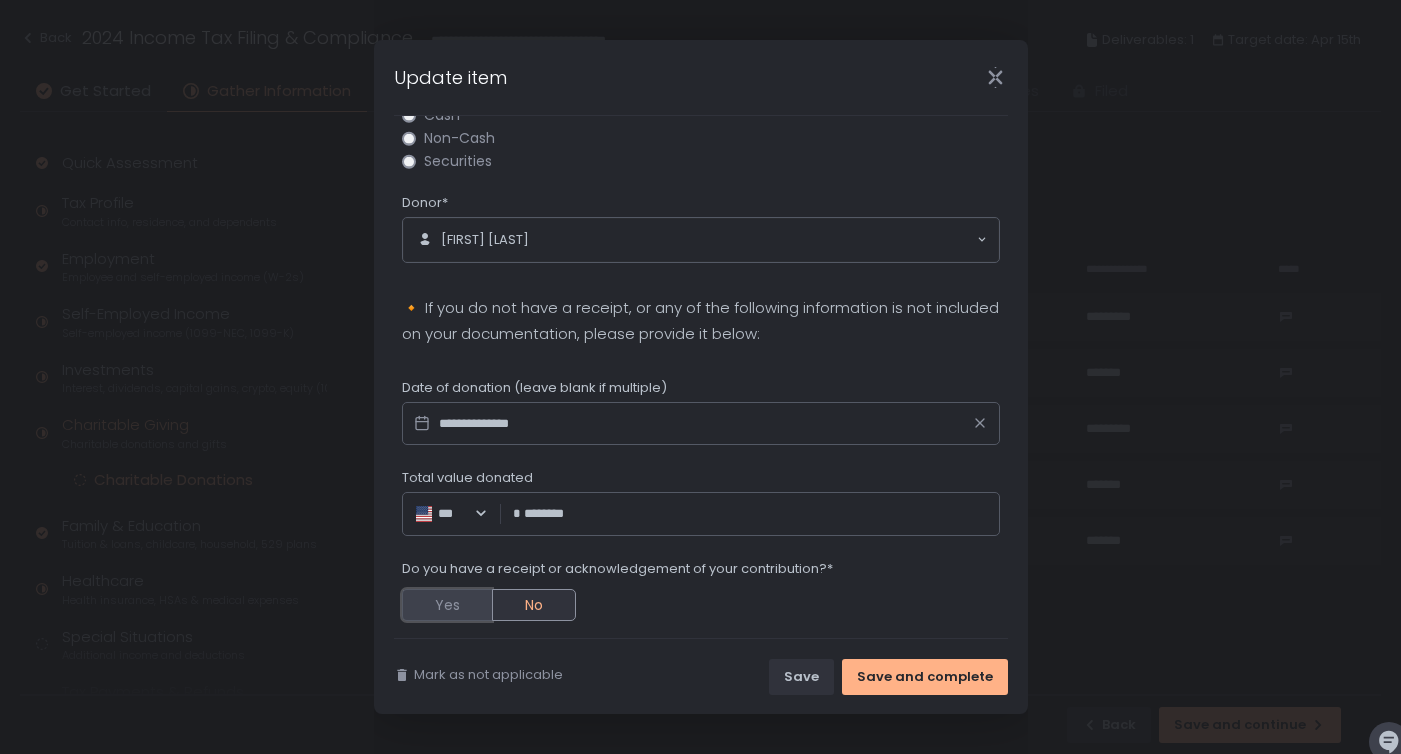 click on "Yes" at bounding box center [447, 605] 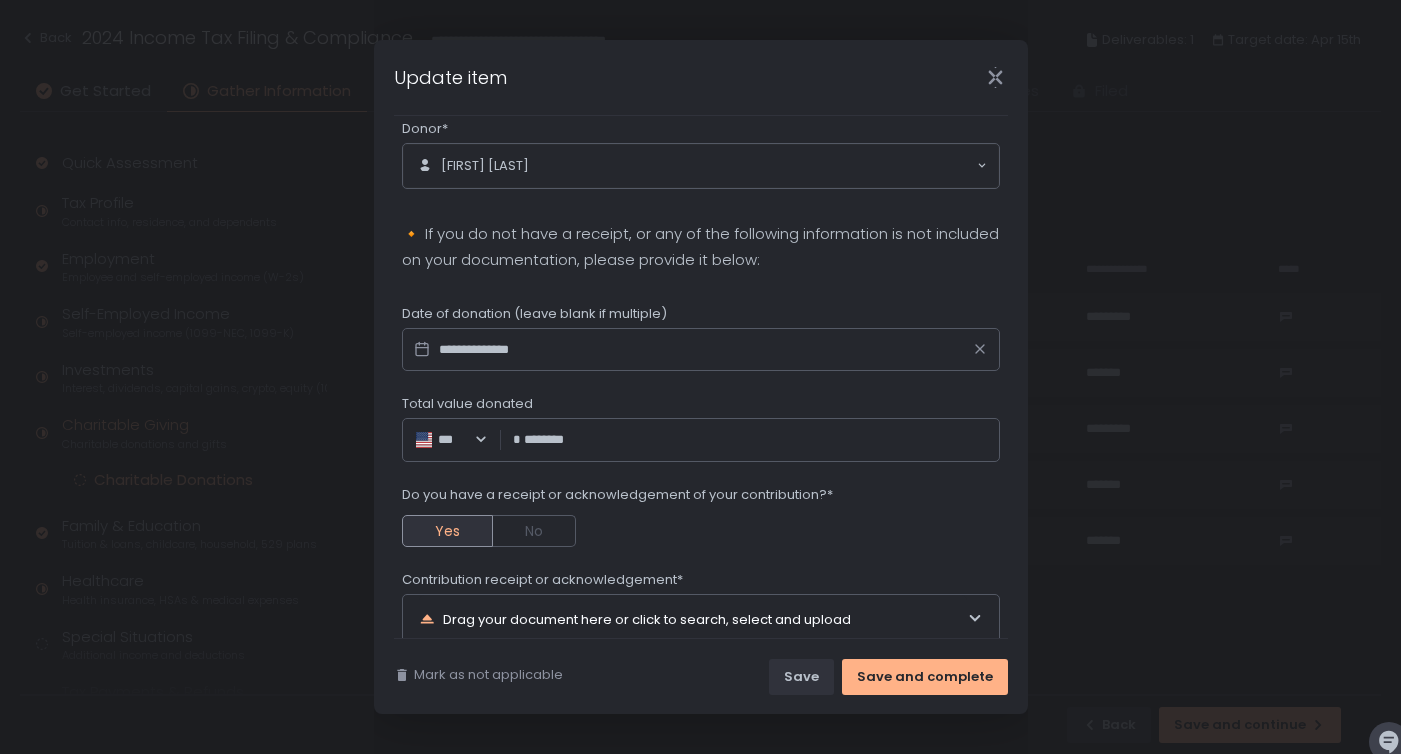 scroll, scrollTop: 348, scrollLeft: 0, axis: vertical 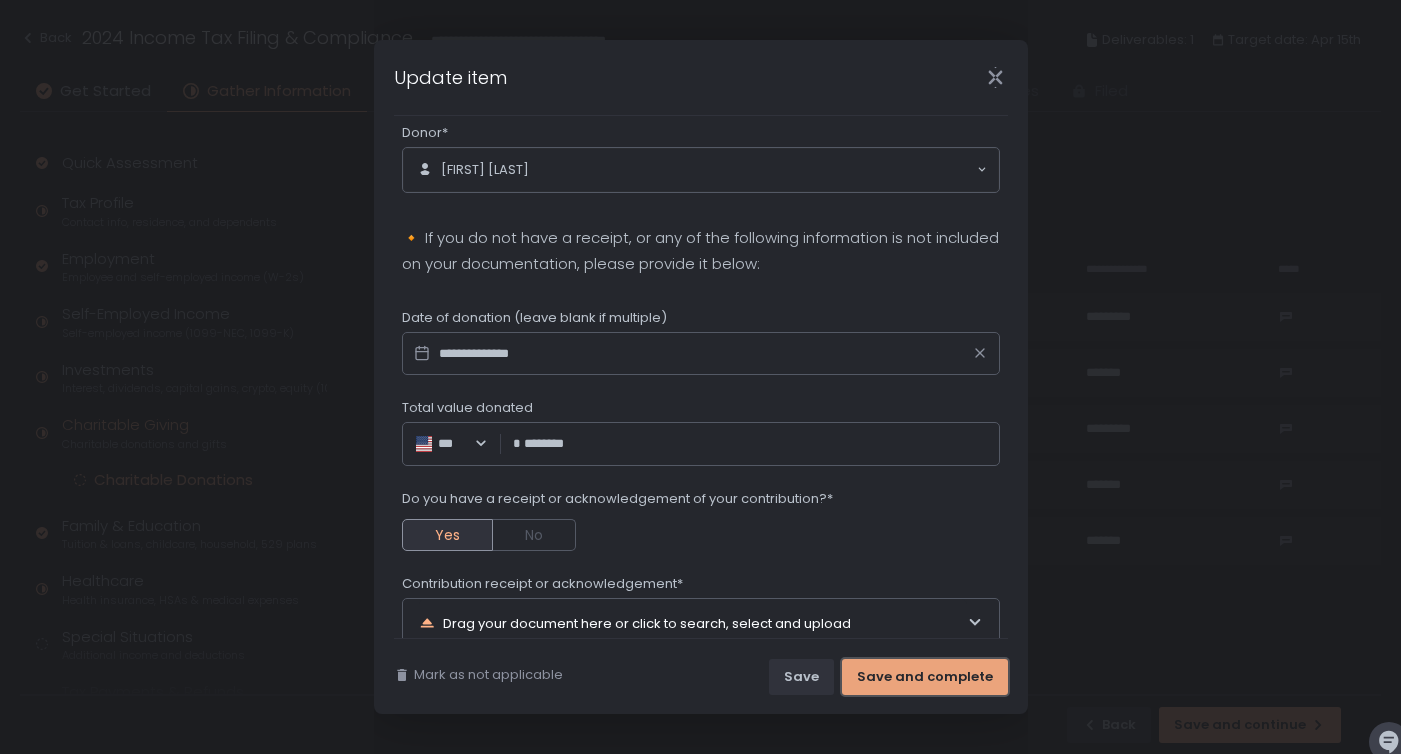 click on "Save and complete" at bounding box center (925, 677) 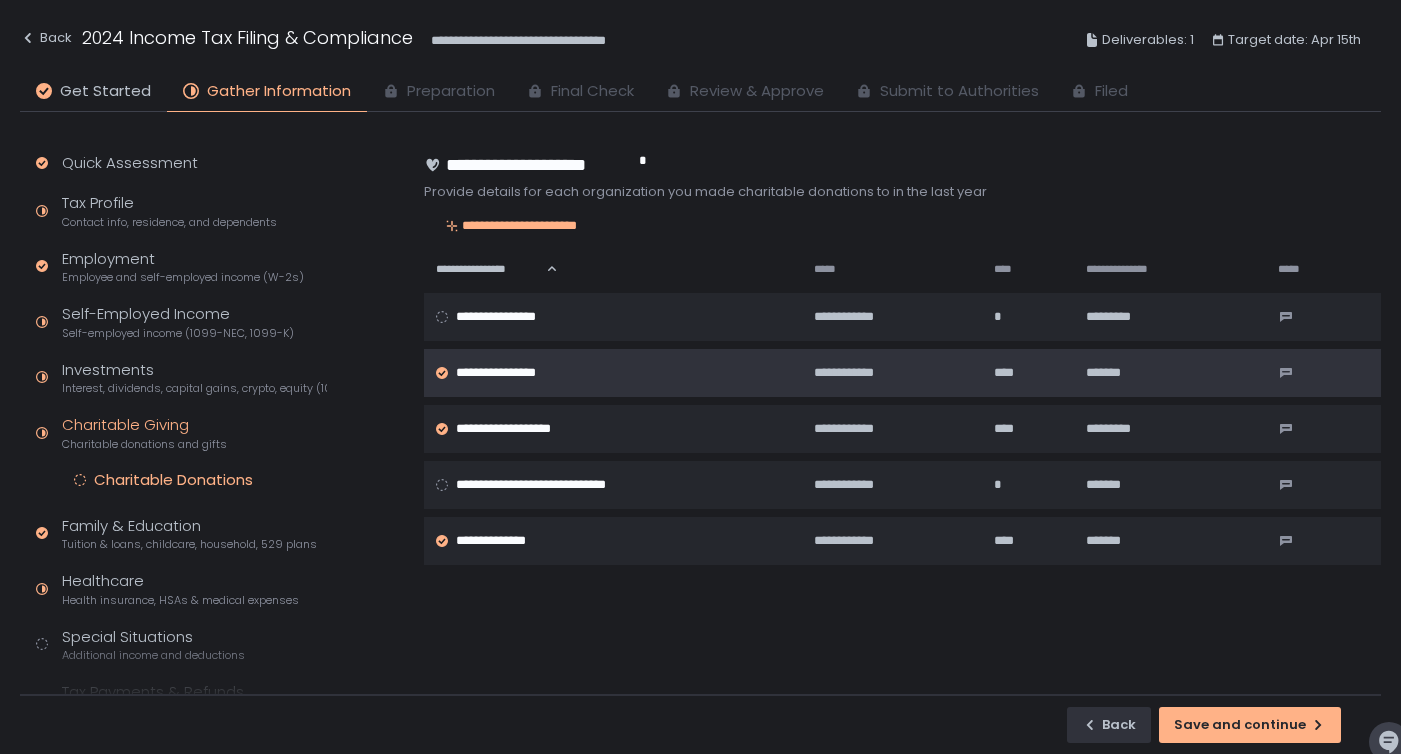 click on "**********" at bounding box center (512, 373) 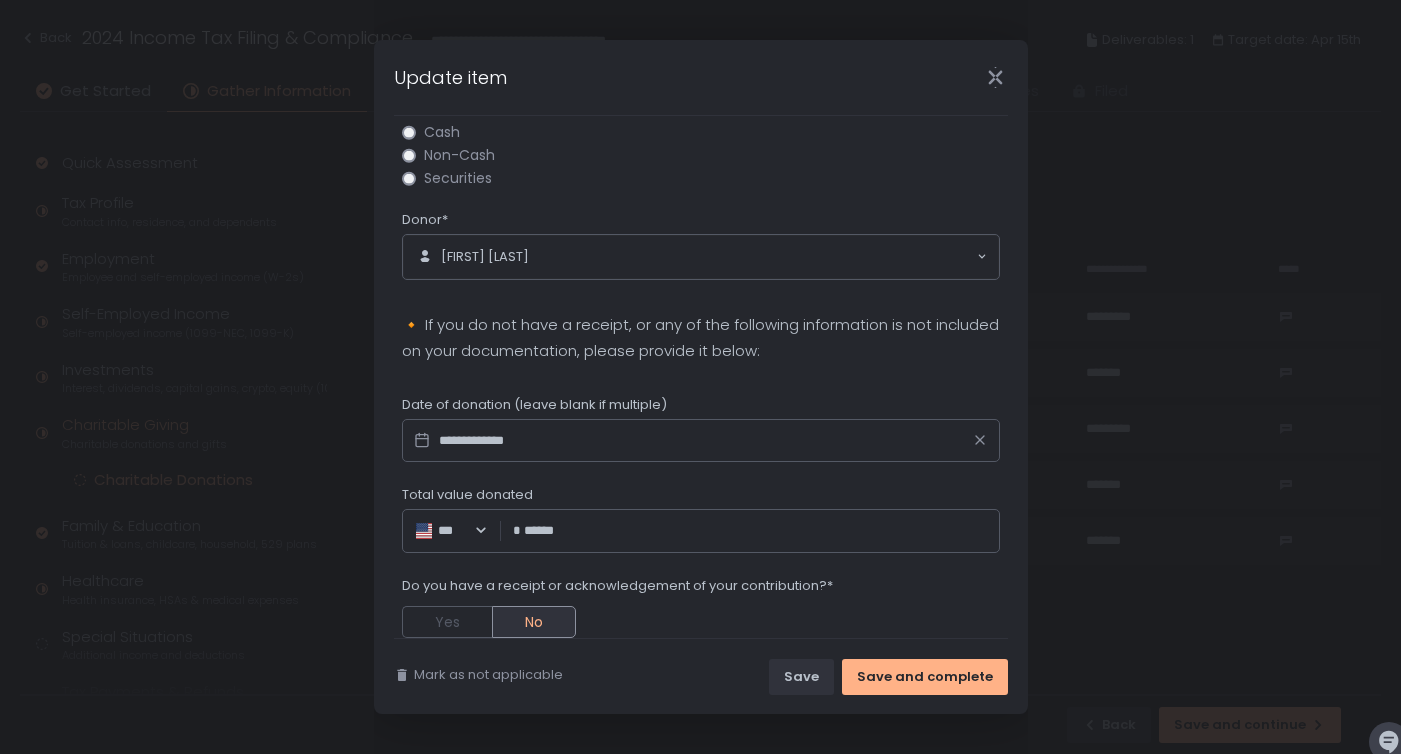 scroll, scrollTop: 265, scrollLeft: 0, axis: vertical 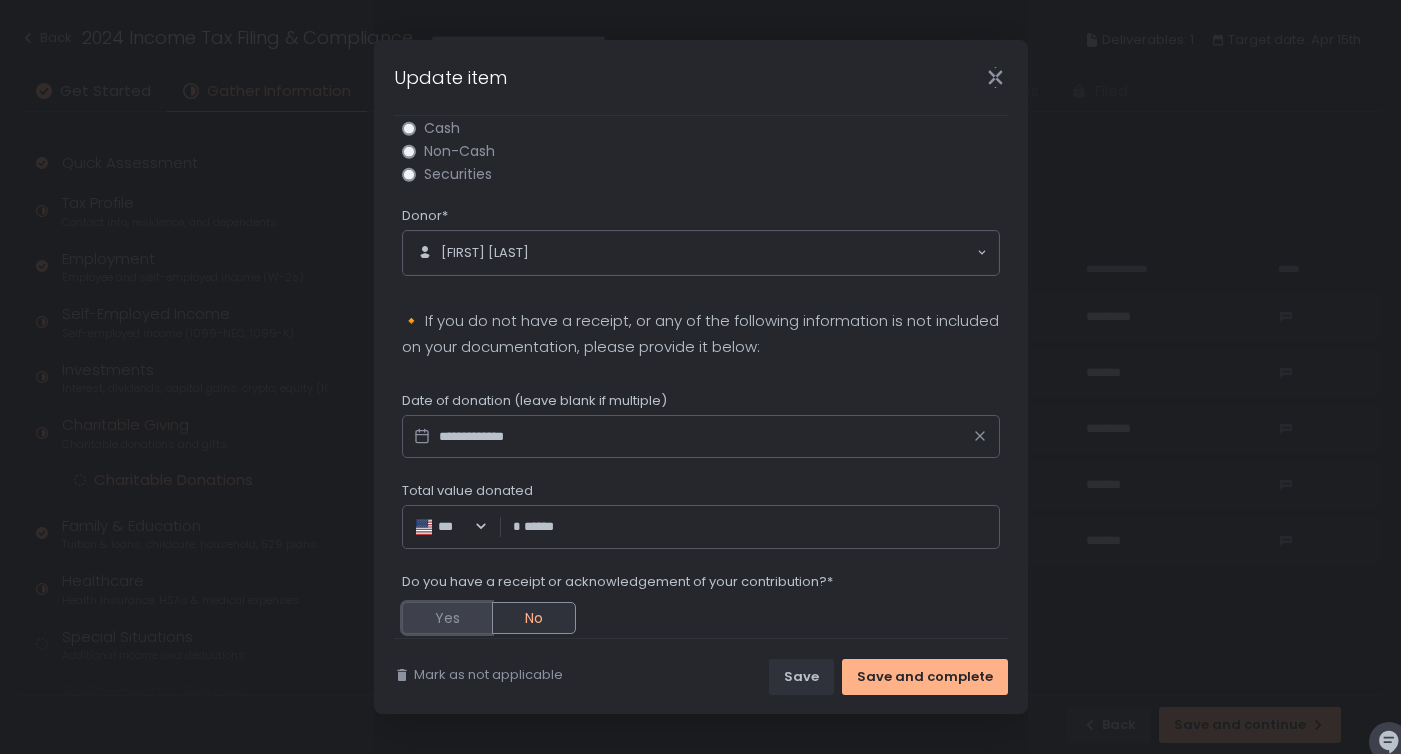 click on "Yes" at bounding box center [447, 618] 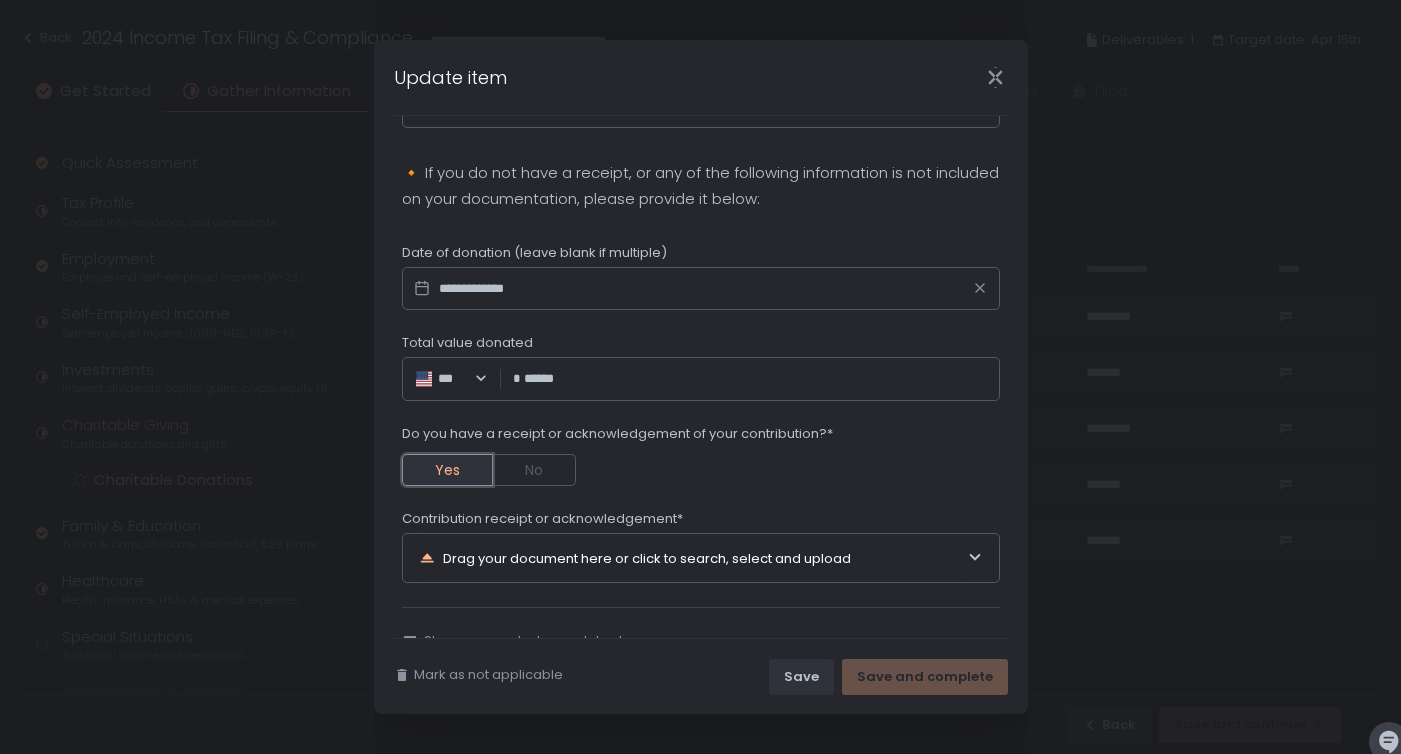 scroll, scrollTop: 420, scrollLeft: 0, axis: vertical 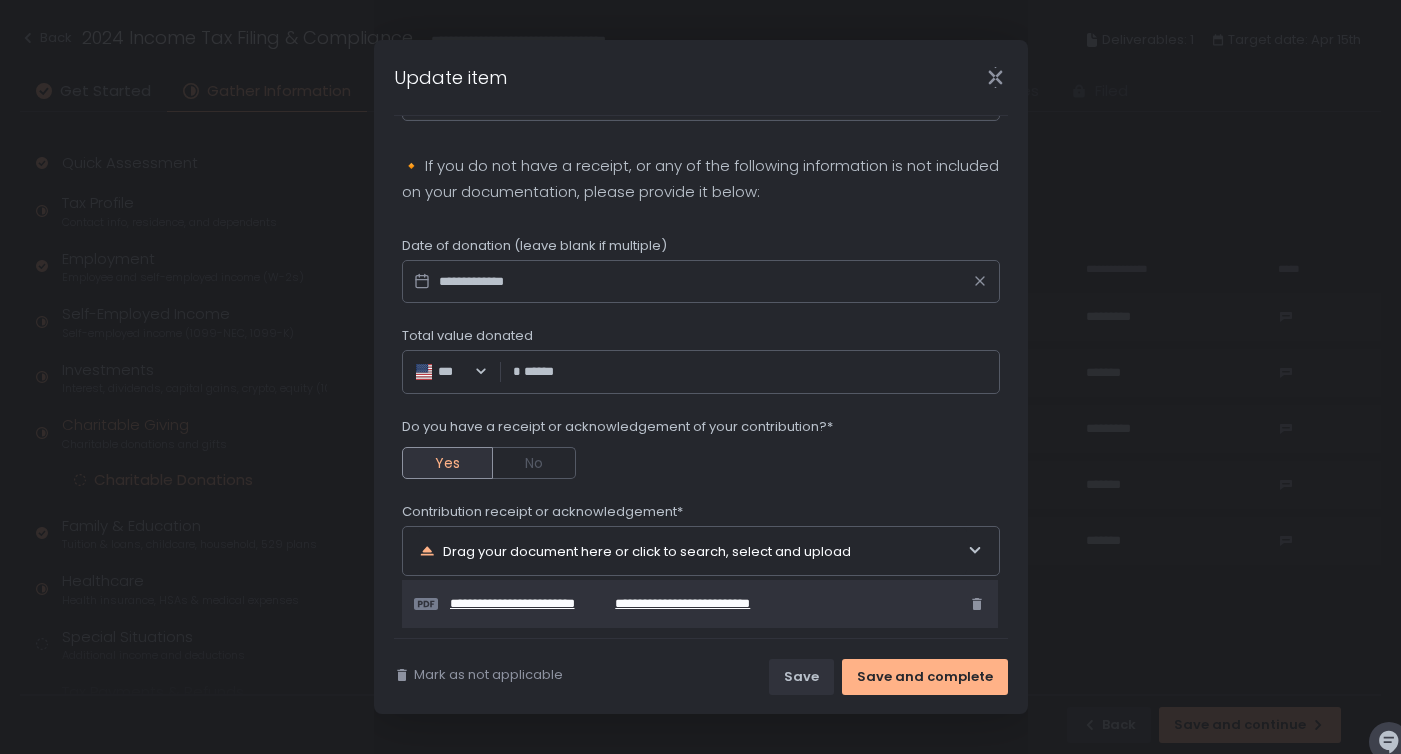 click on "**********" at bounding box center [533, 604] 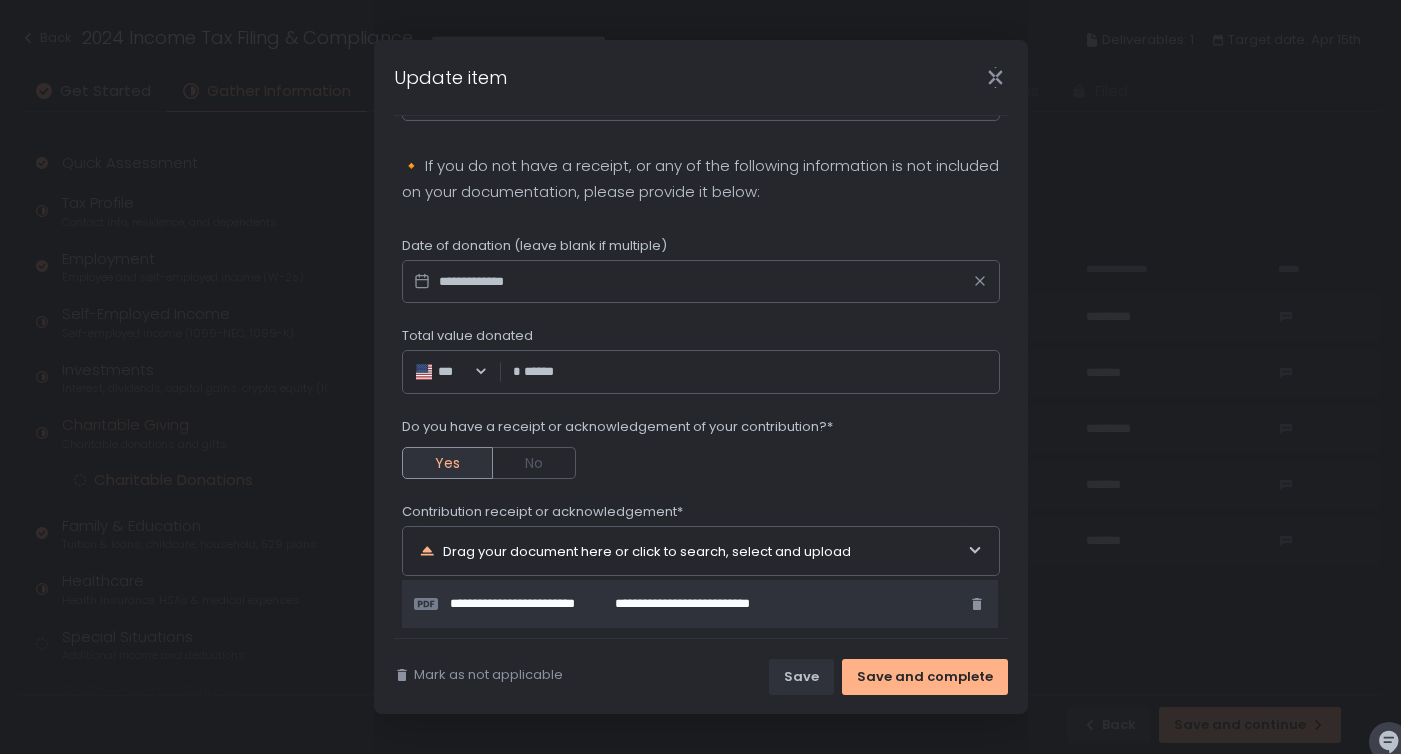 scroll, scrollTop: 517, scrollLeft: 0, axis: vertical 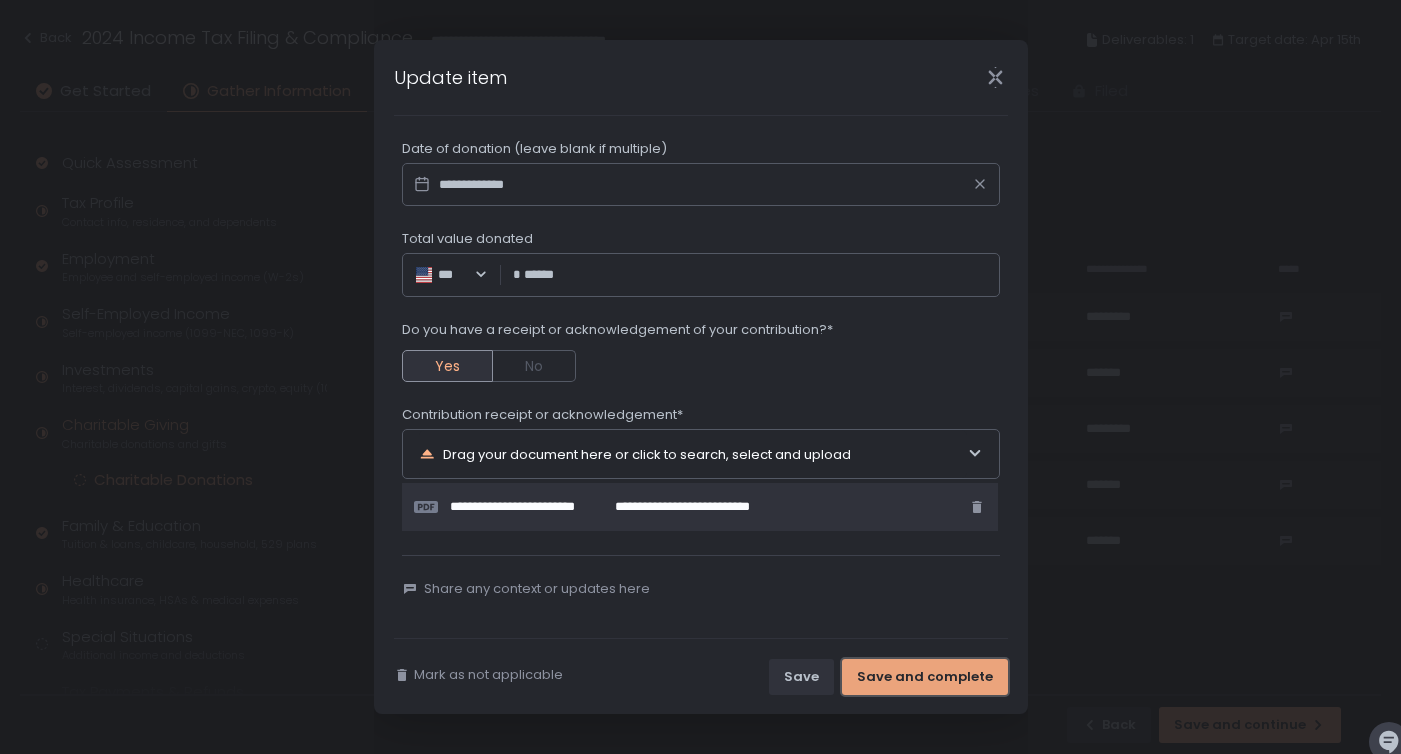 click on "Save and complete" at bounding box center (925, 677) 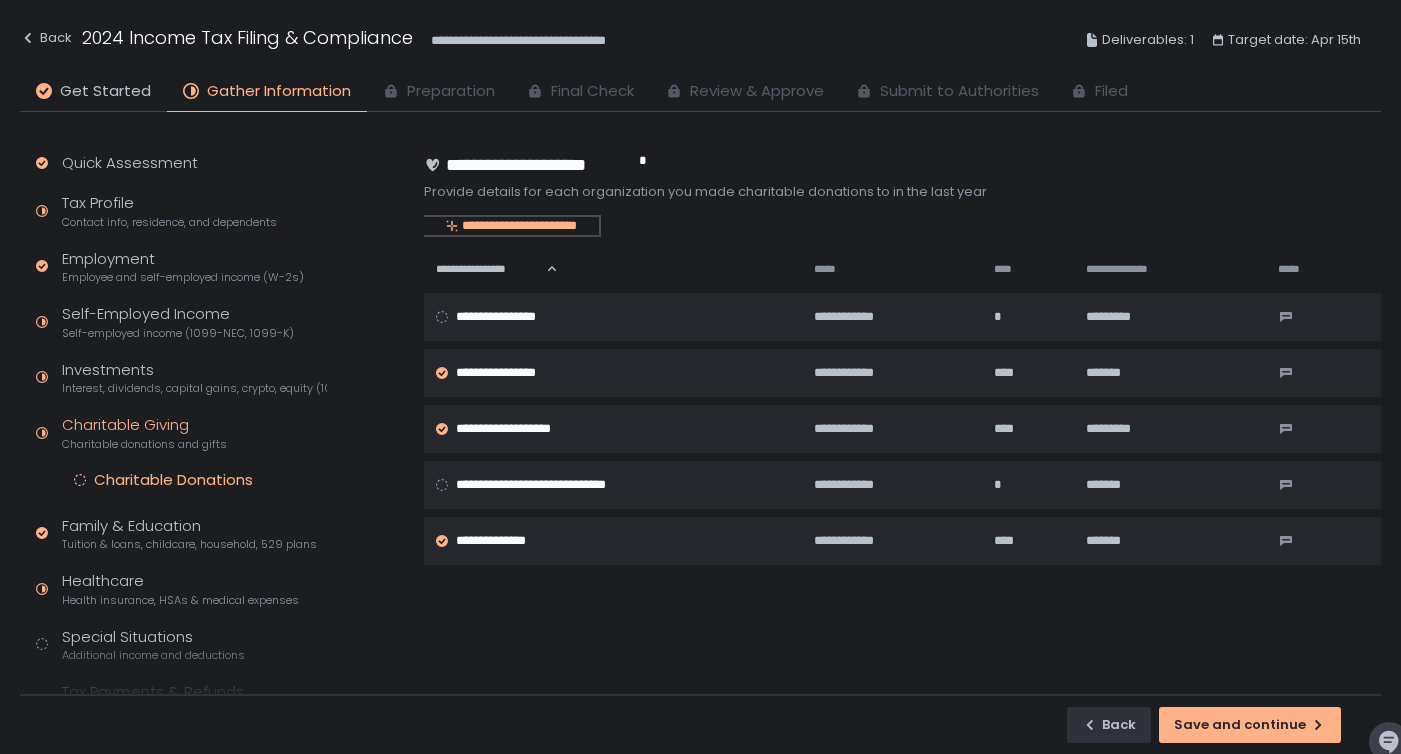 click on "**********" 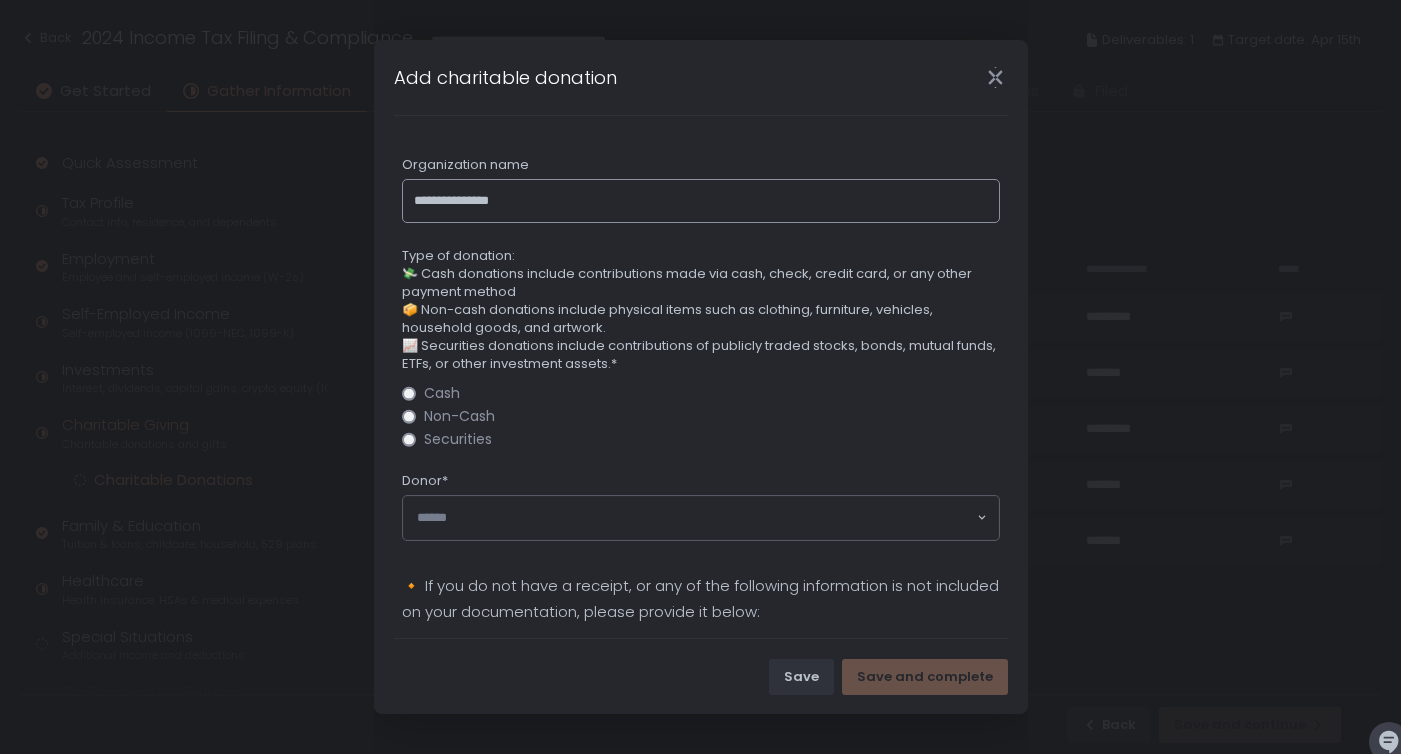 type on "**********" 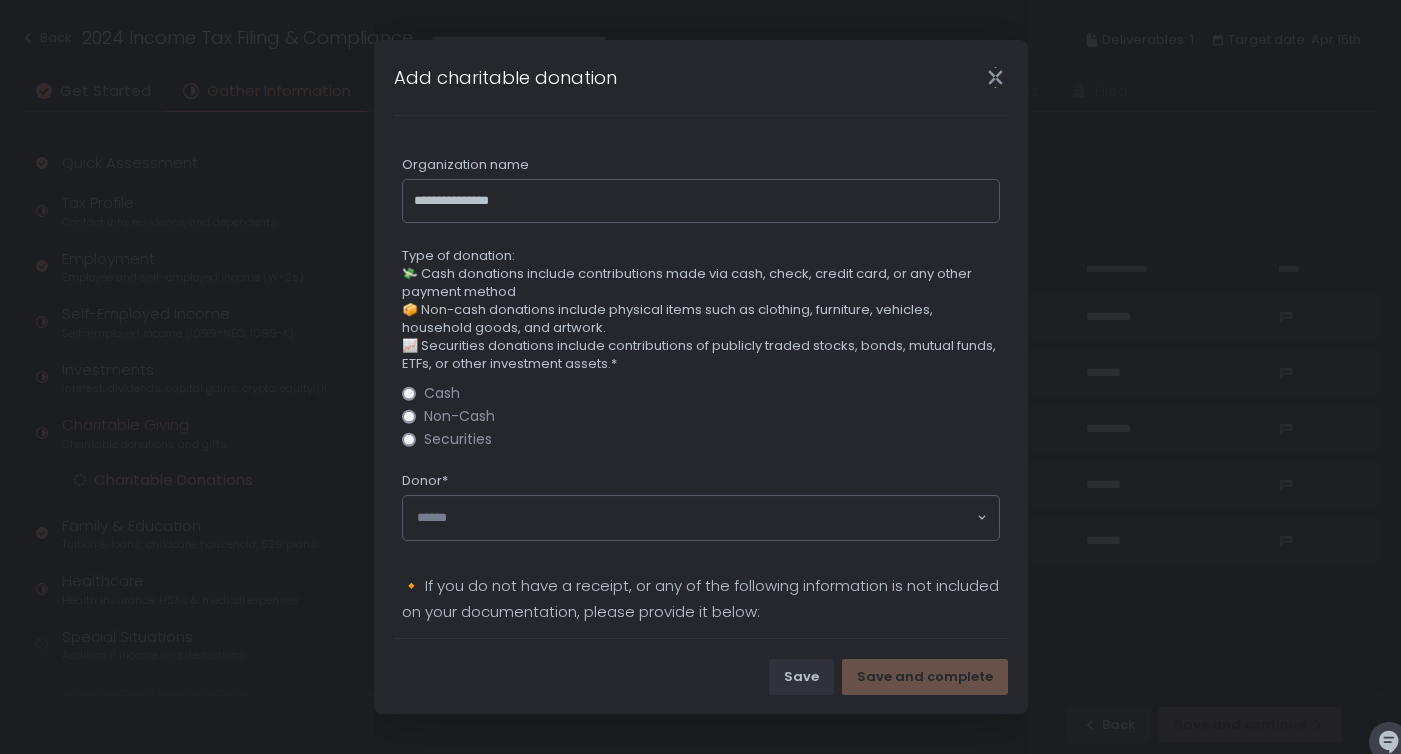 click on "Cash Non-Cash Securities" 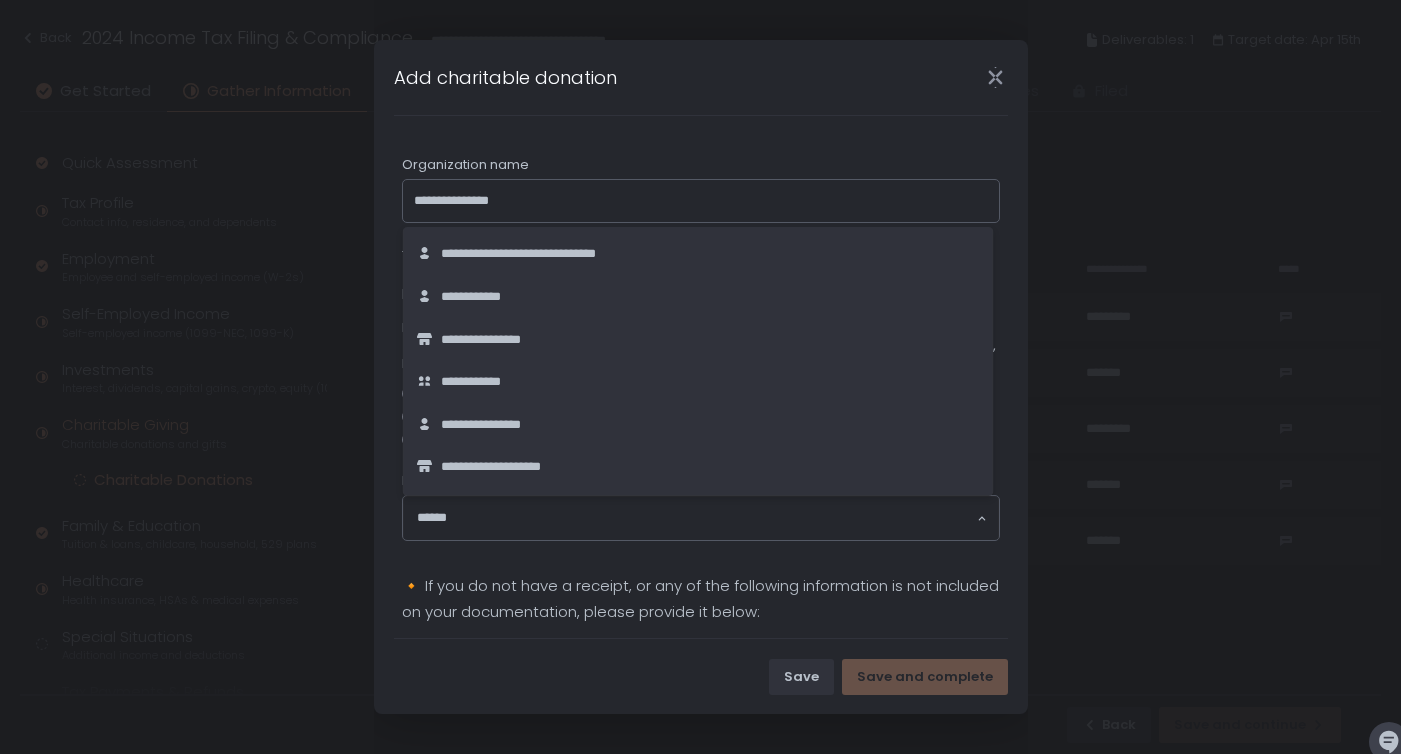 click 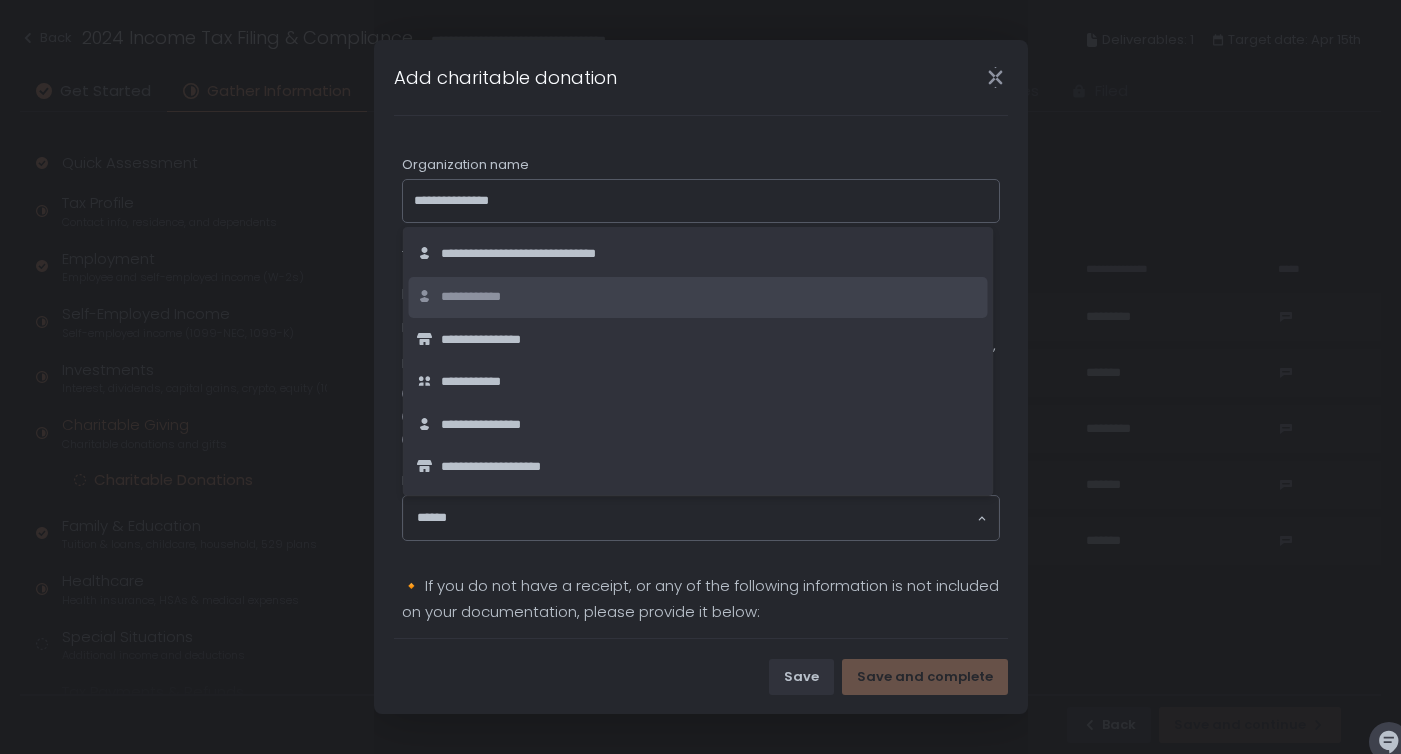 click on "**********" at bounding box center [486, 297] 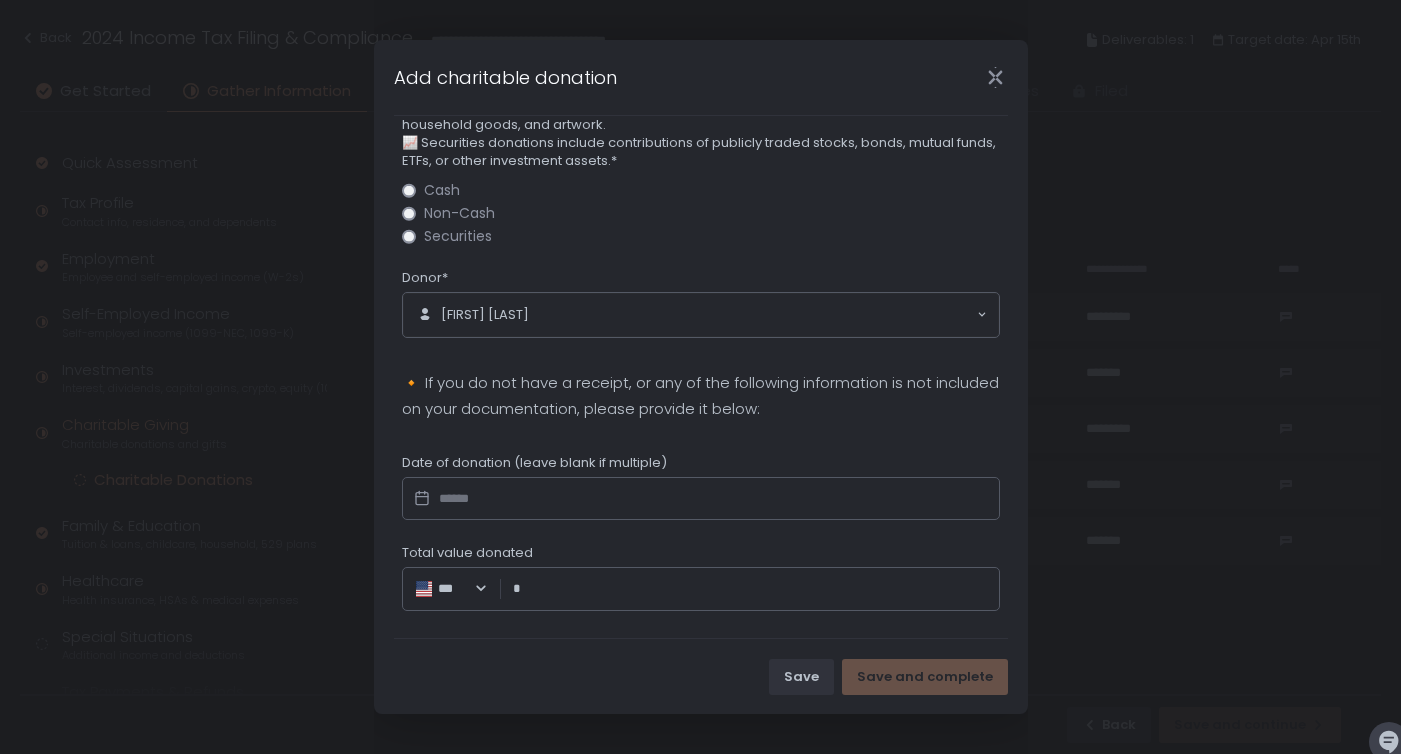 scroll, scrollTop: 211, scrollLeft: 0, axis: vertical 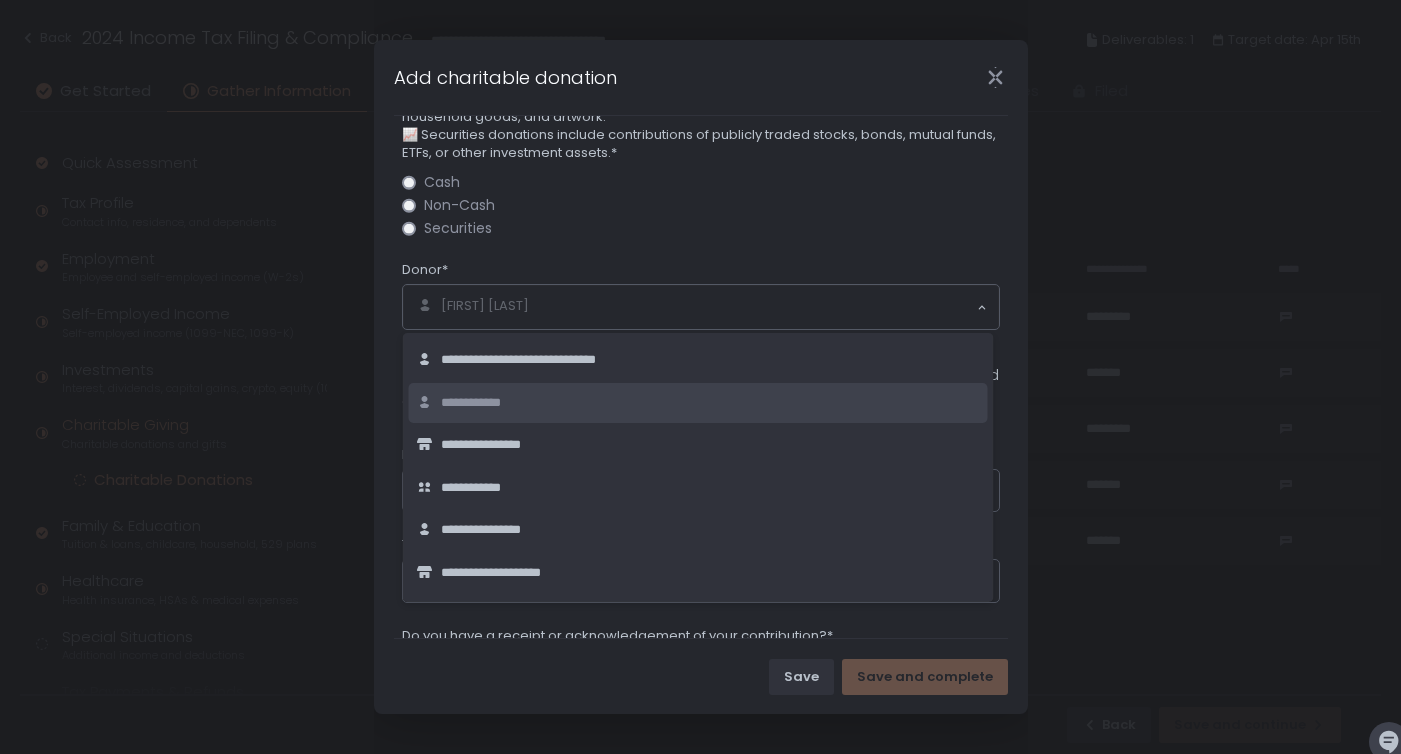 click on "**********" at bounding box center [486, 403] 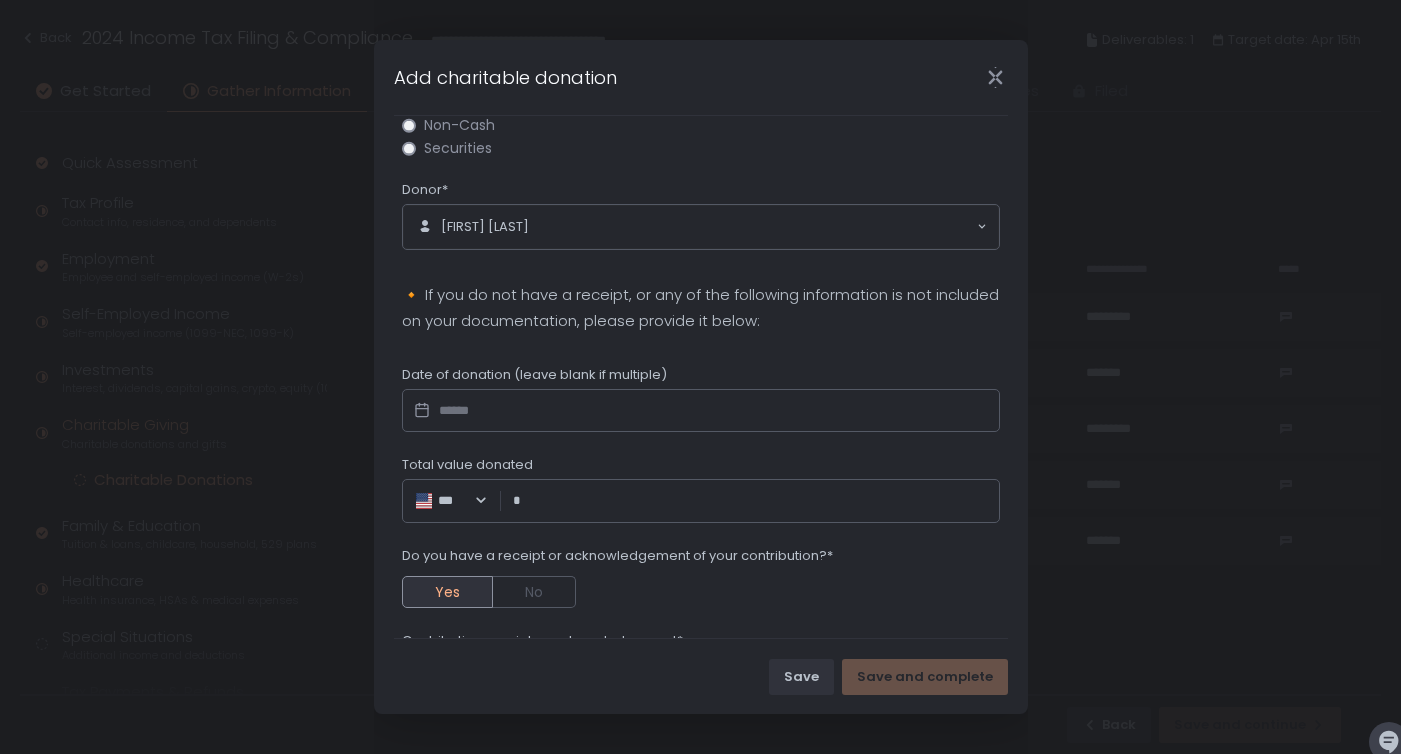 scroll, scrollTop: 292, scrollLeft: 0, axis: vertical 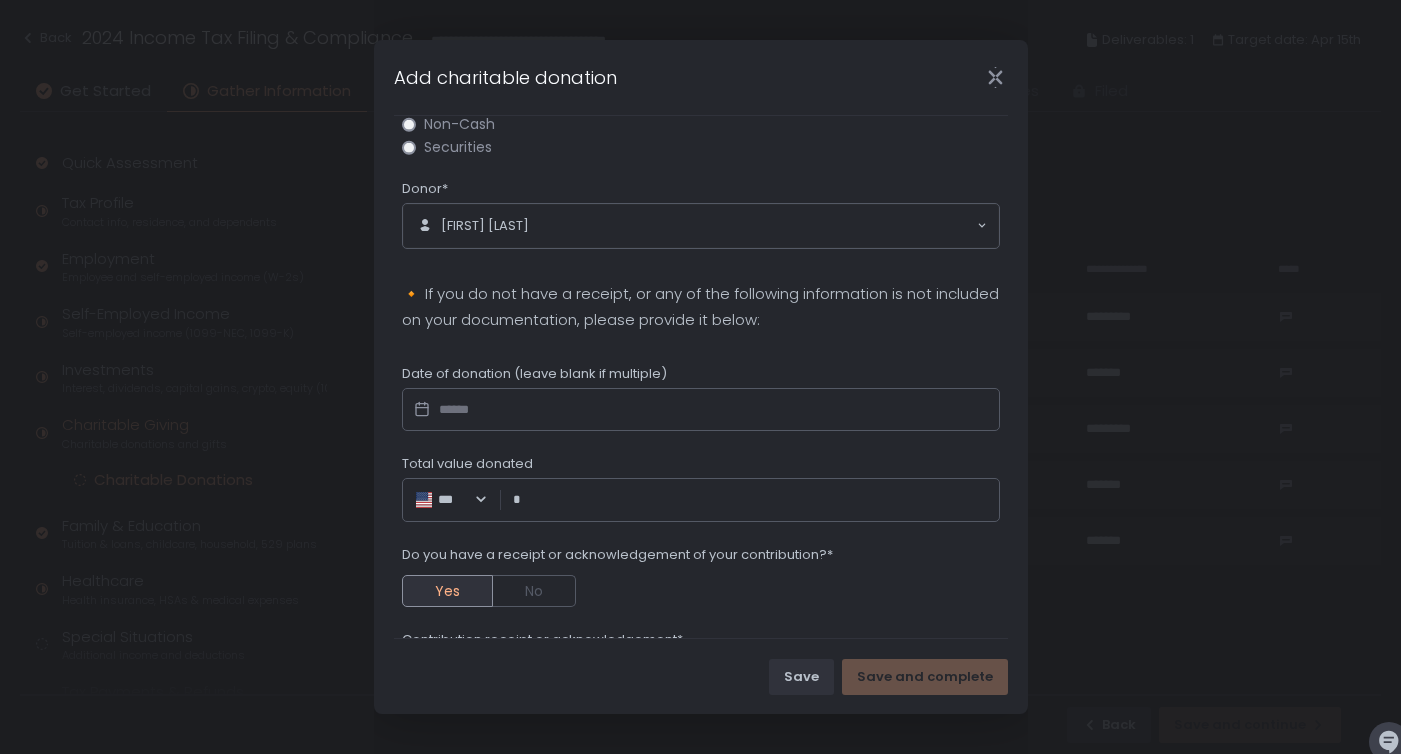 click on "Total value donated" at bounding box center [755, 500] 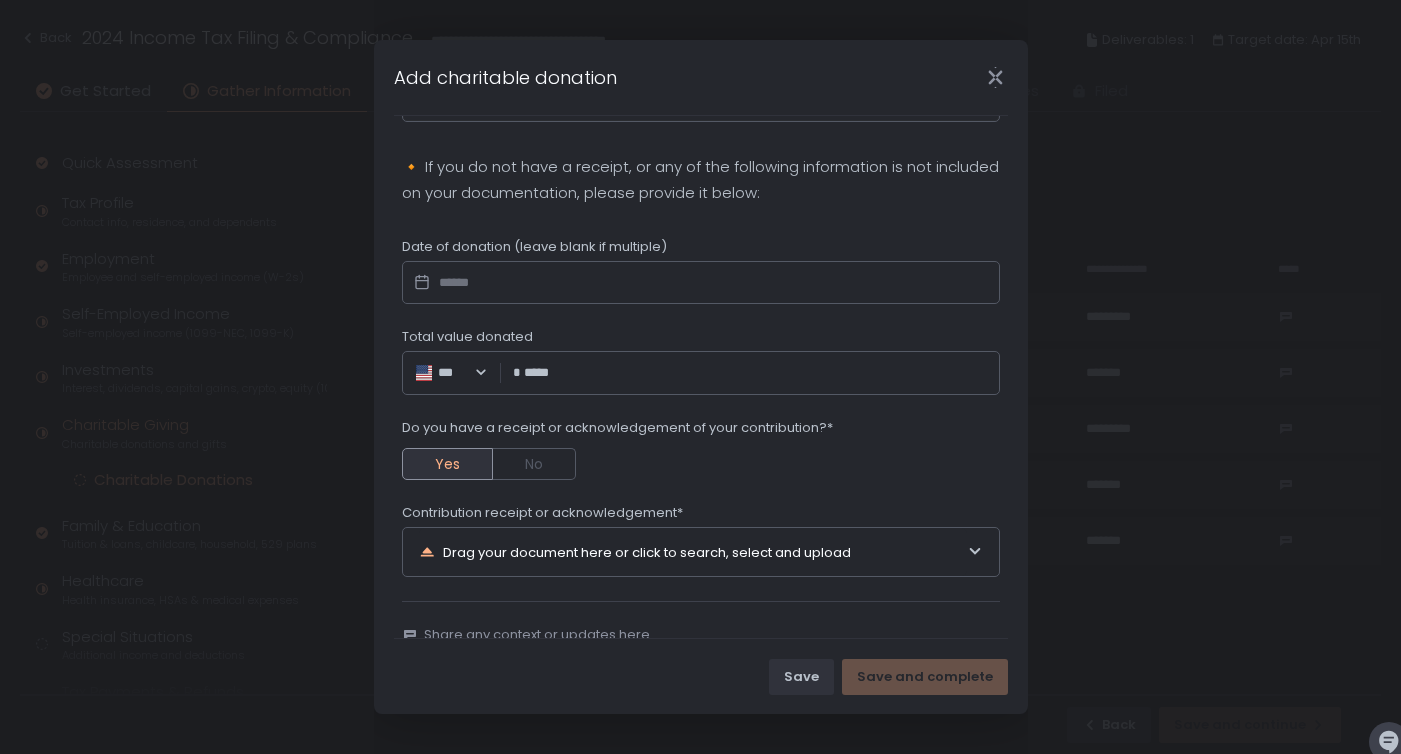 scroll, scrollTop: 428, scrollLeft: 0, axis: vertical 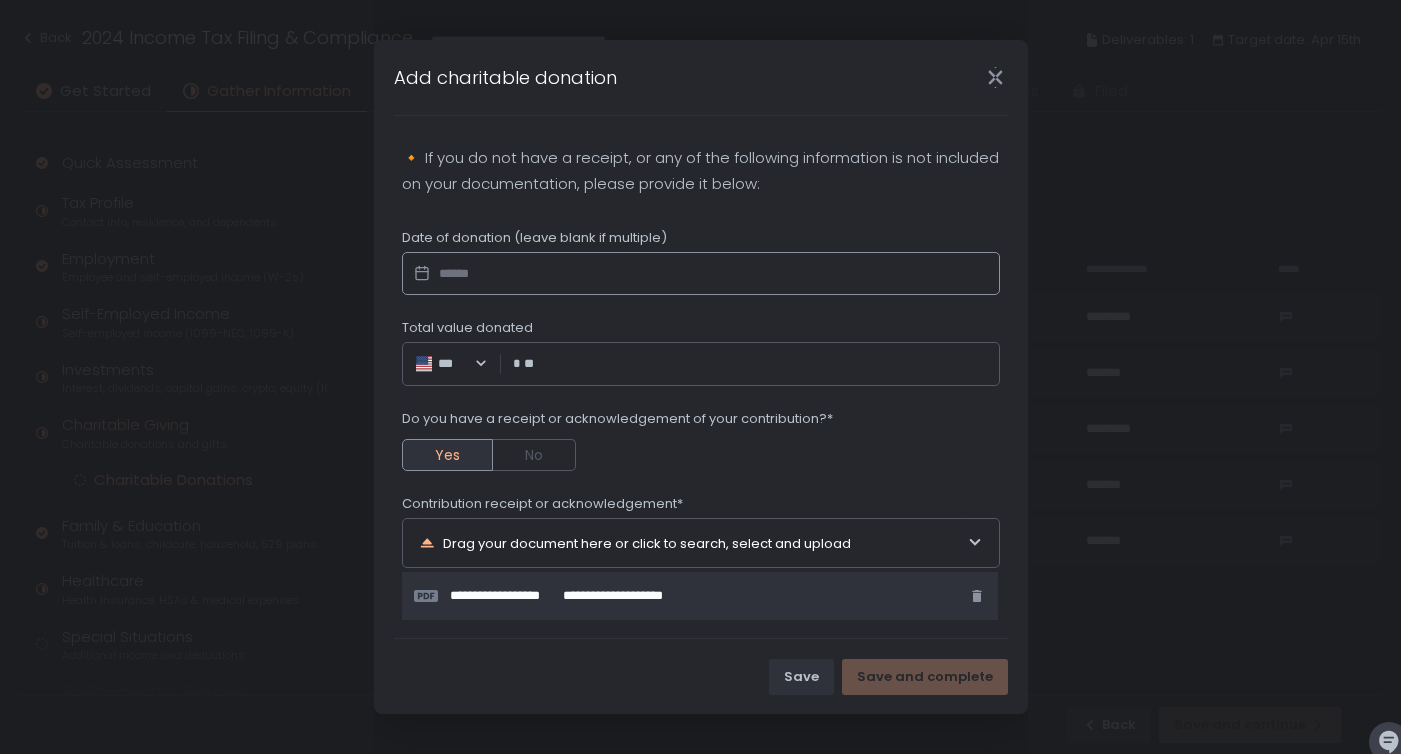 click at bounding box center (701, 274) 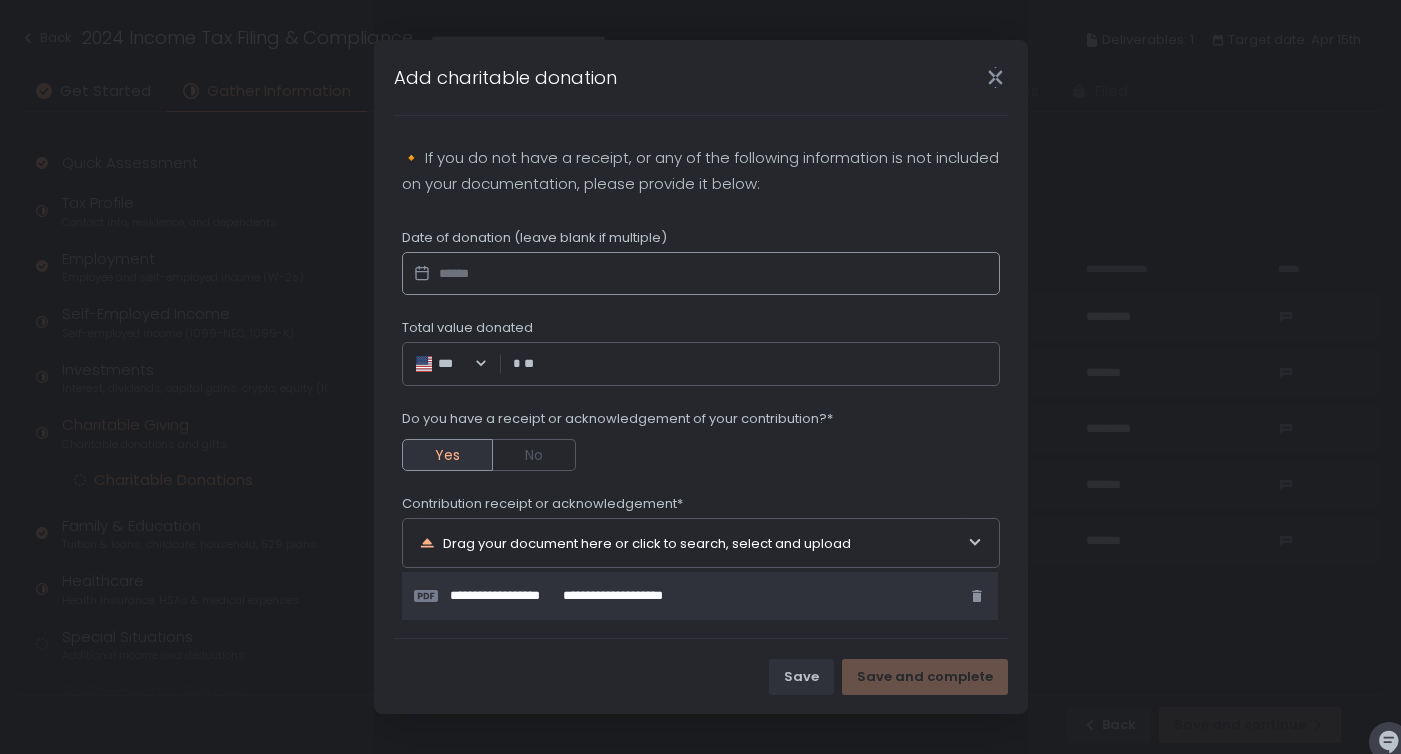 type on "*****" 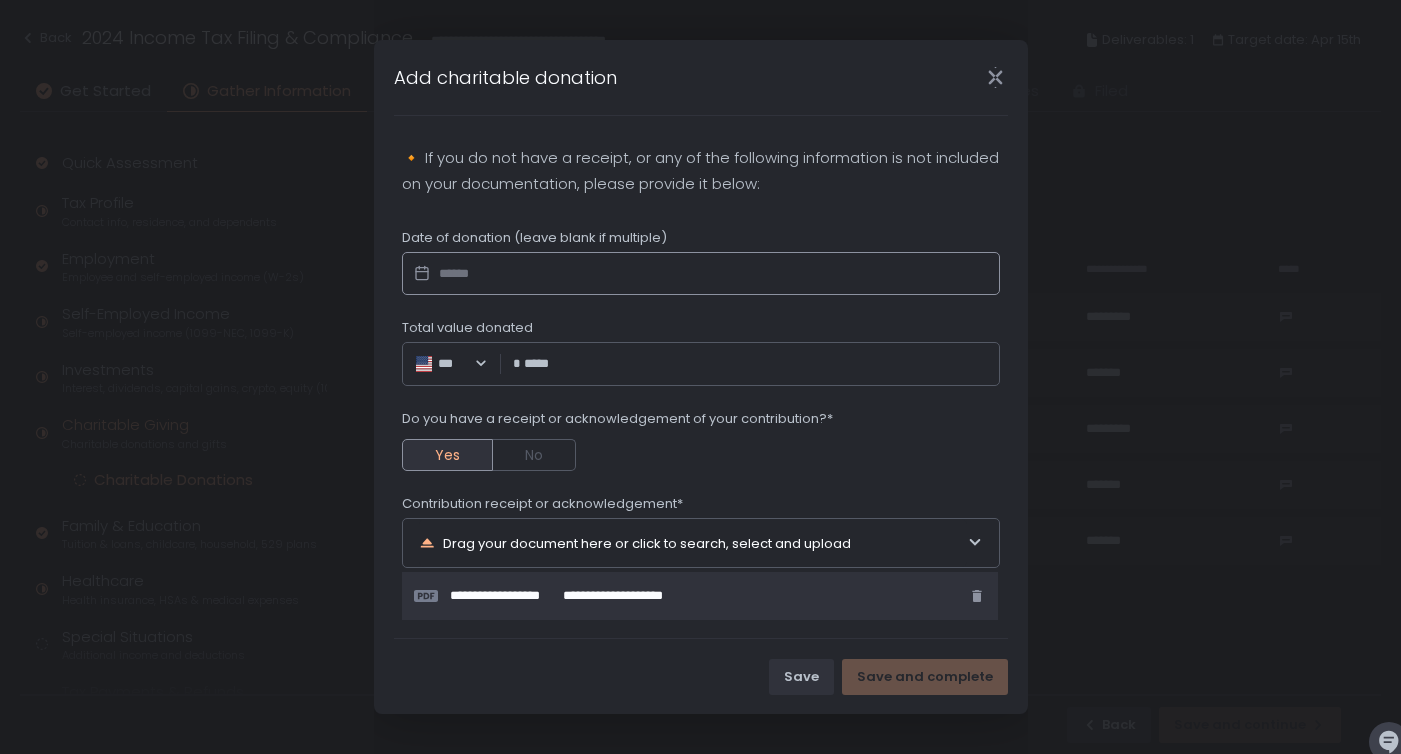click on "**********" at bounding box center [700, 377] 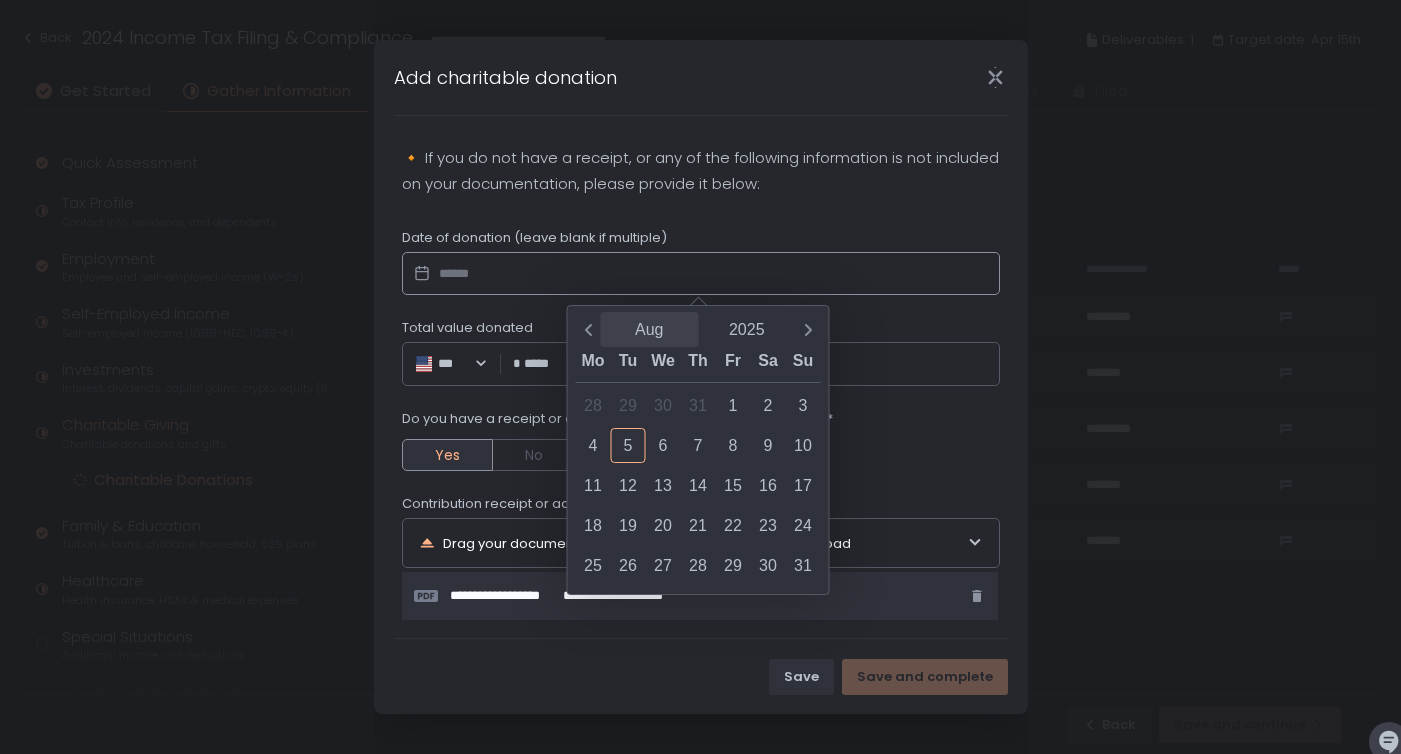 click on "Aug" 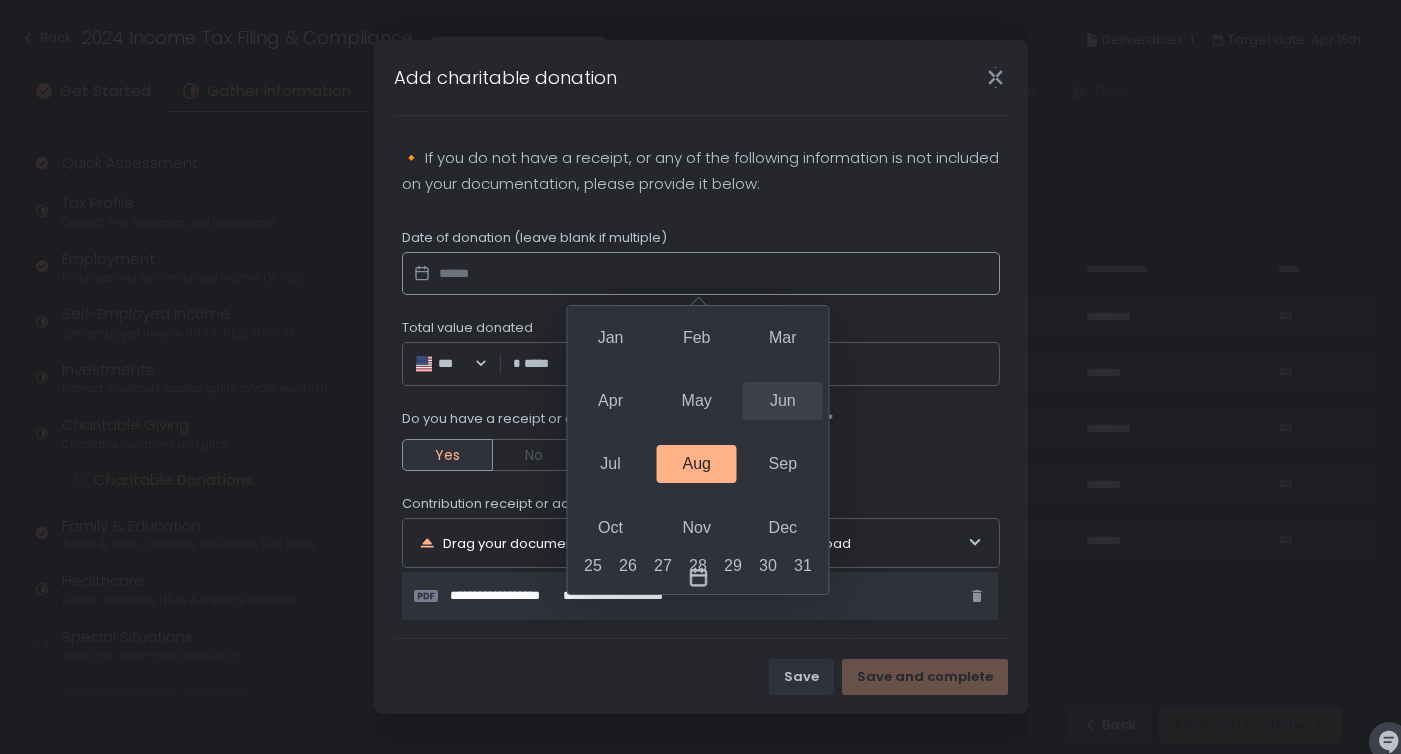click on "Jun" at bounding box center [783, 401] 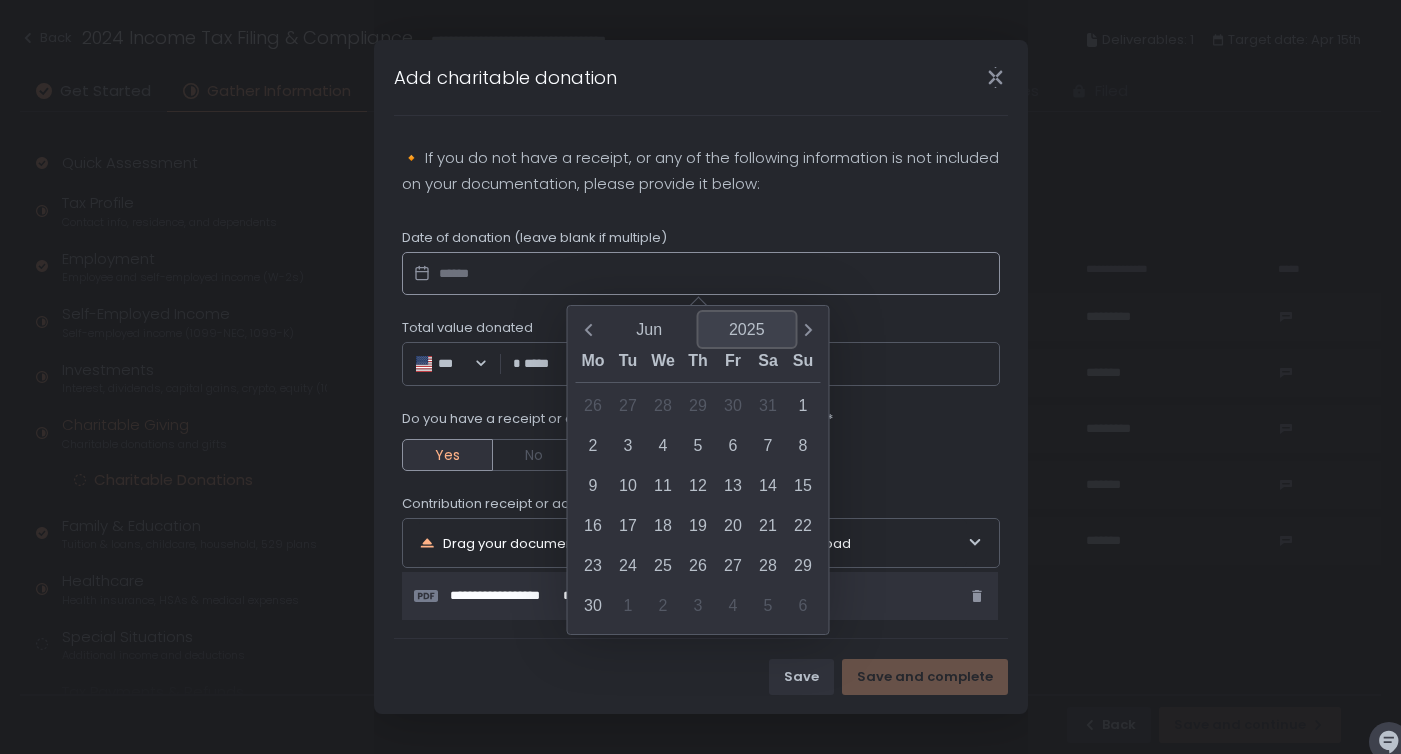 click on "2025" 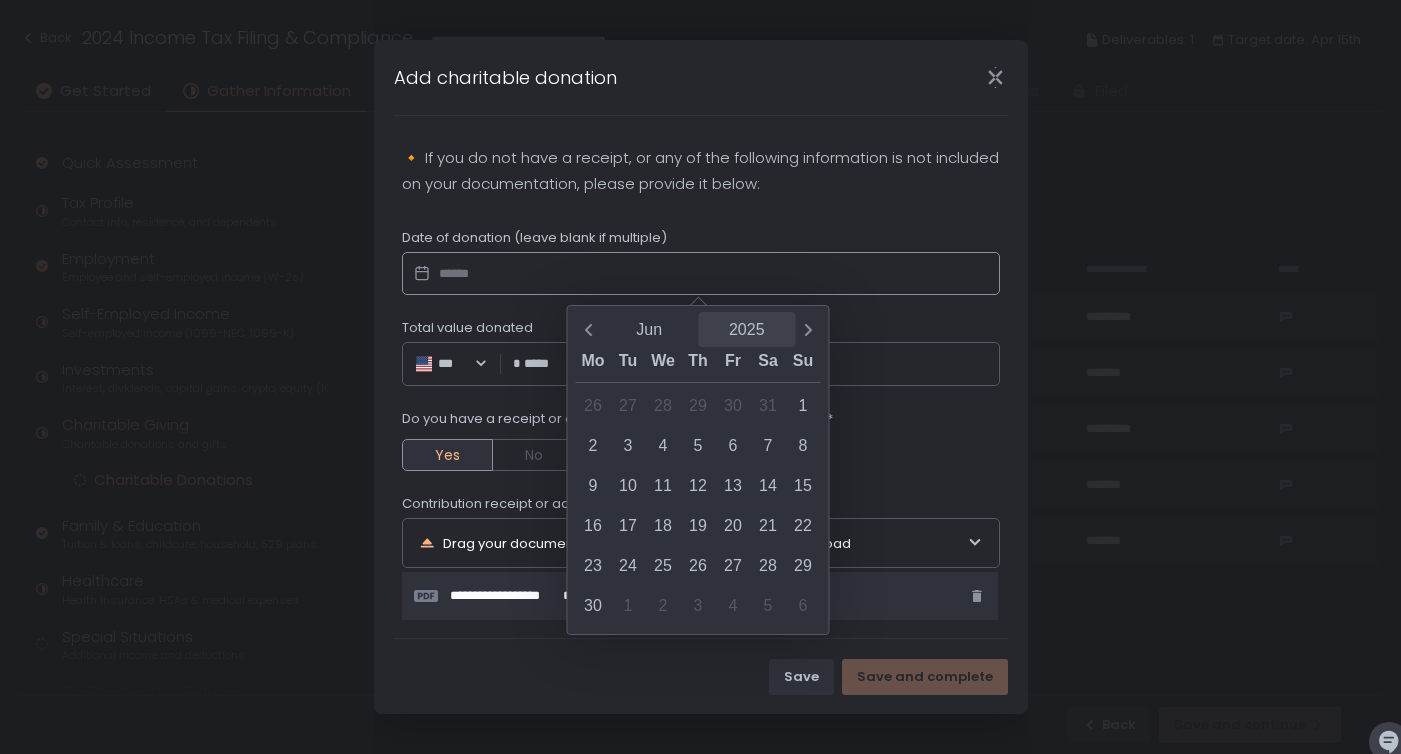 scroll, scrollTop: 1666, scrollLeft: 0, axis: vertical 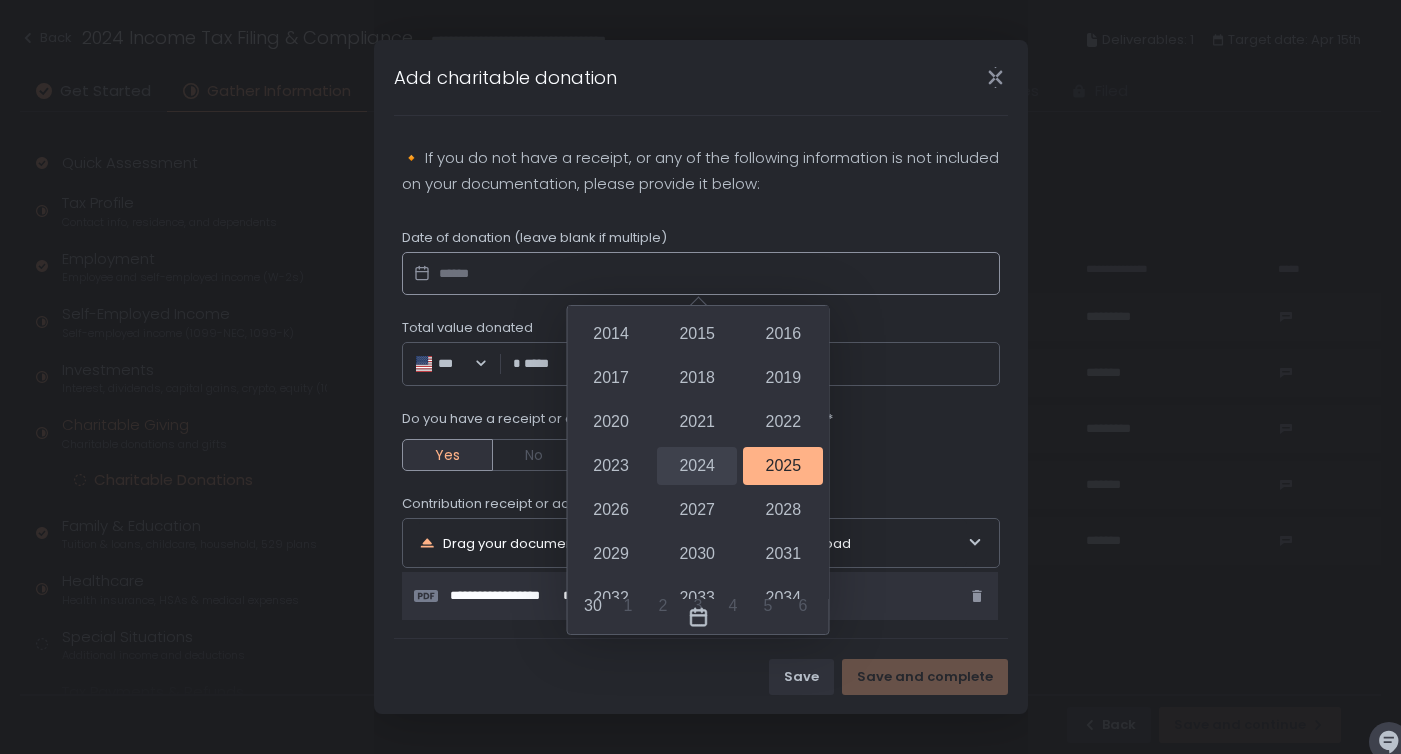 click on "2024" at bounding box center [697, 466] 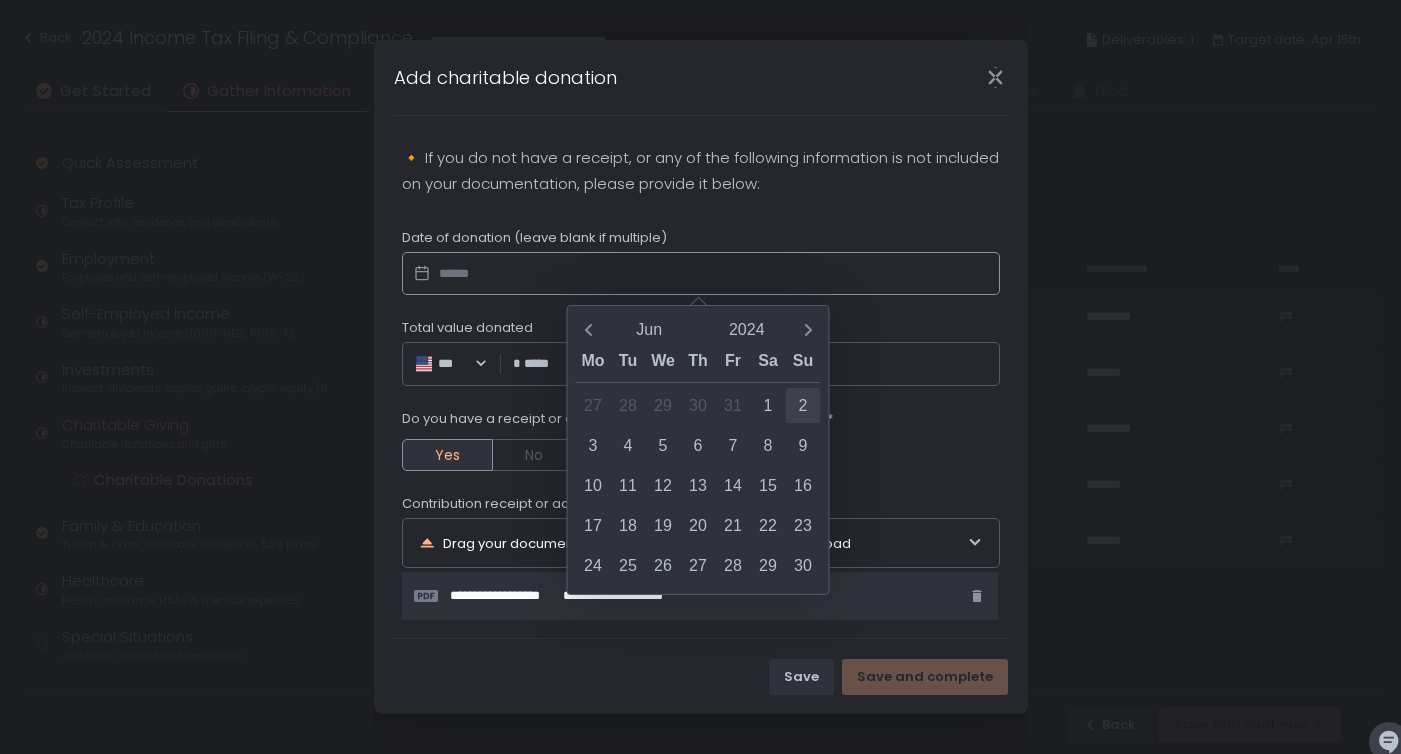 click on "2" at bounding box center [803, 405] 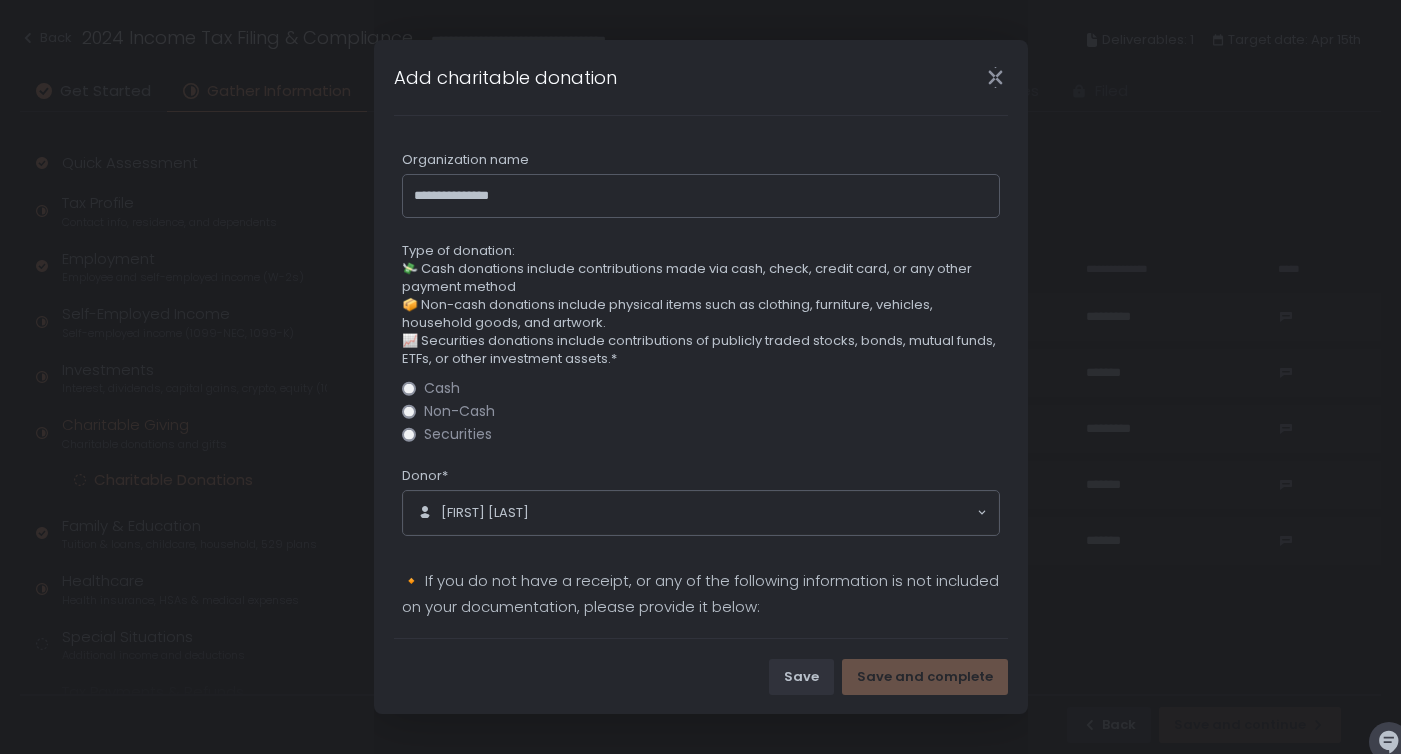 scroll, scrollTop: 0, scrollLeft: 0, axis: both 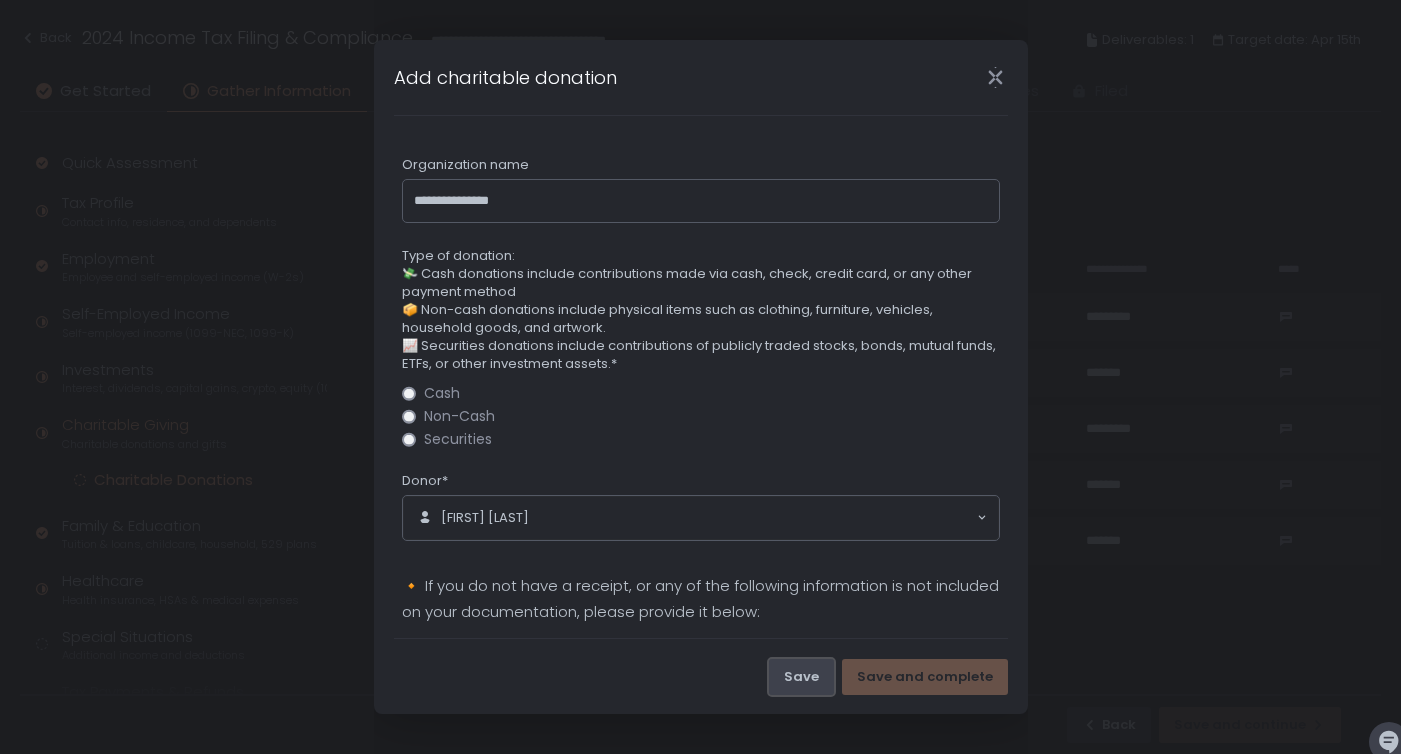 click on "Save" at bounding box center [801, 677] 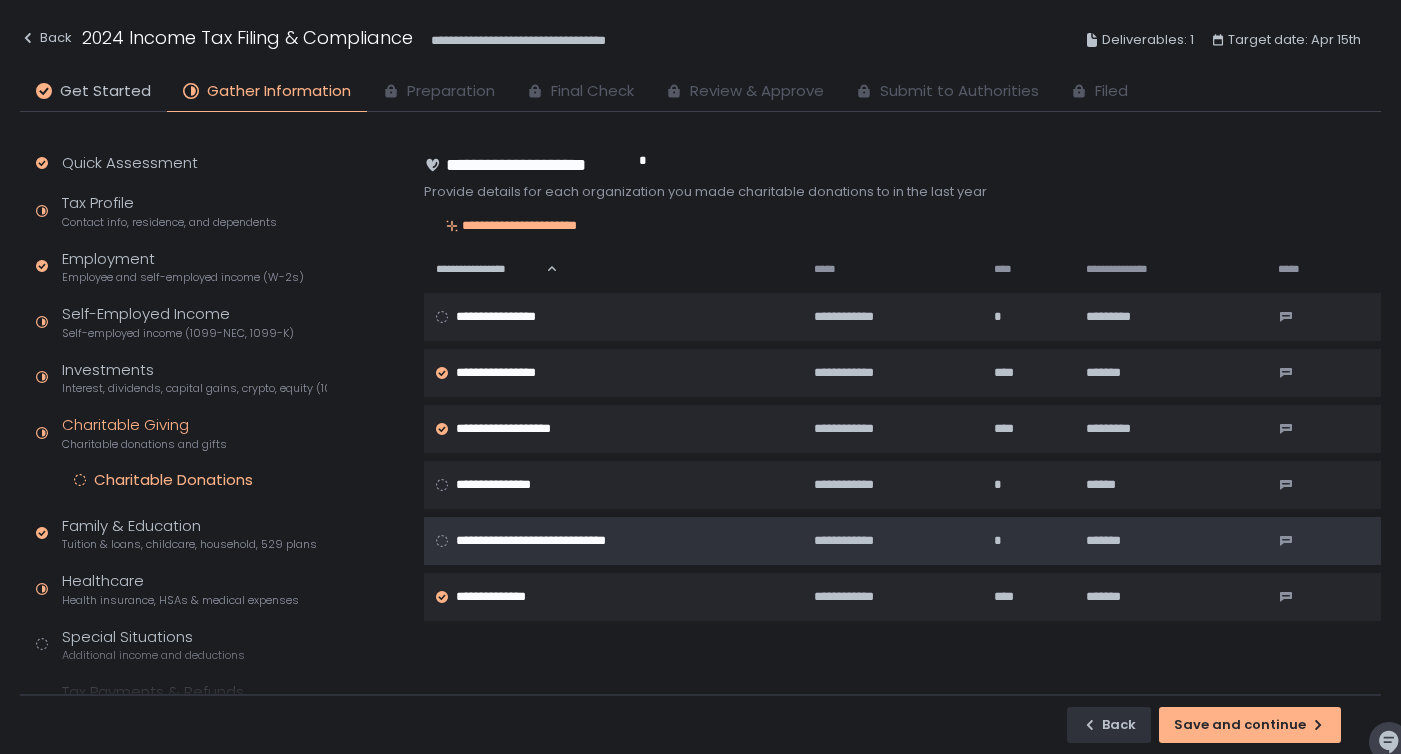 click on "**********" at bounding box center [553, 541] 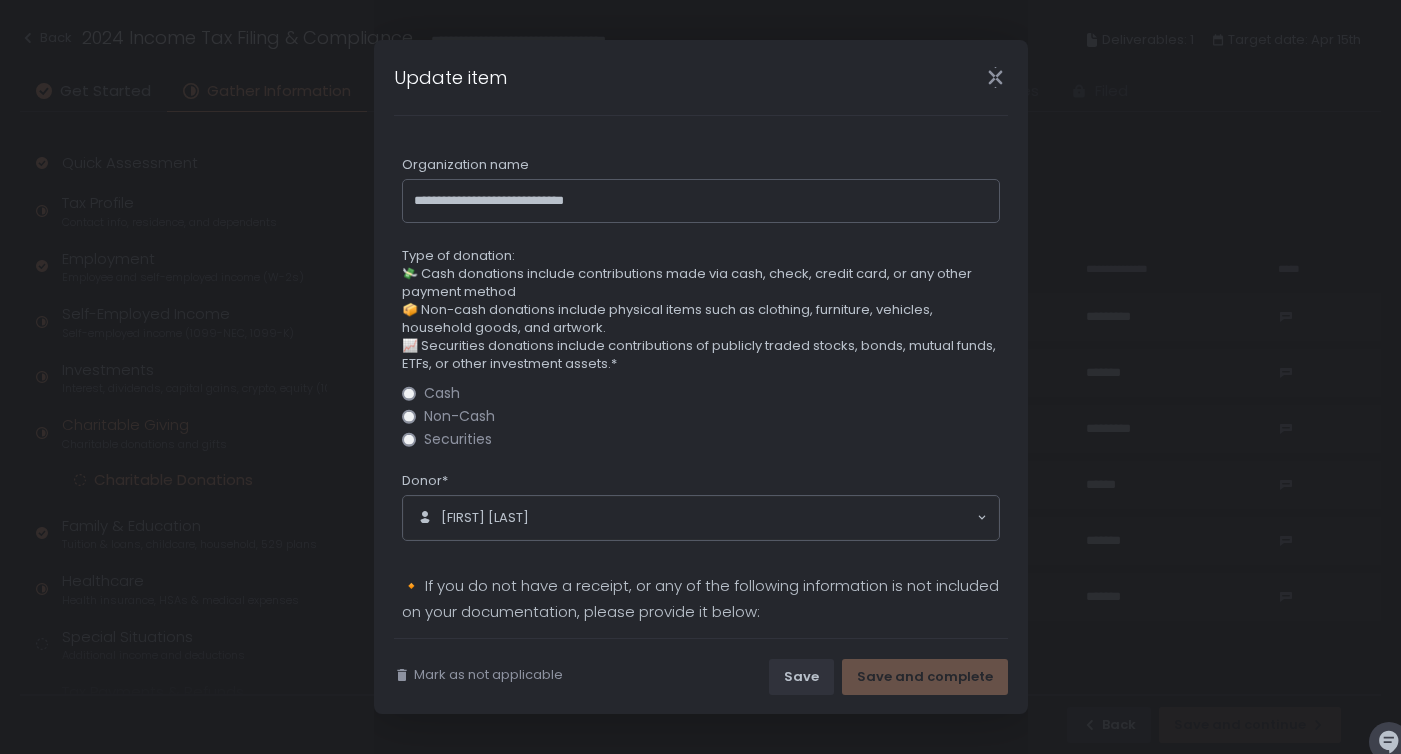 click on "Cash" 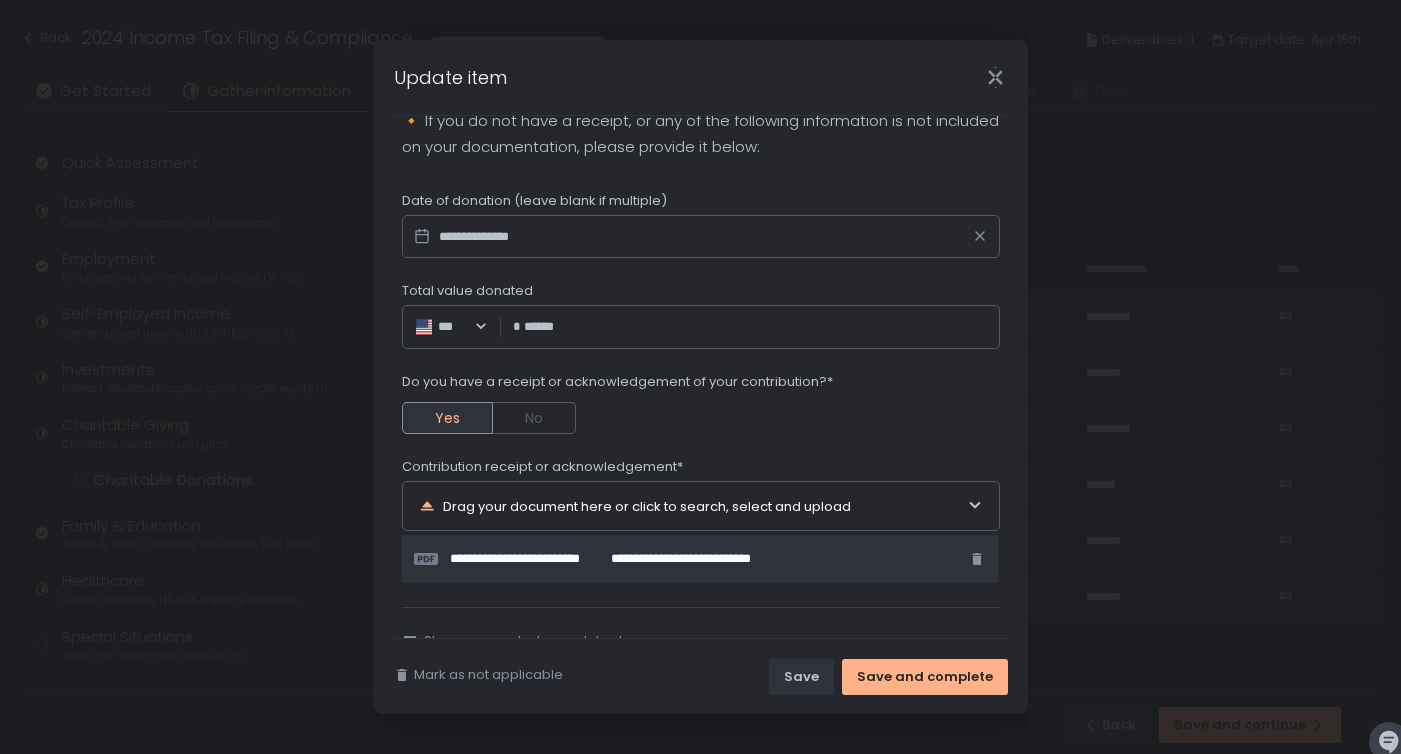 scroll, scrollTop: 517, scrollLeft: 0, axis: vertical 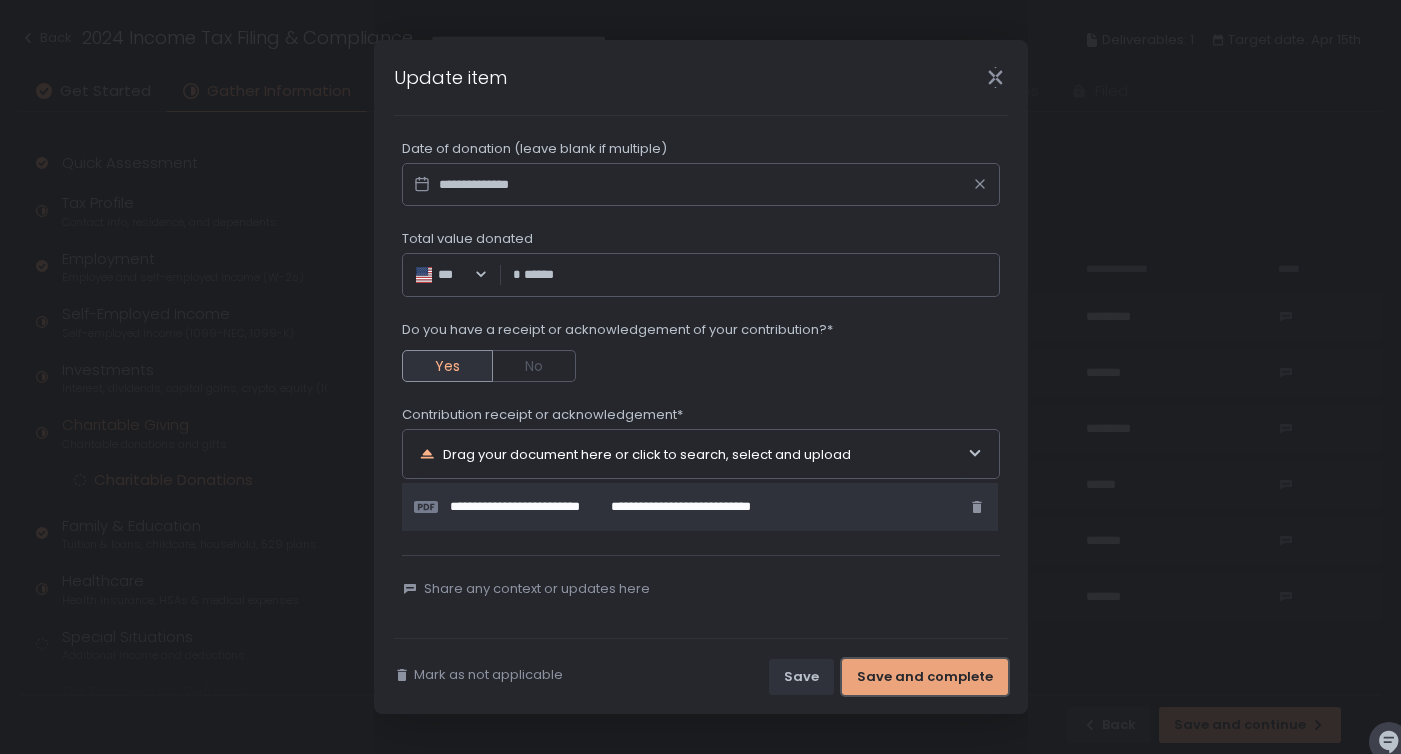 click on "Save and complete" at bounding box center [925, 677] 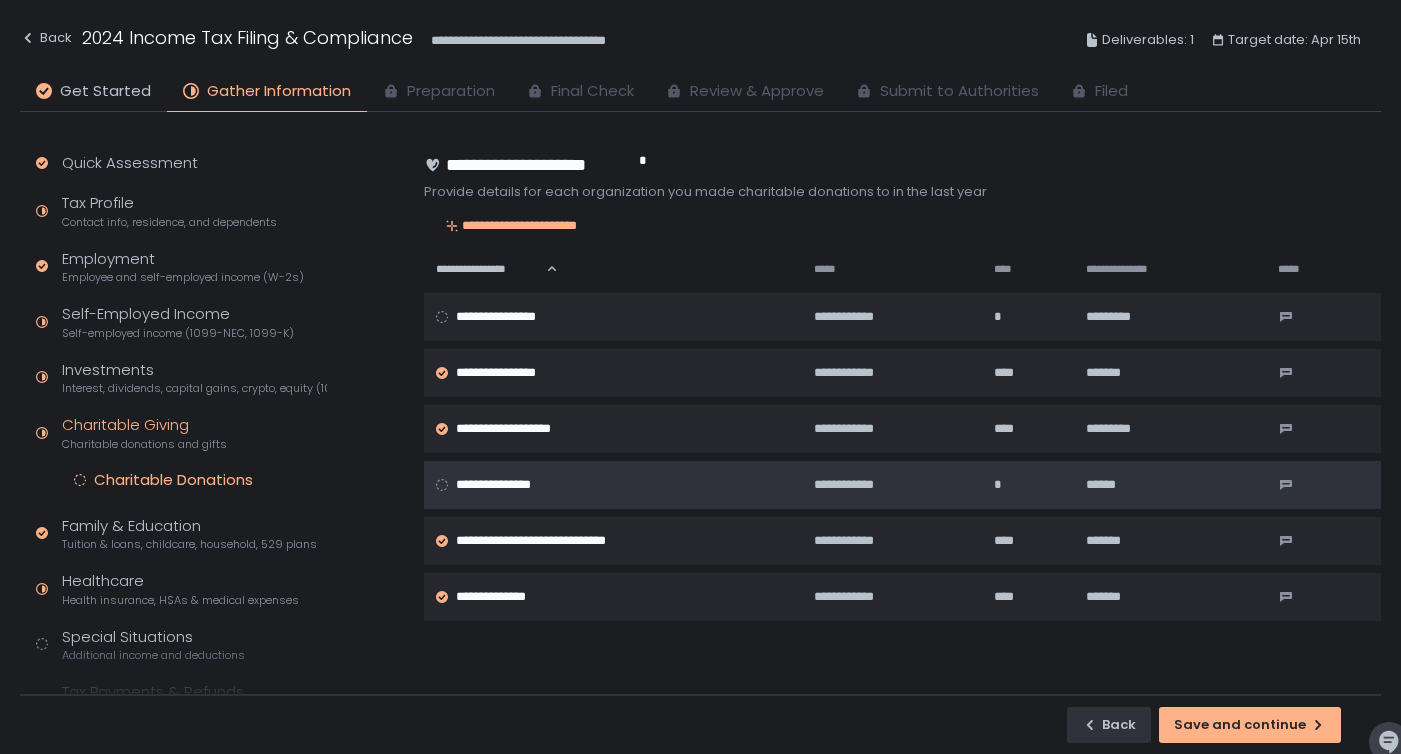click on "**********" at bounding box center (513, 485) 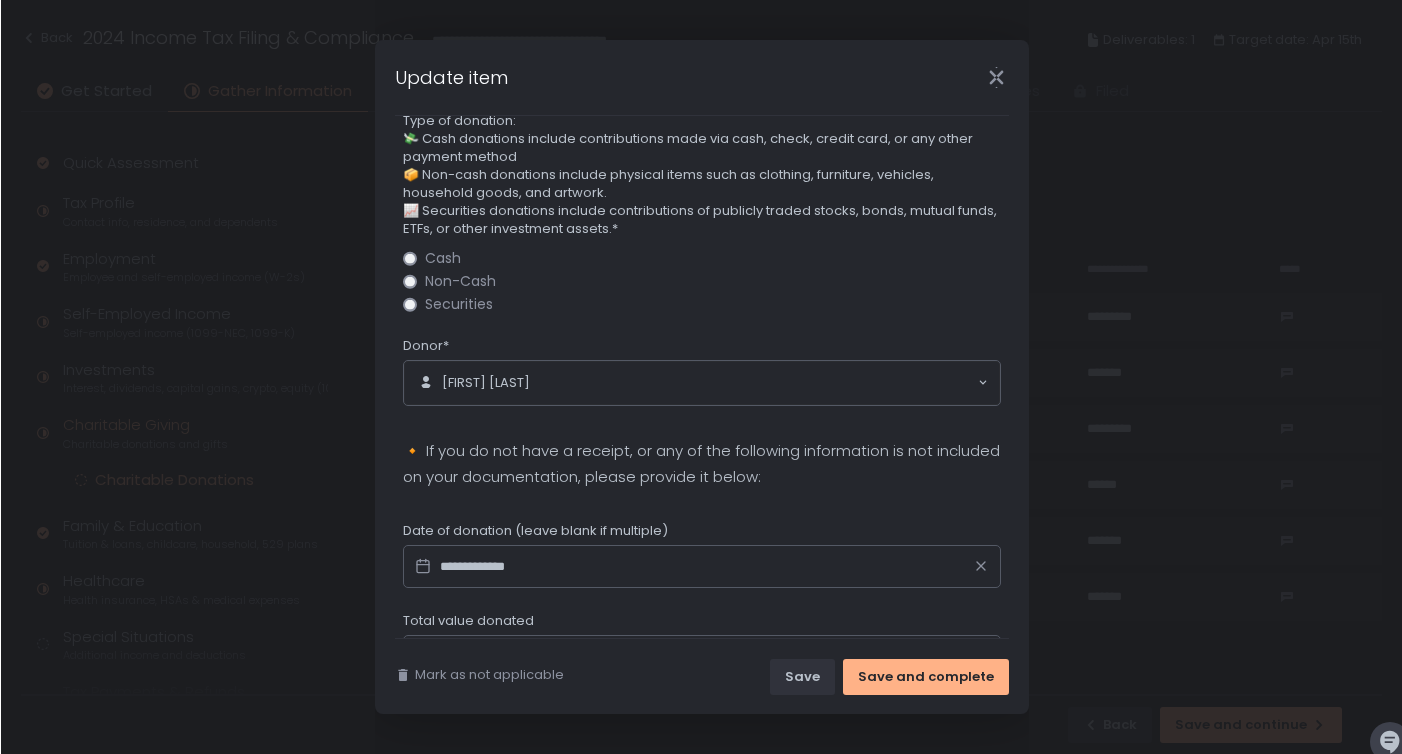 scroll, scrollTop: 184, scrollLeft: 0, axis: vertical 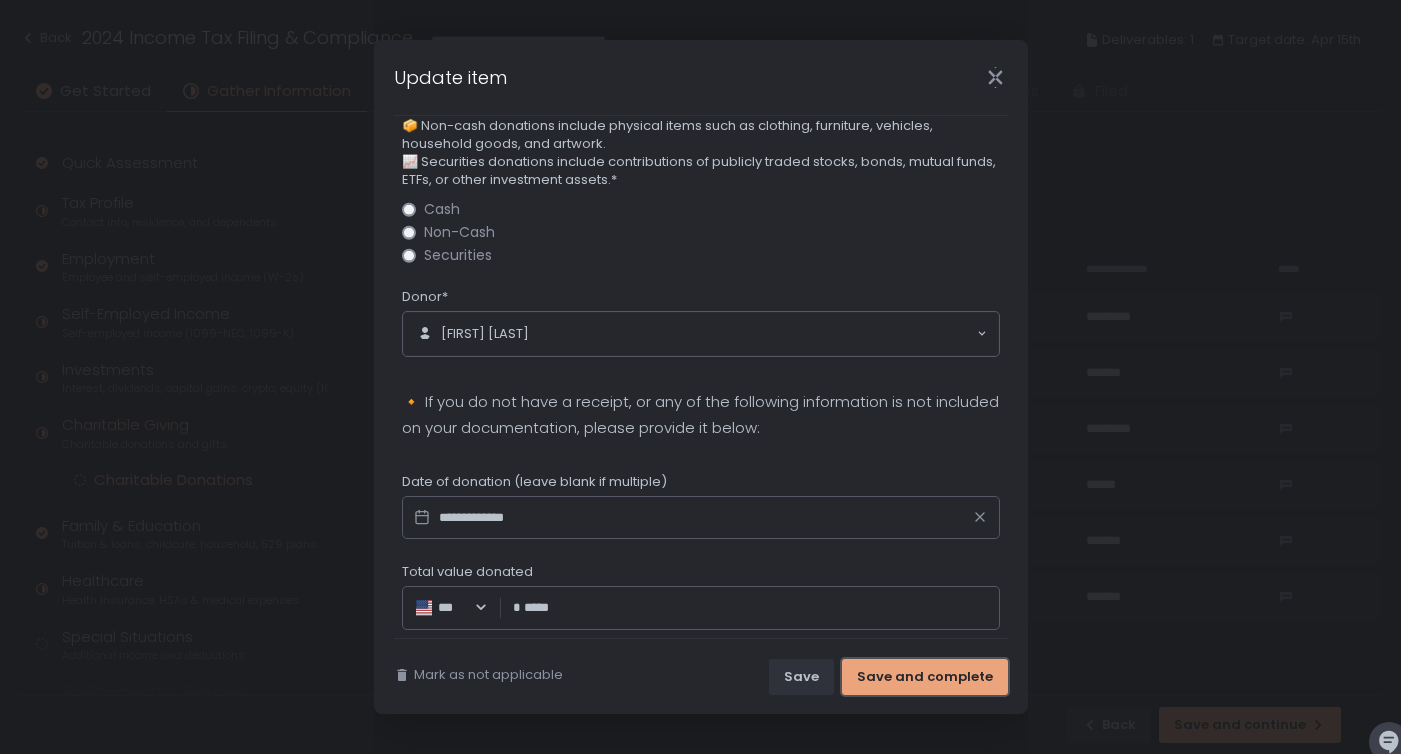 click on "Save and complete" at bounding box center [925, 677] 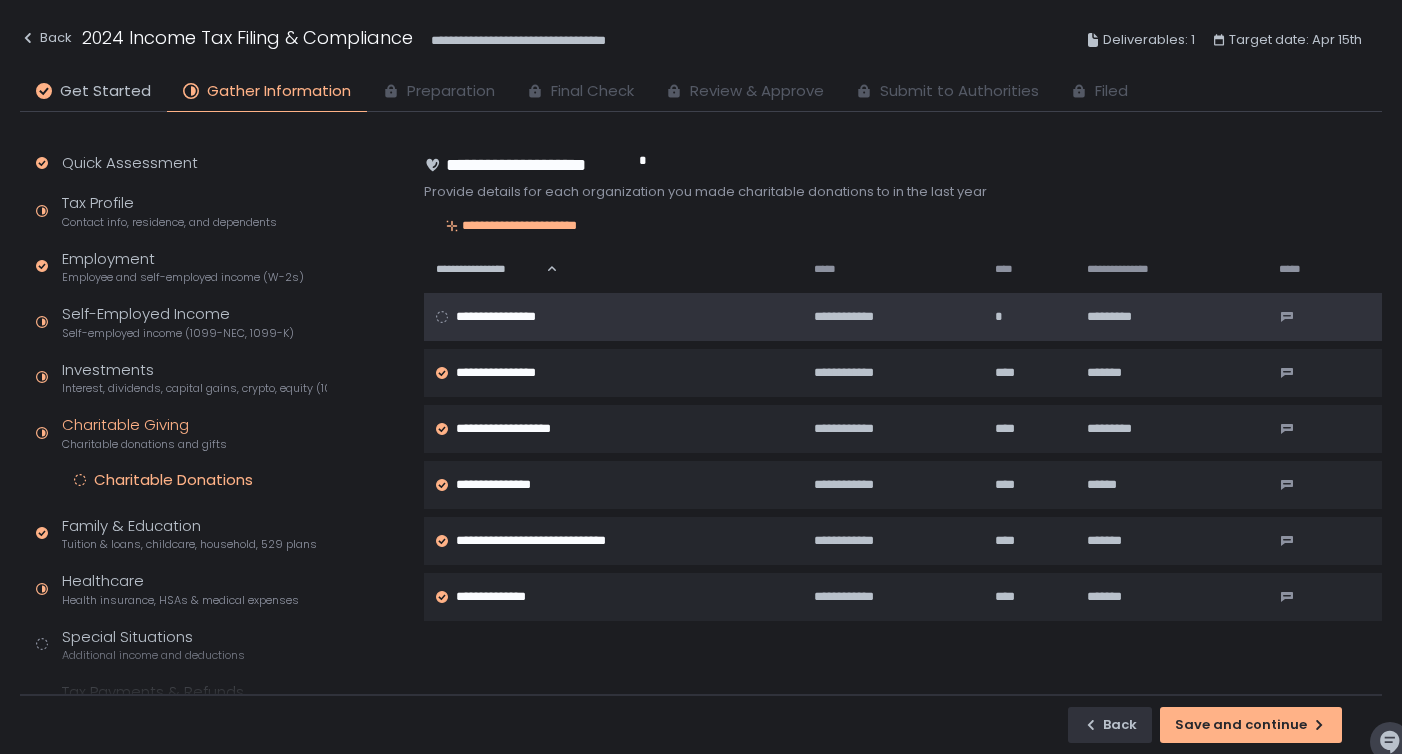 click on "**********" at bounding box center [511, 317] 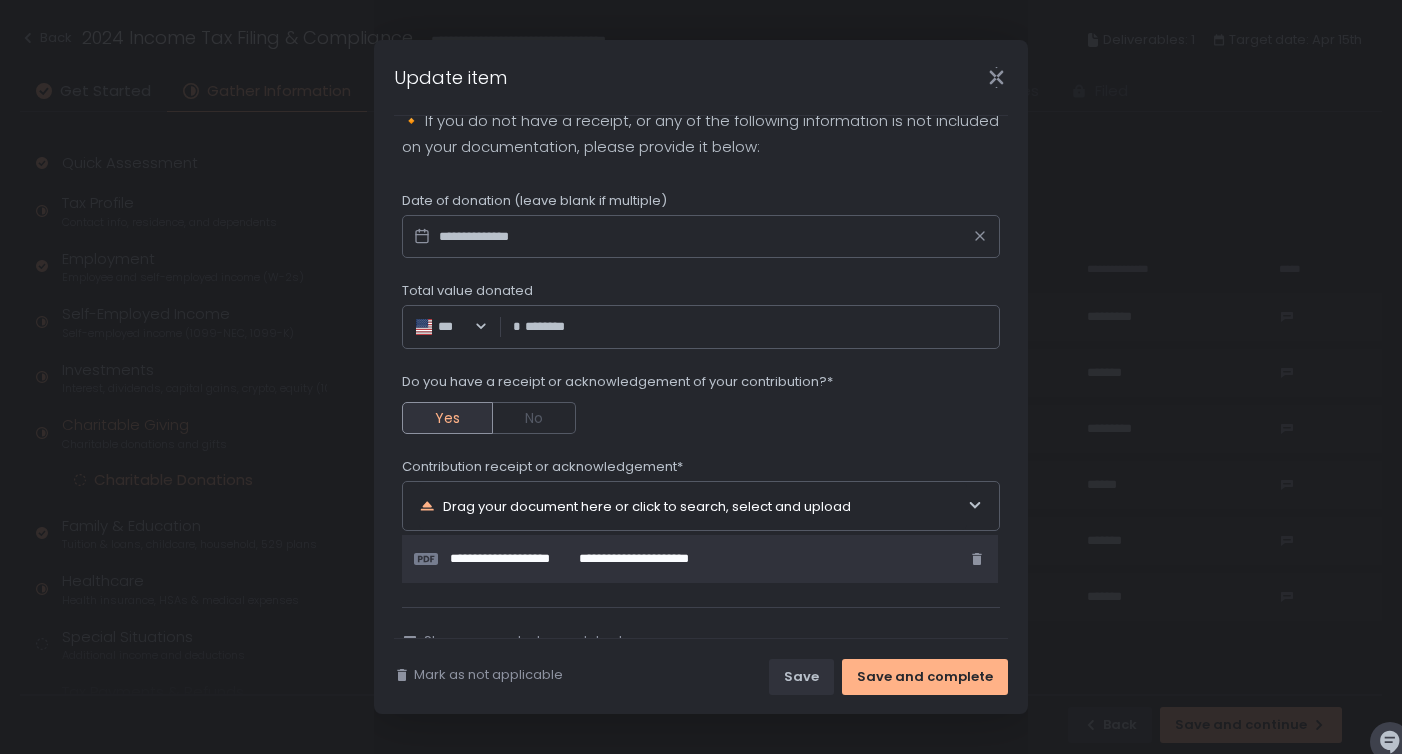 scroll, scrollTop: 517, scrollLeft: 0, axis: vertical 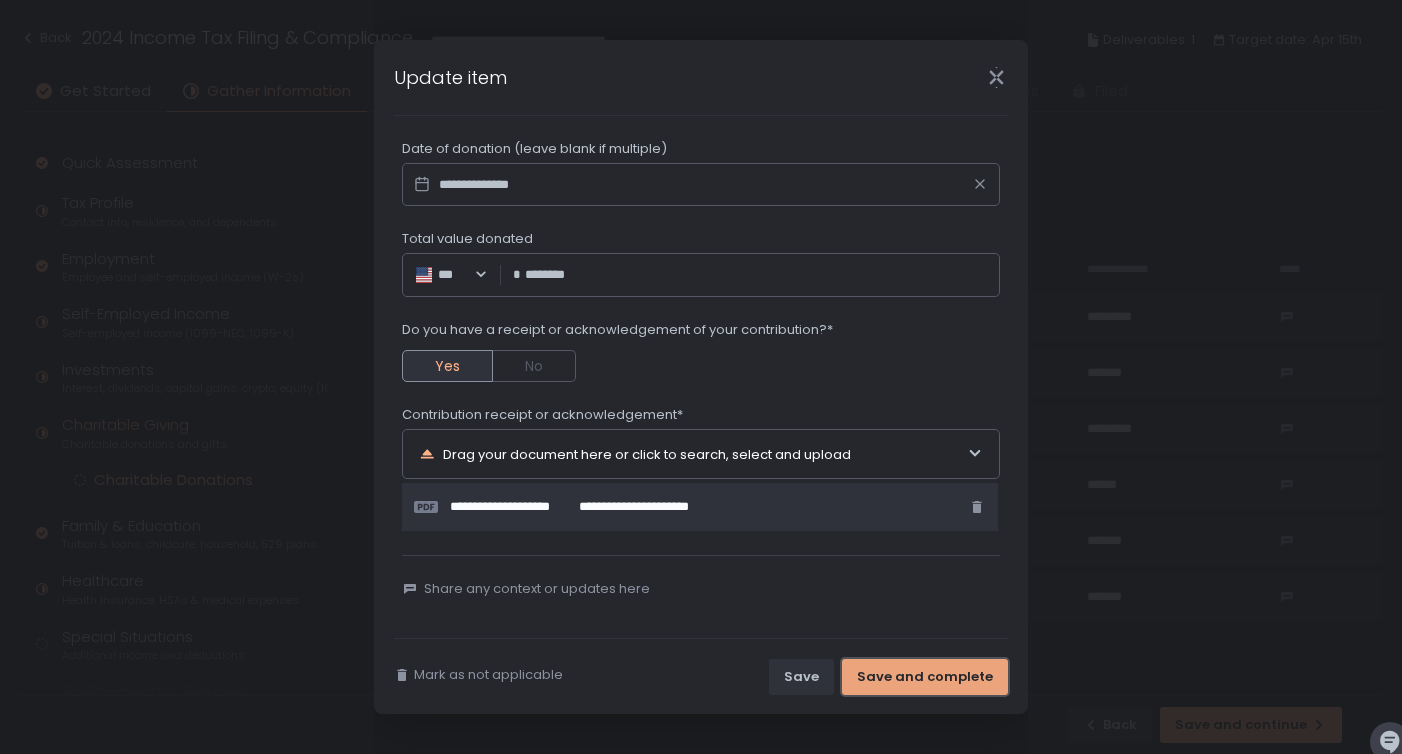 click on "Save and complete" at bounding box center [925, 677] 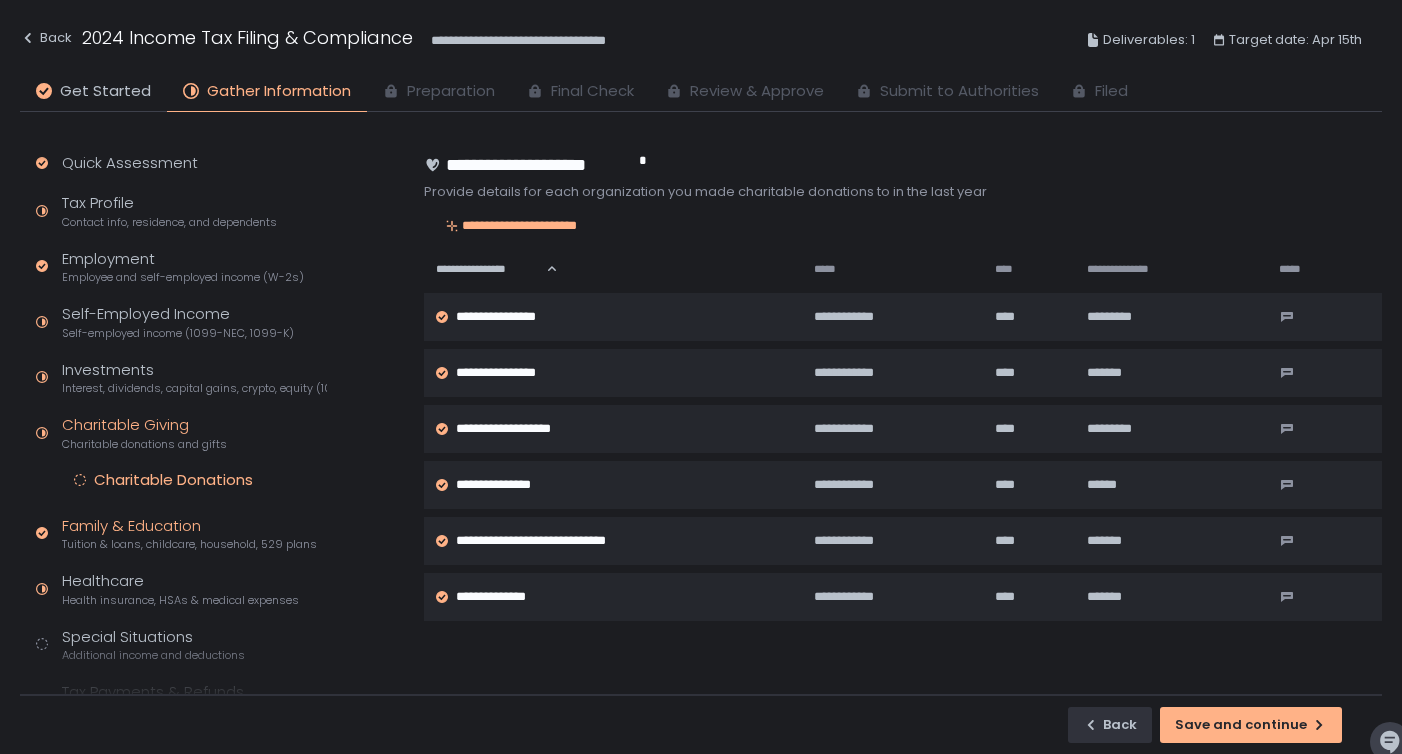 scroll, scrollTop: 123, scrollLeft: 0, axis: vertical 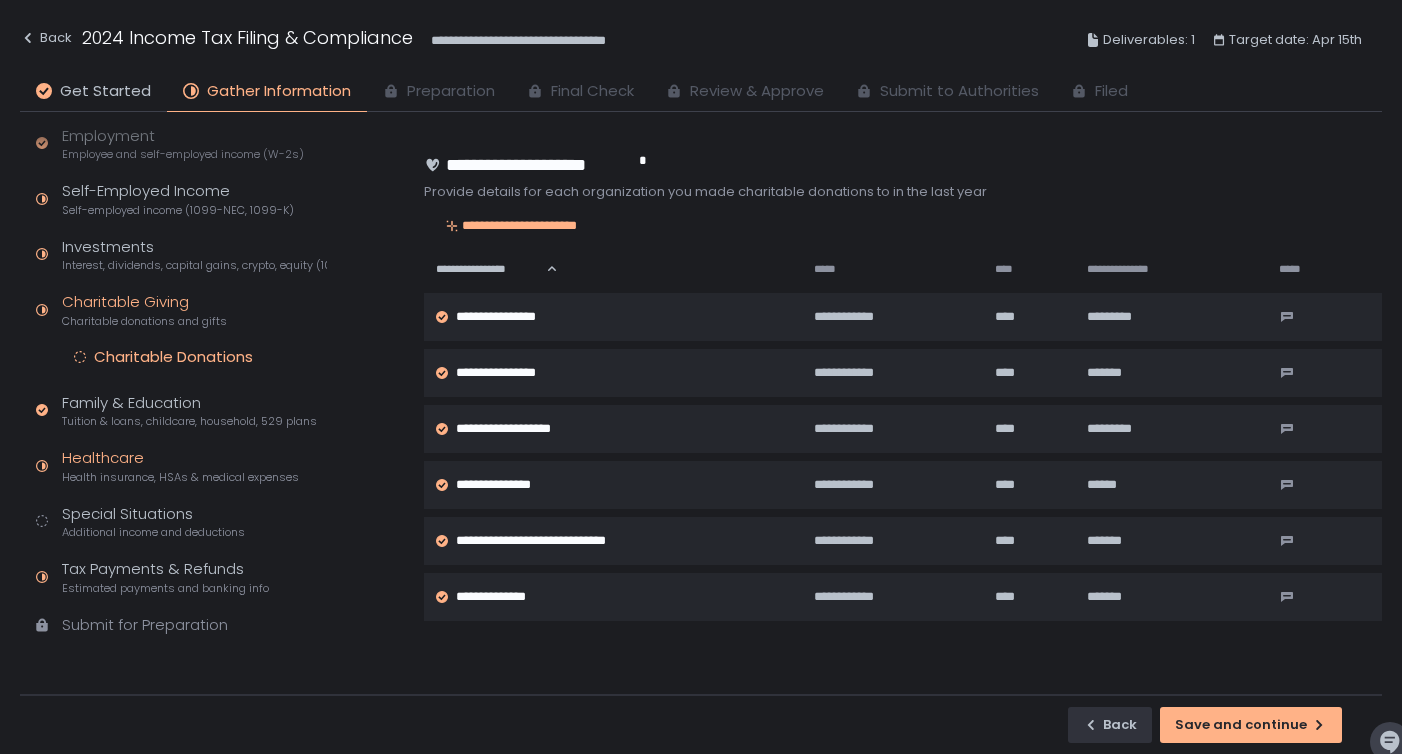 click on "Health insurance, HSAs & medical expenses" 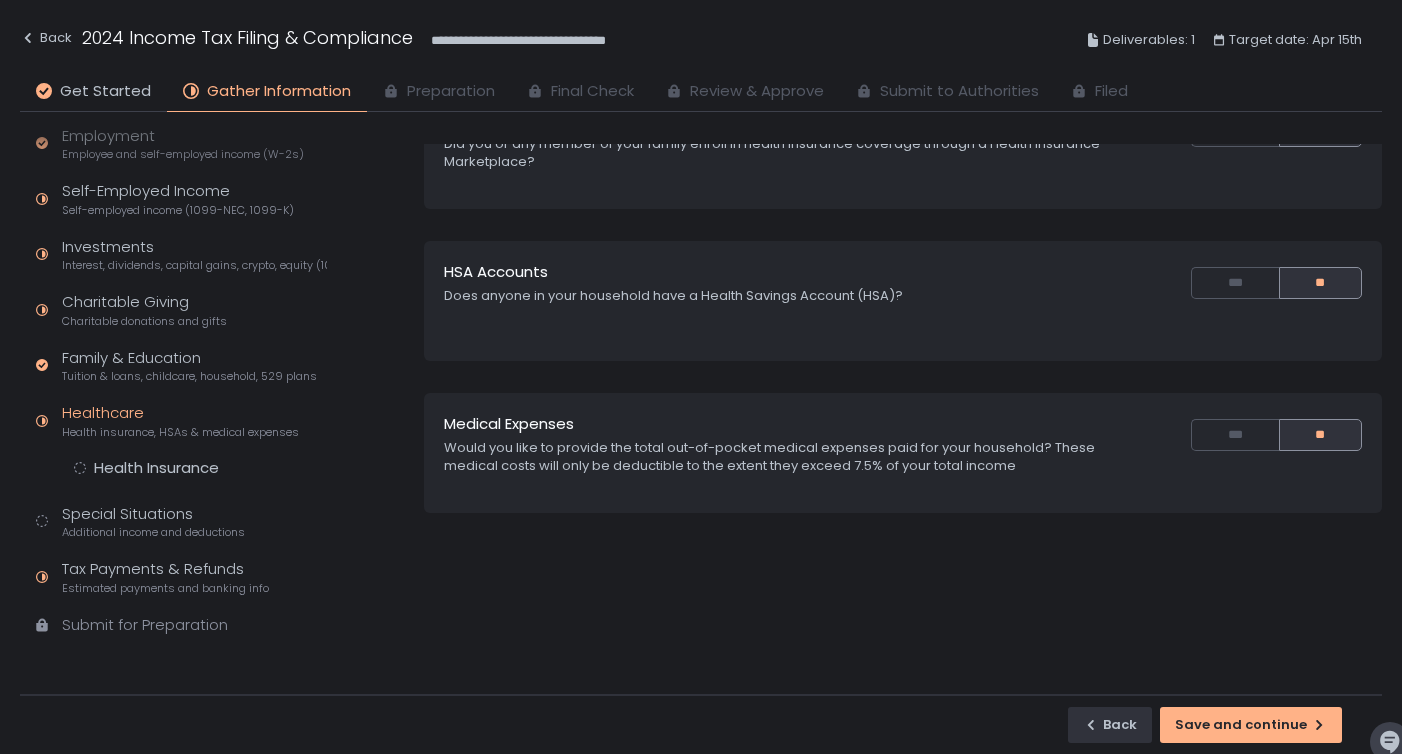 scroll, scrollTop: 272, scrollLeft: 0, axis: vertical 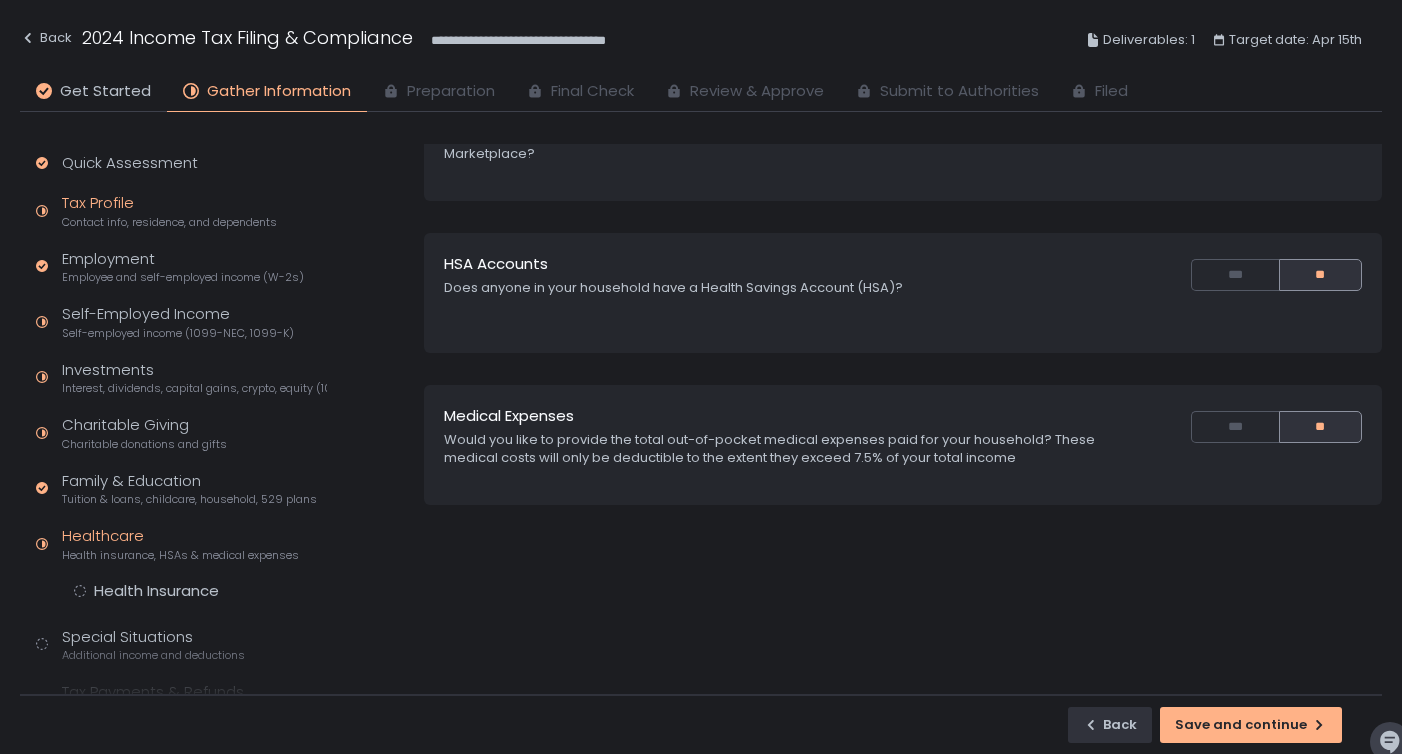 click on "Contact info, residence, and dependents" 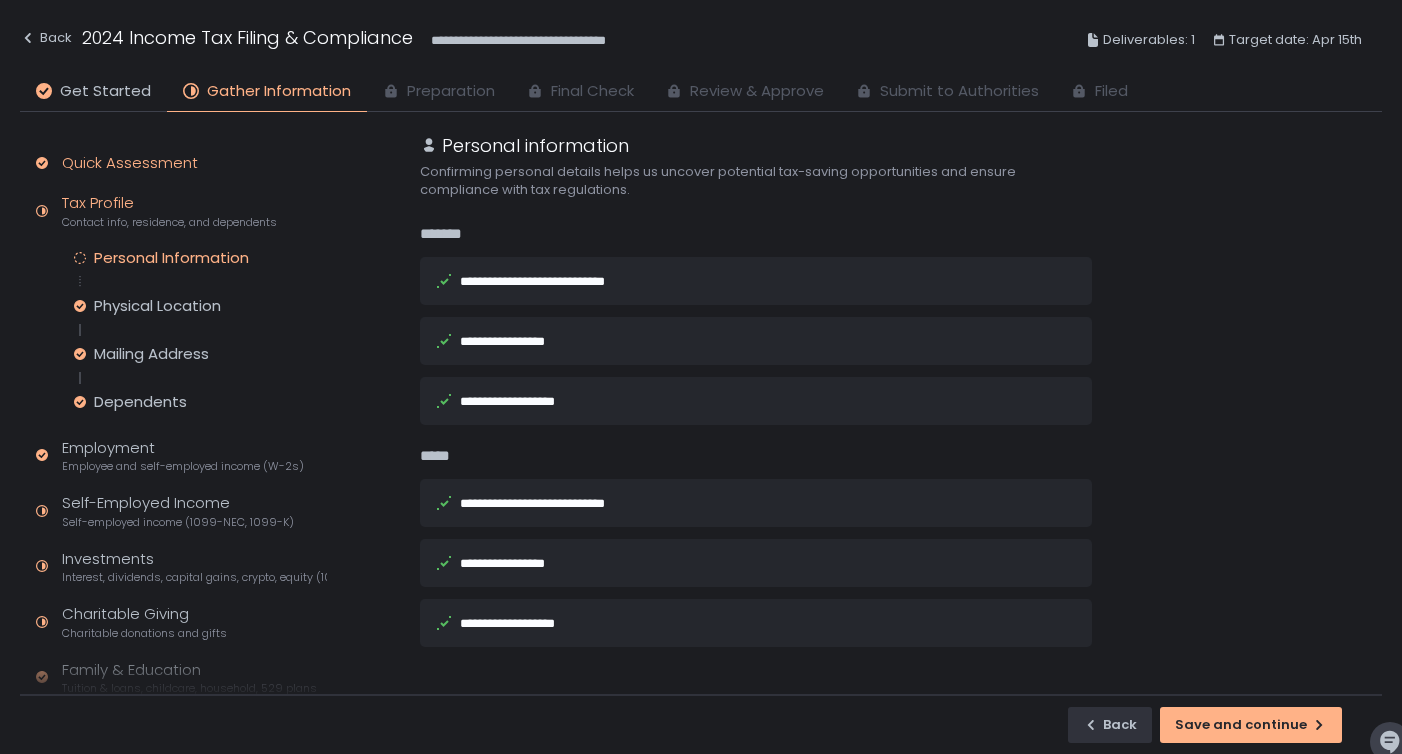 click on "Quick Assessment" 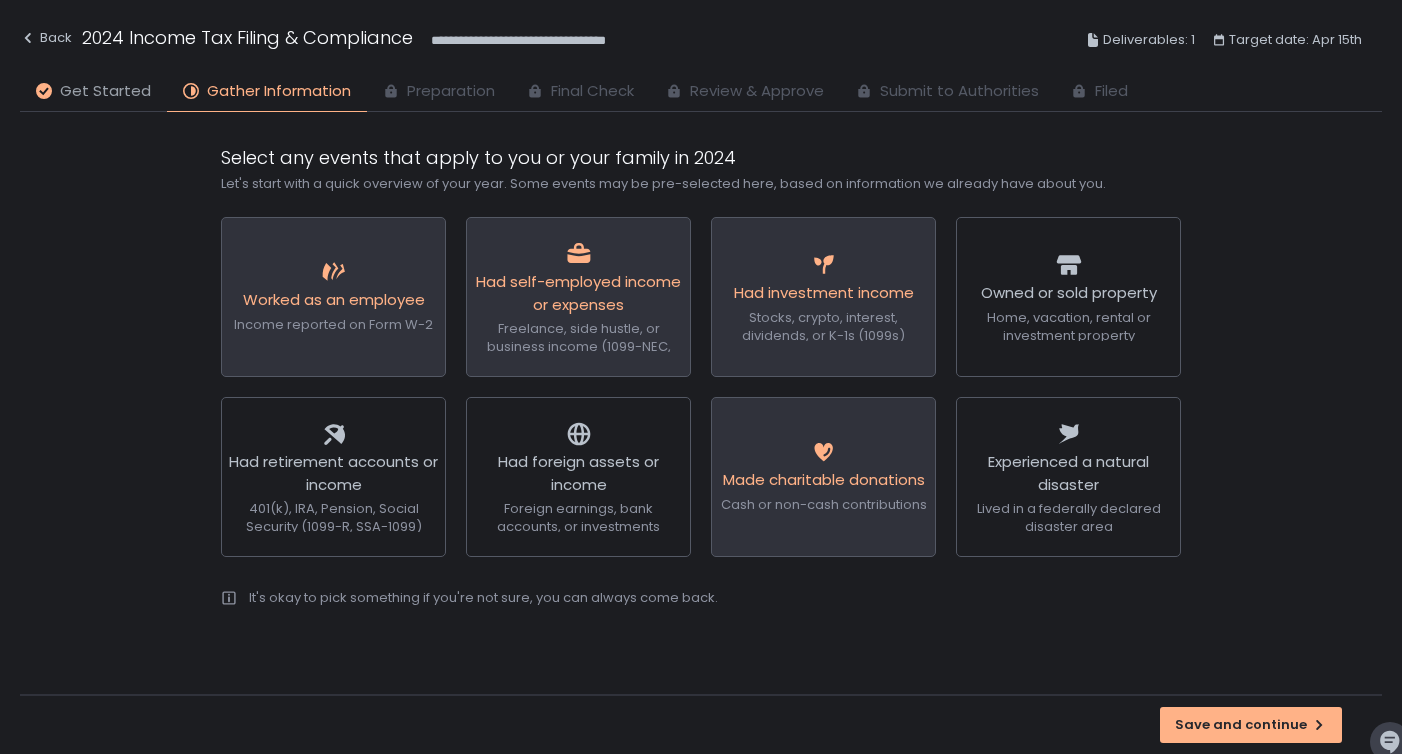 click on "Get Started" at bounding box center [105, 91] 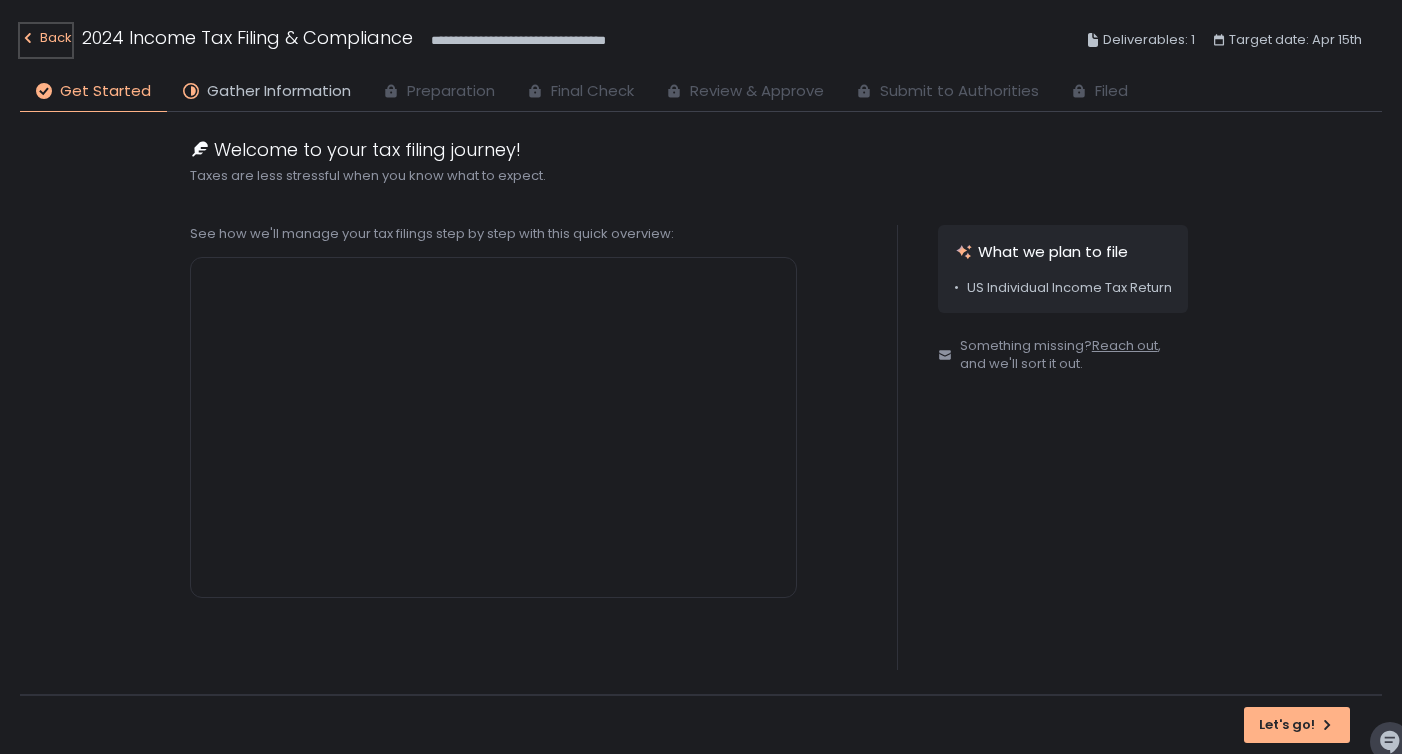 click on "Back" 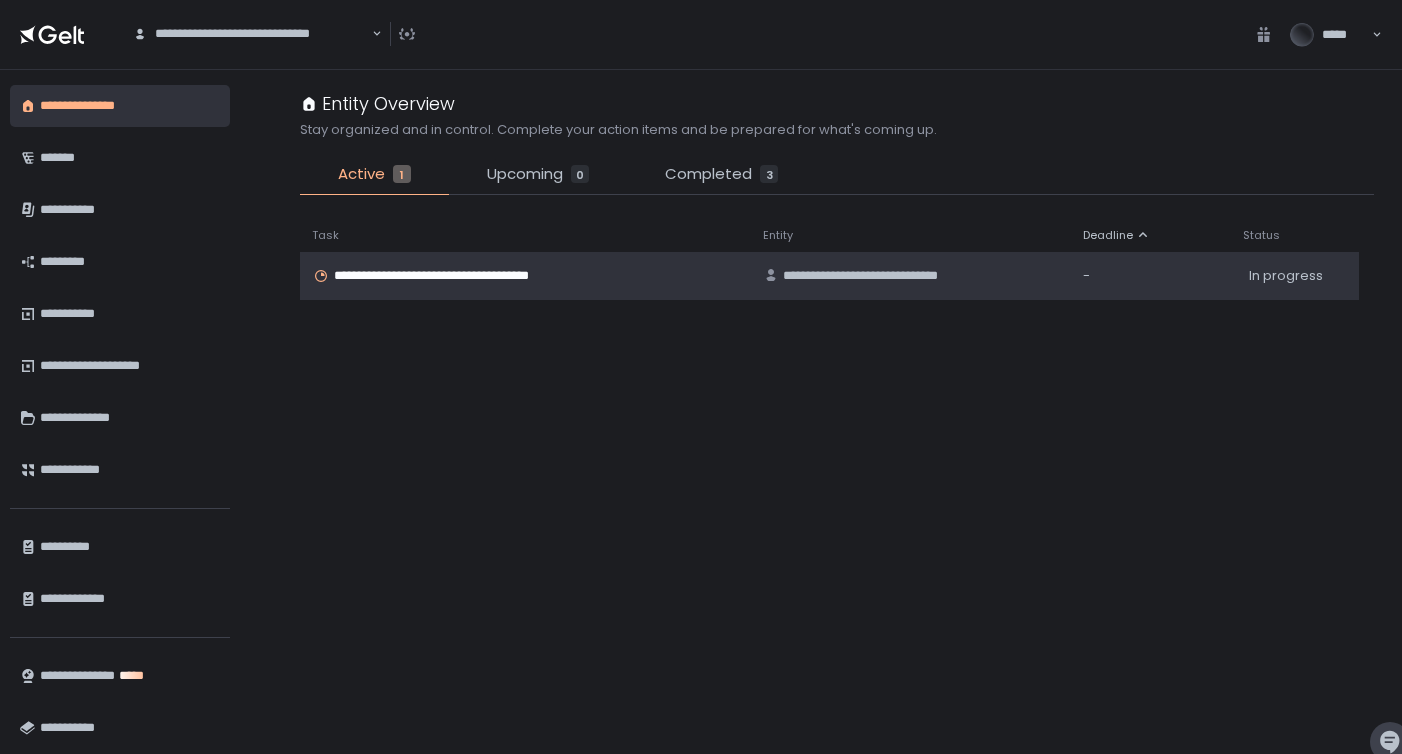 click on "**********" at bounding box center (456, 276) 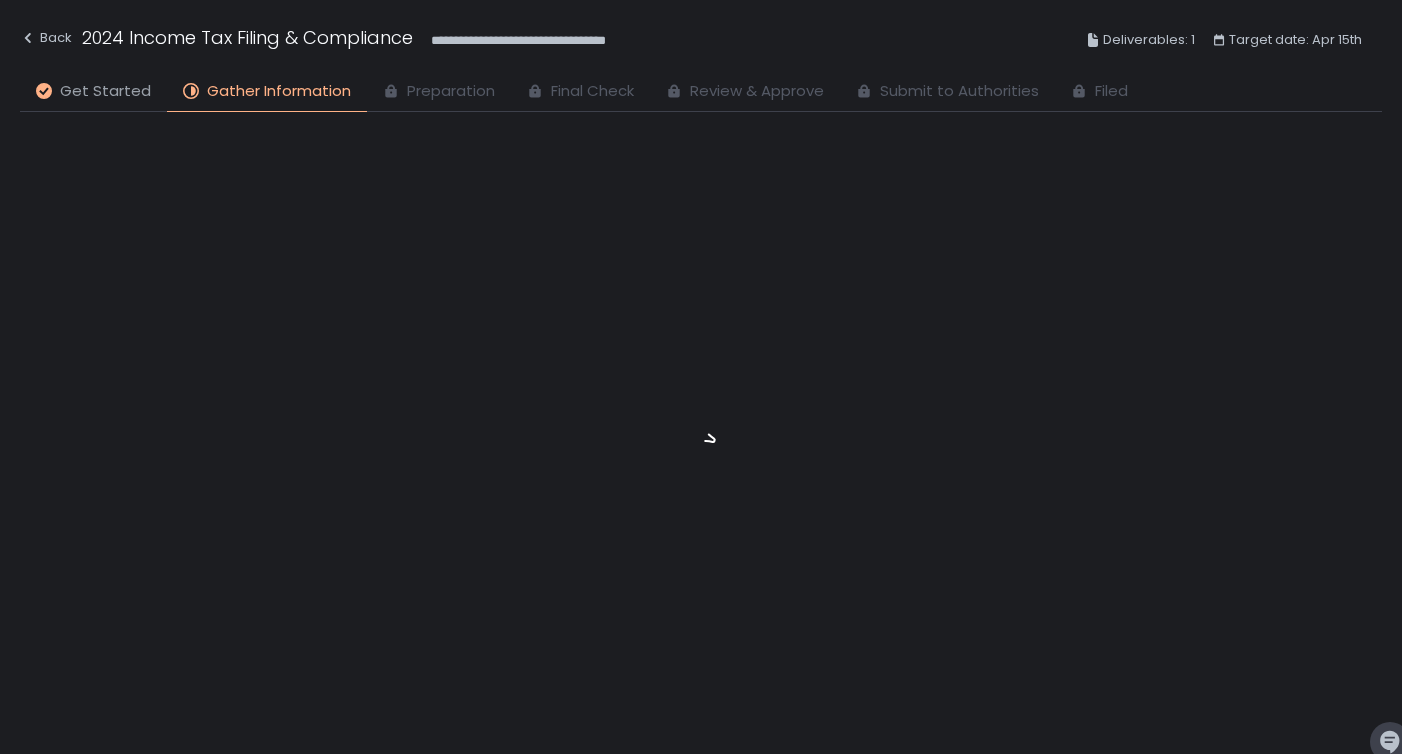 click on "Get Started" at bounding box center [105, 91] 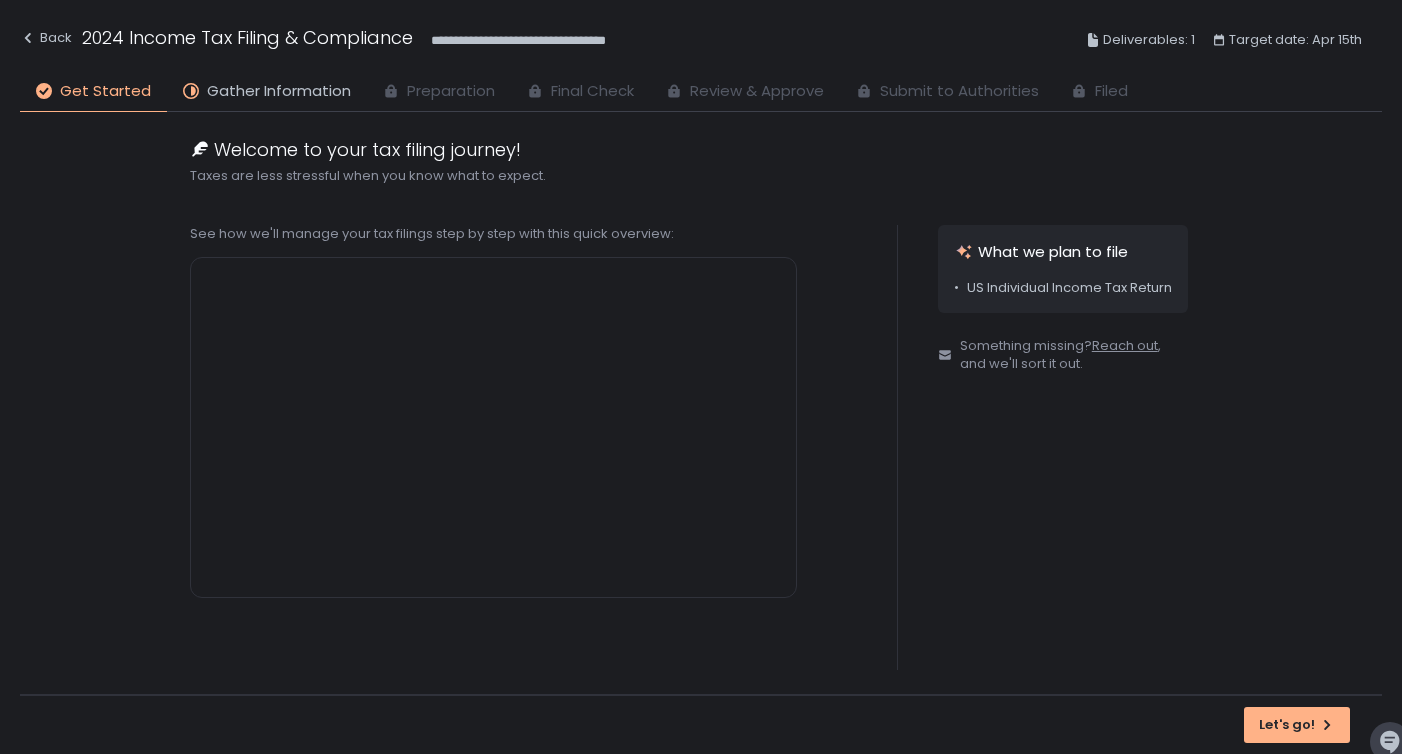click on "Get Started" at bounding box center (105, 91) 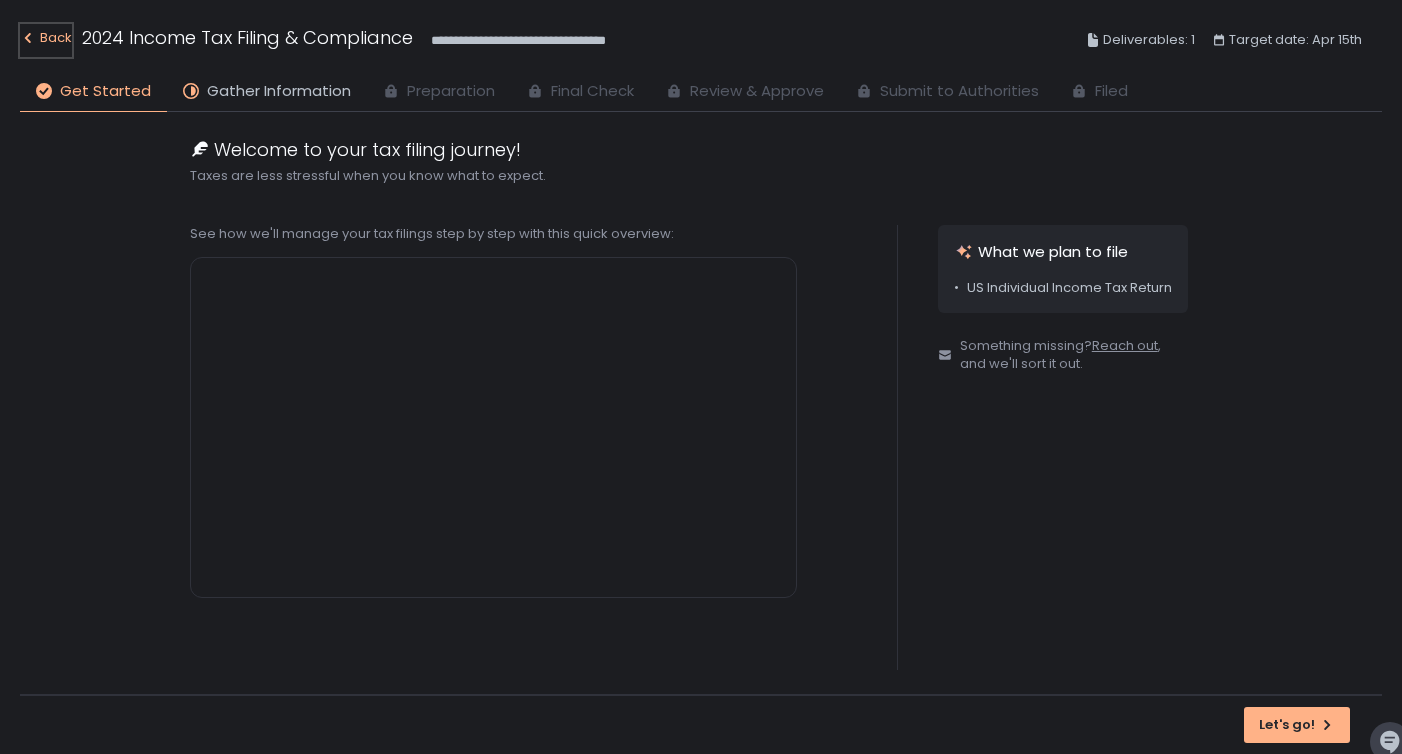 click on "Back" 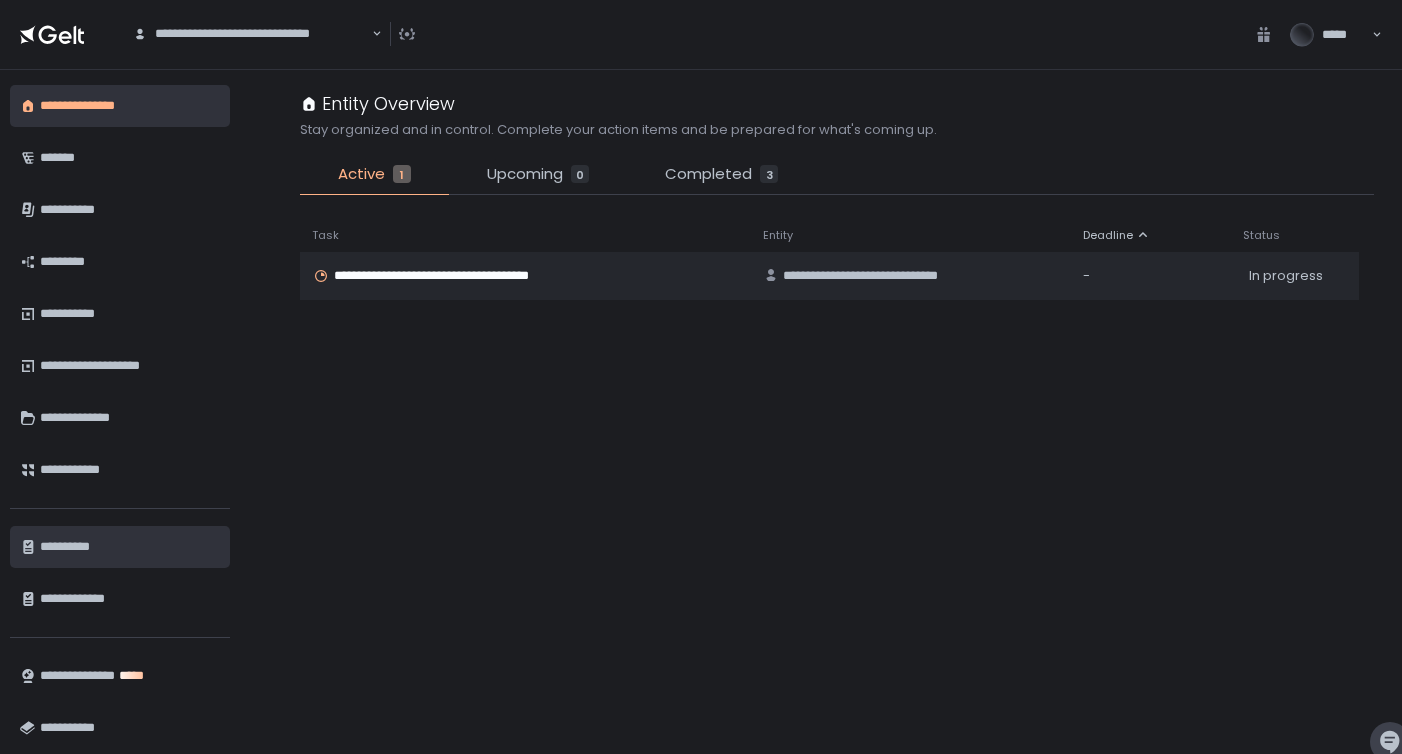 click on "**********" at bounding box center [127, 547] 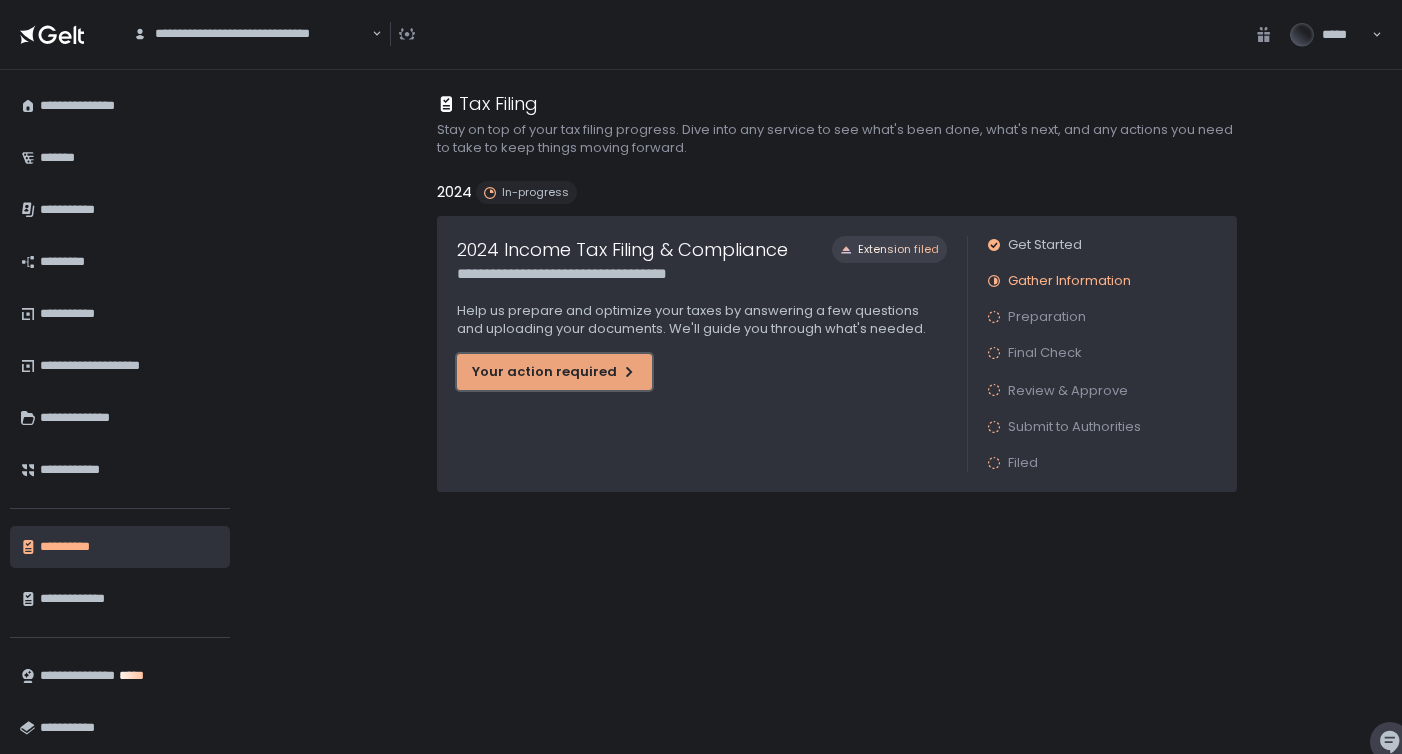 click on "Your action required" 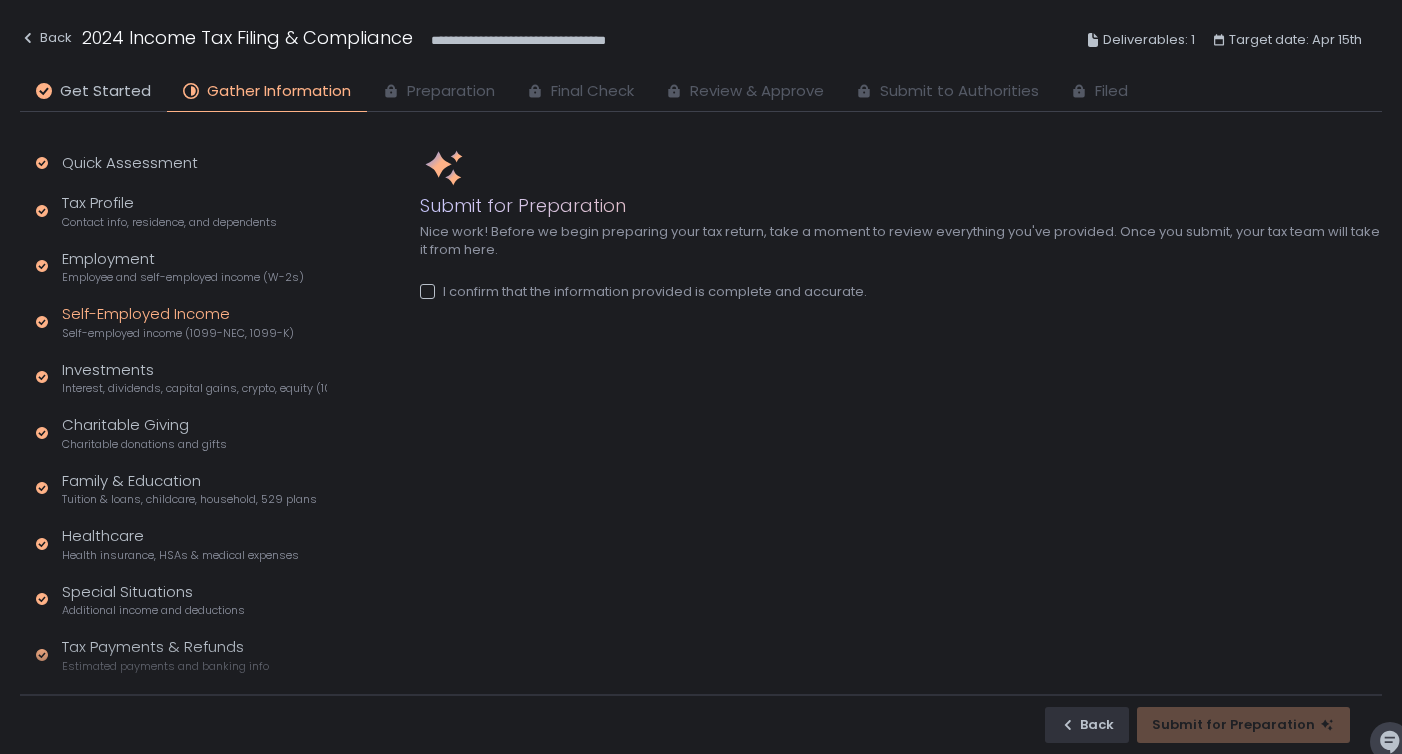 click on "Self-Employed Income Self-employed income (1099-NEC, 1099-K)" 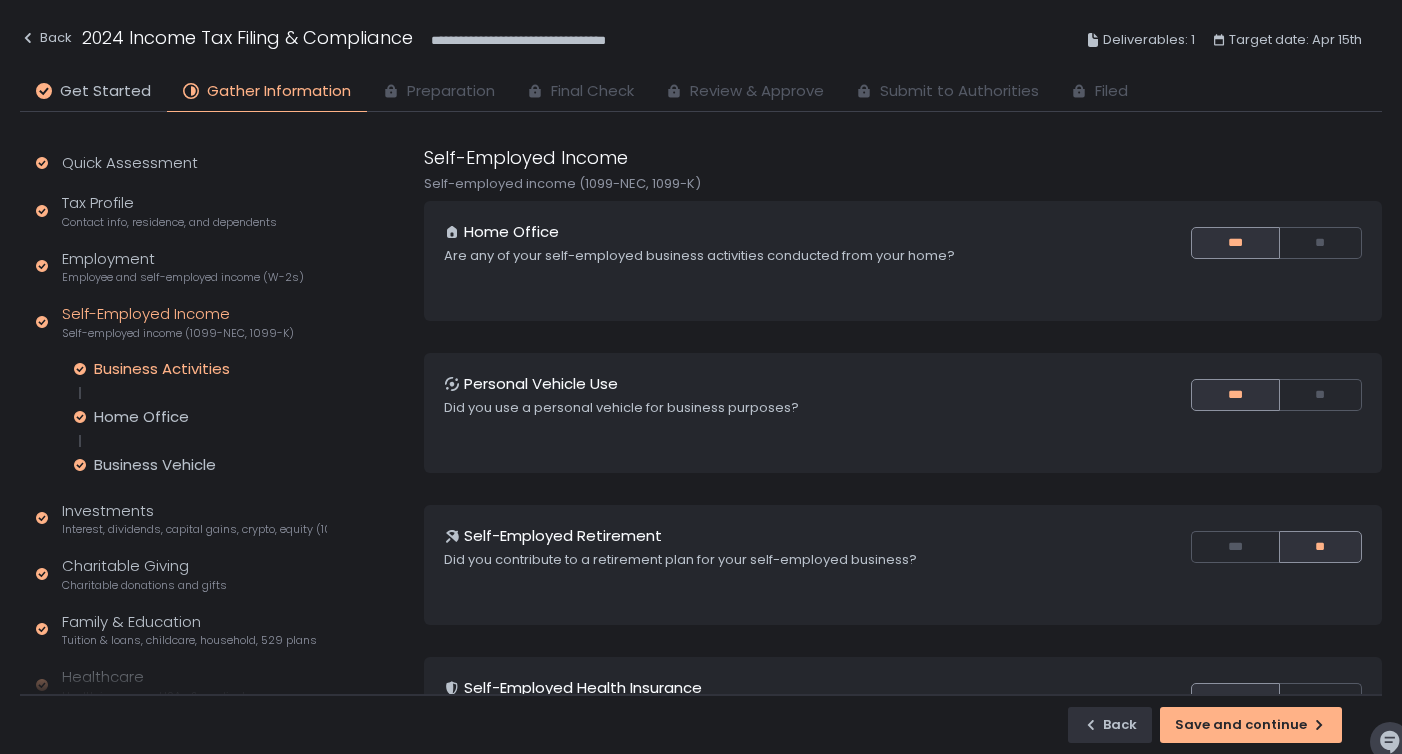 click on "Business Activities" 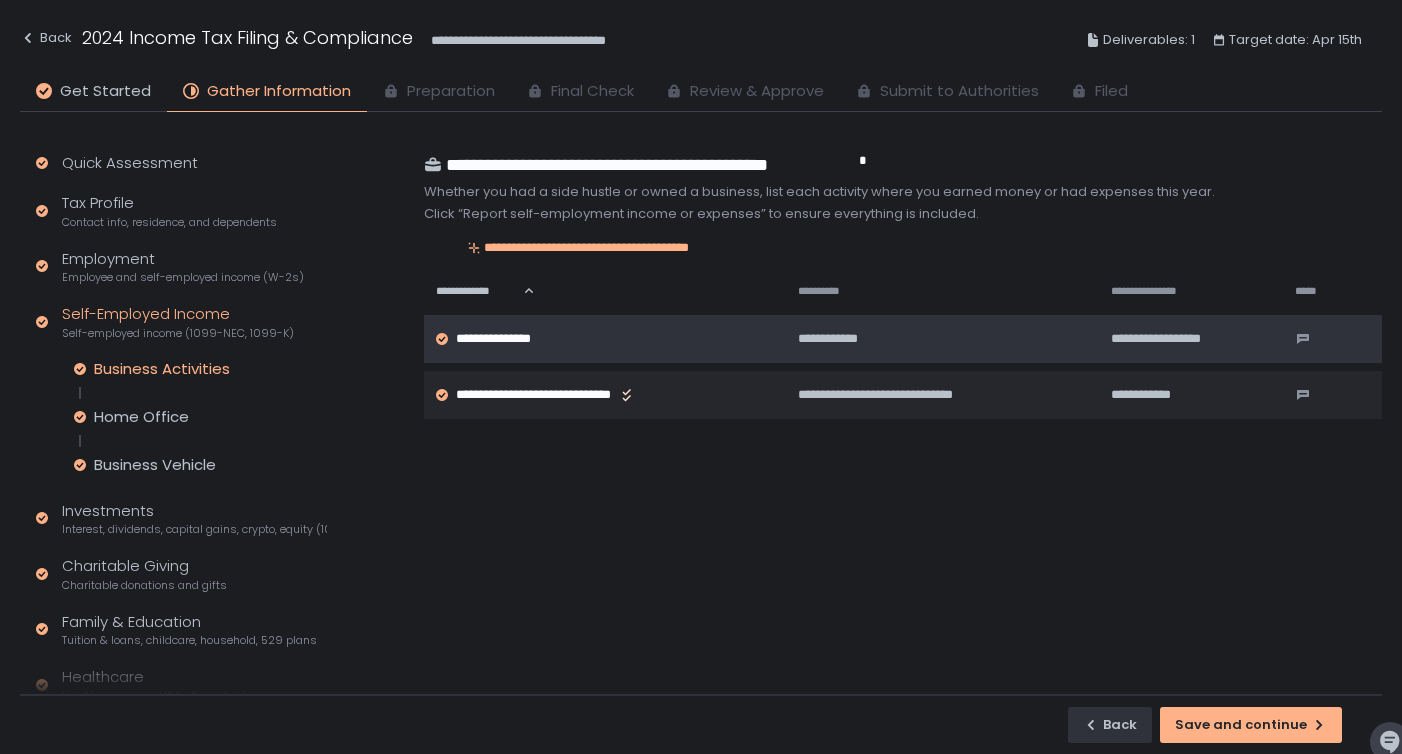 click on "**********" at bounding box center [509, 339] 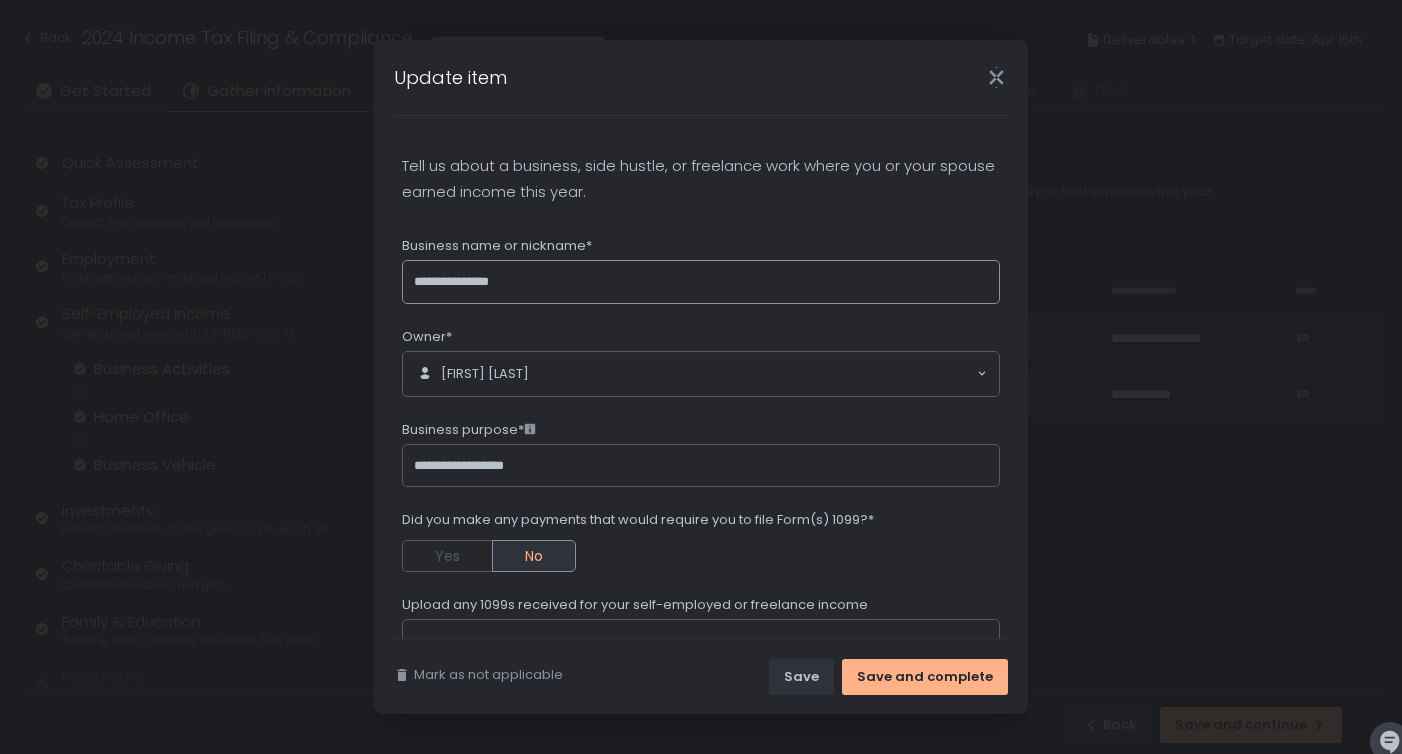 scroll, scrollTop: 0, scrollLeft: 0, axis: both 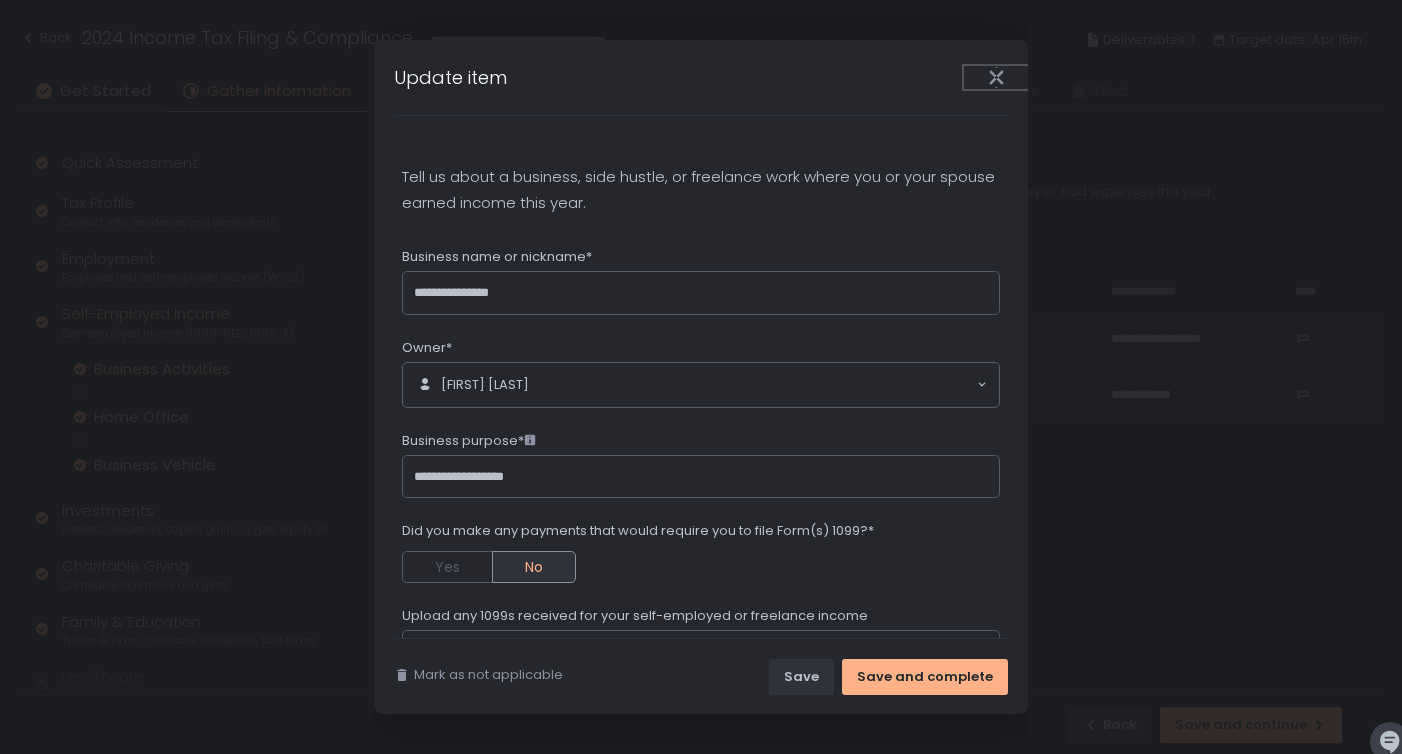 click 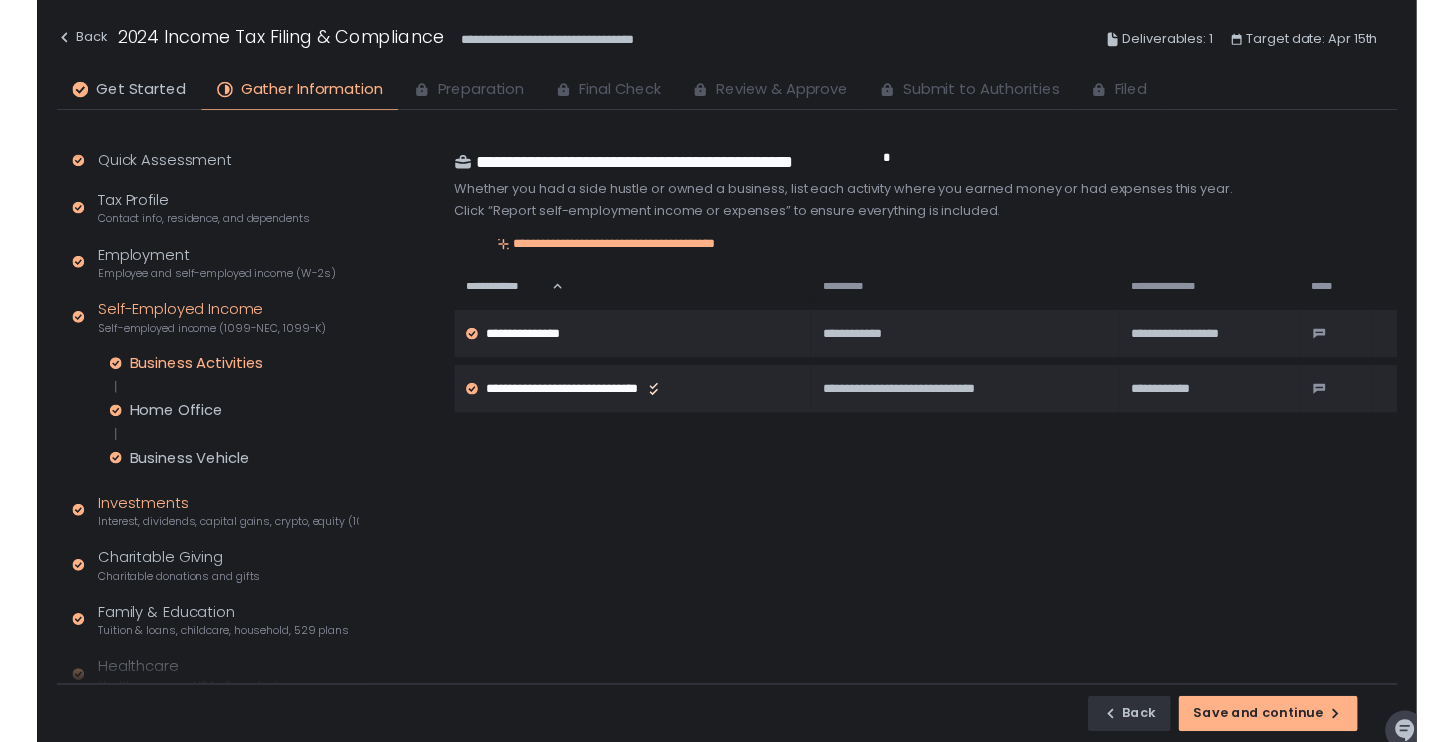 scroll, scrollTop: 219, scrollLeft: 0, axis: vertical 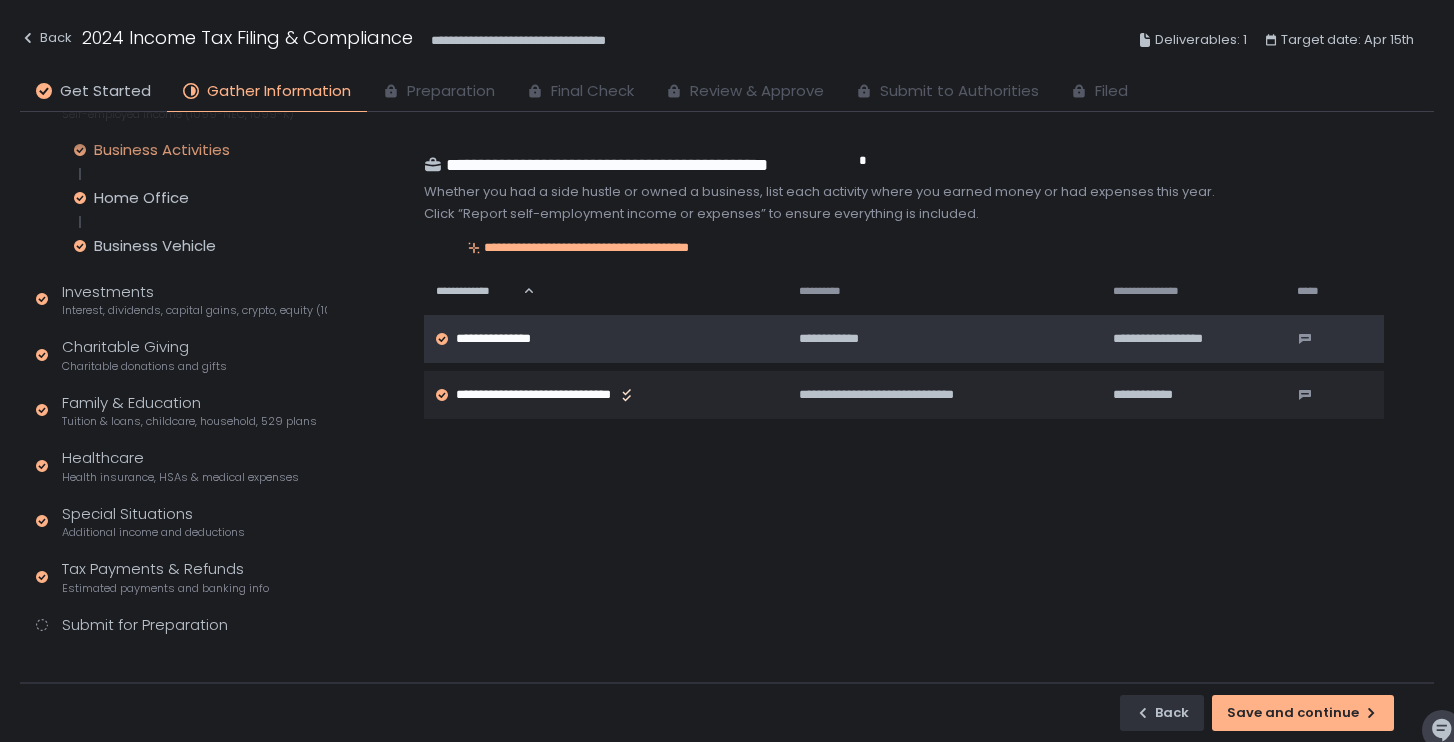click on "**********" at bounding box center [509, 339] 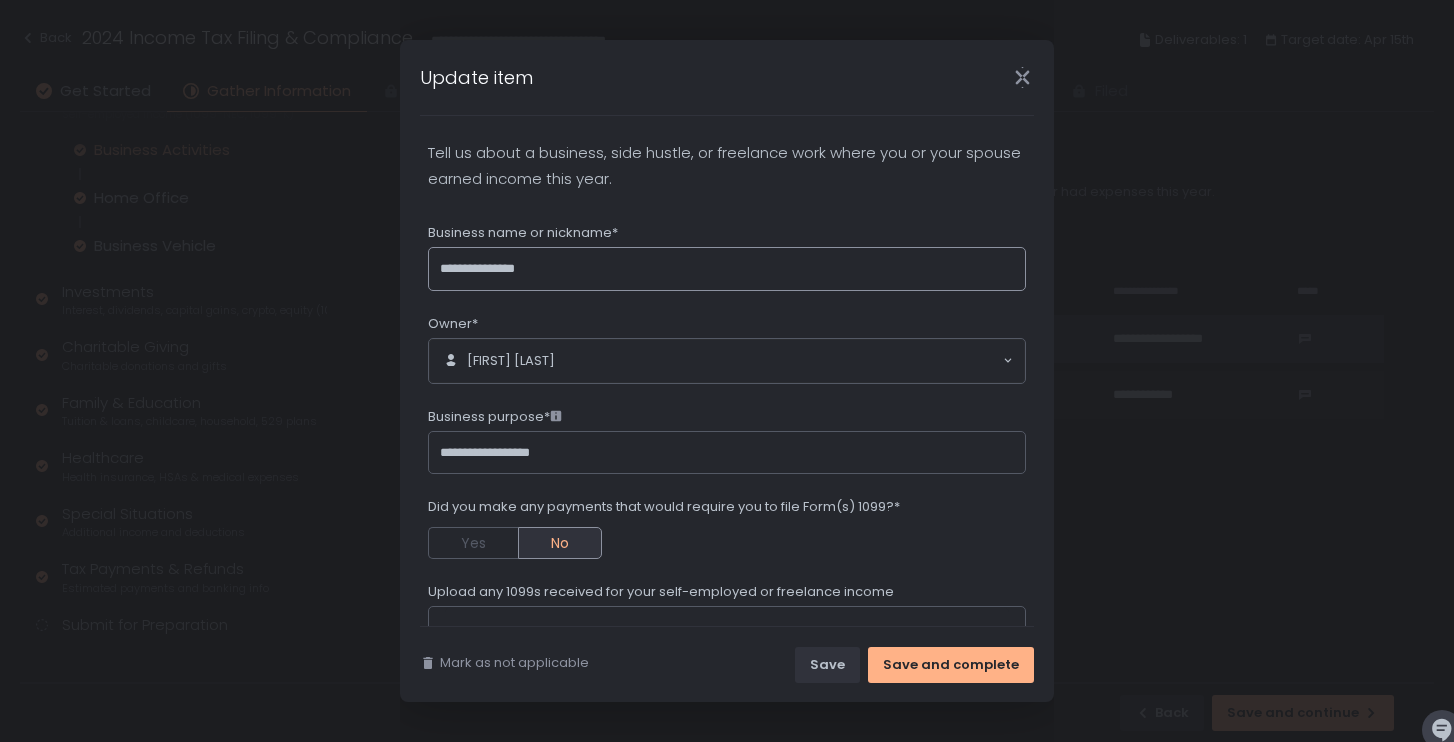 scroll, scrollTop: 35, scrollLeft: 0, axis: vertical 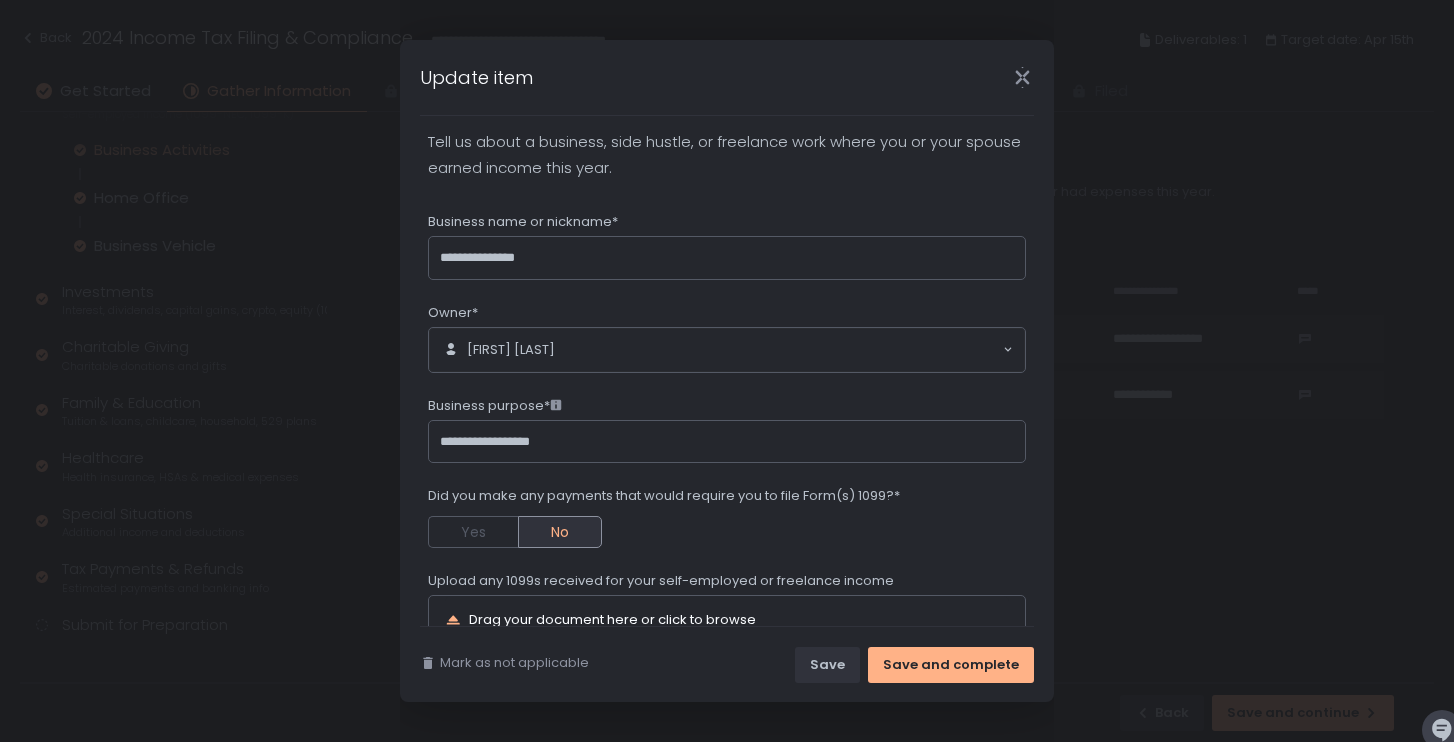 click on "[FIRST] [LAST] Loading..." 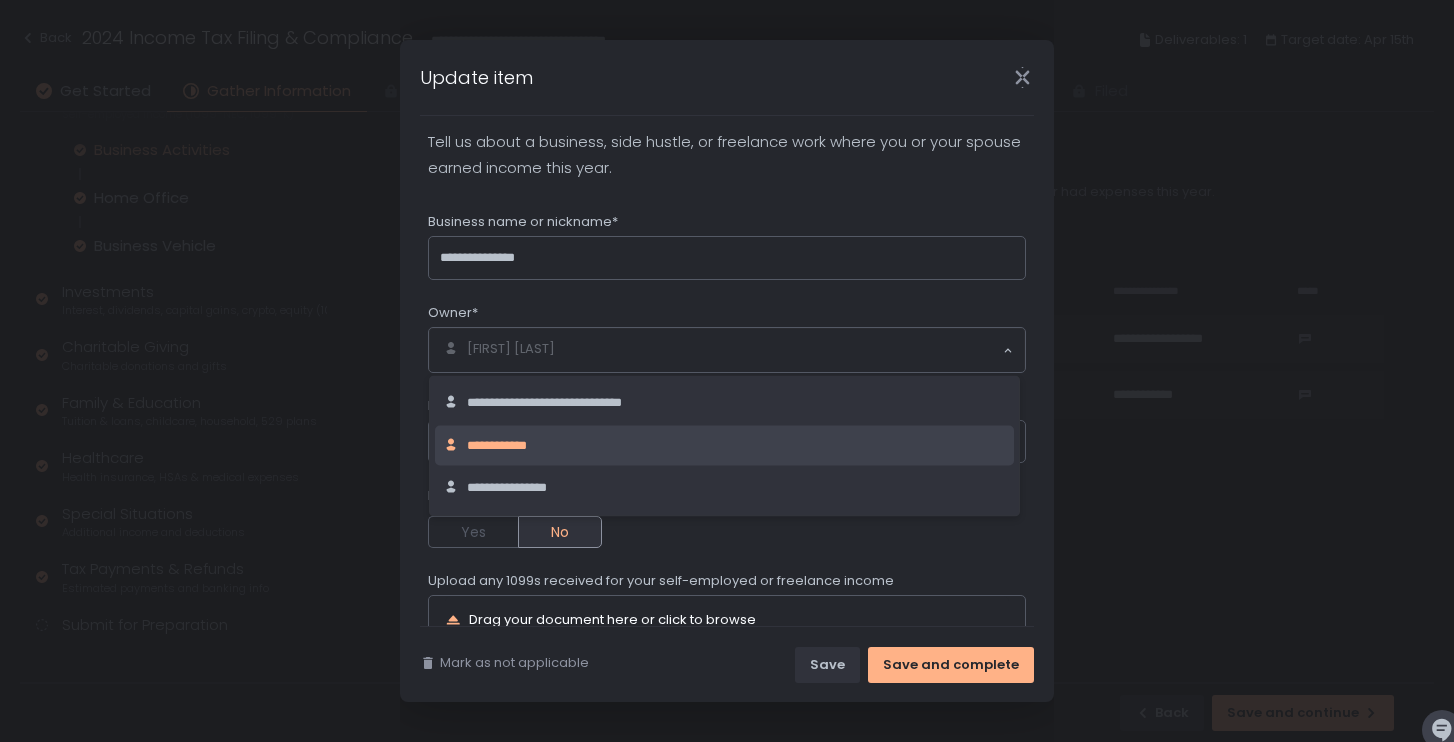 click on "Owner*" at bounding box center [727, 315] 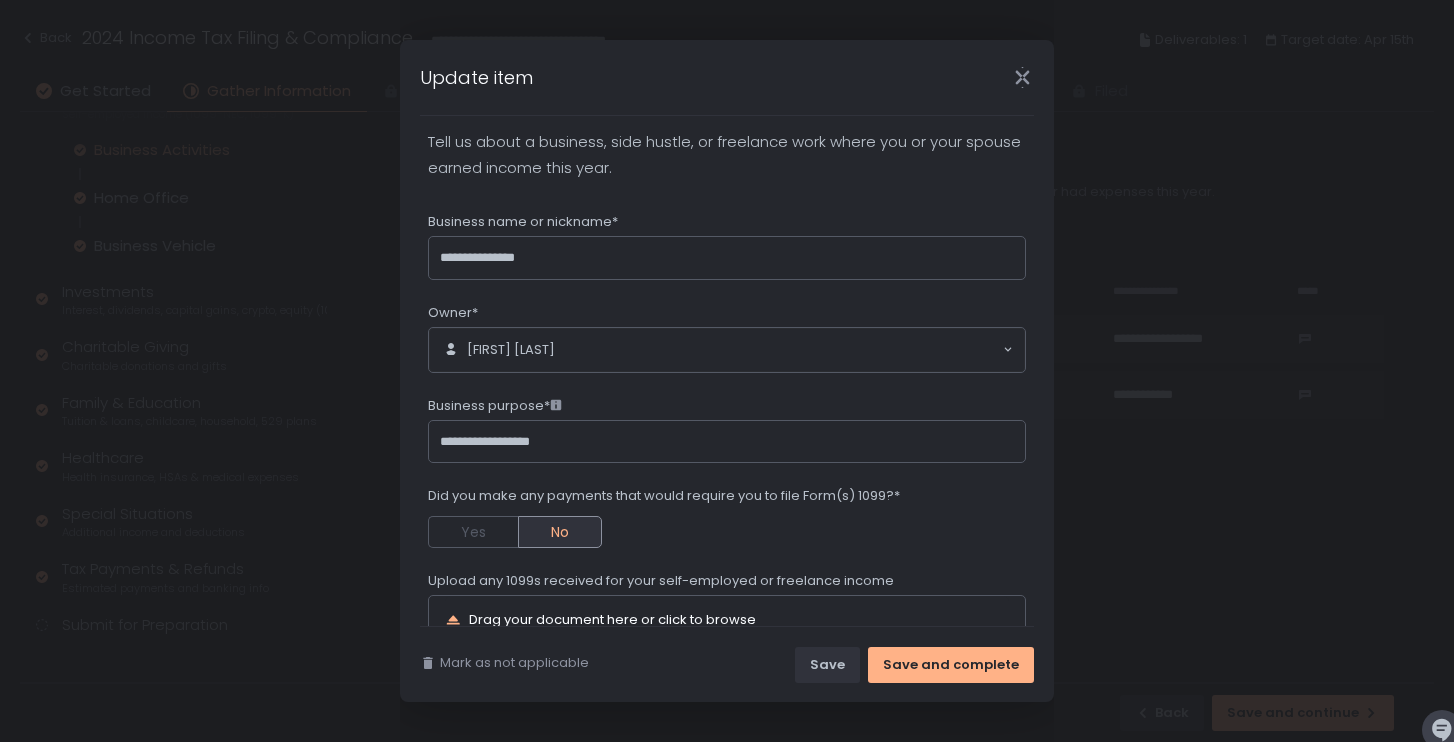 click on "Owner*" at bounding box center (727, 315) 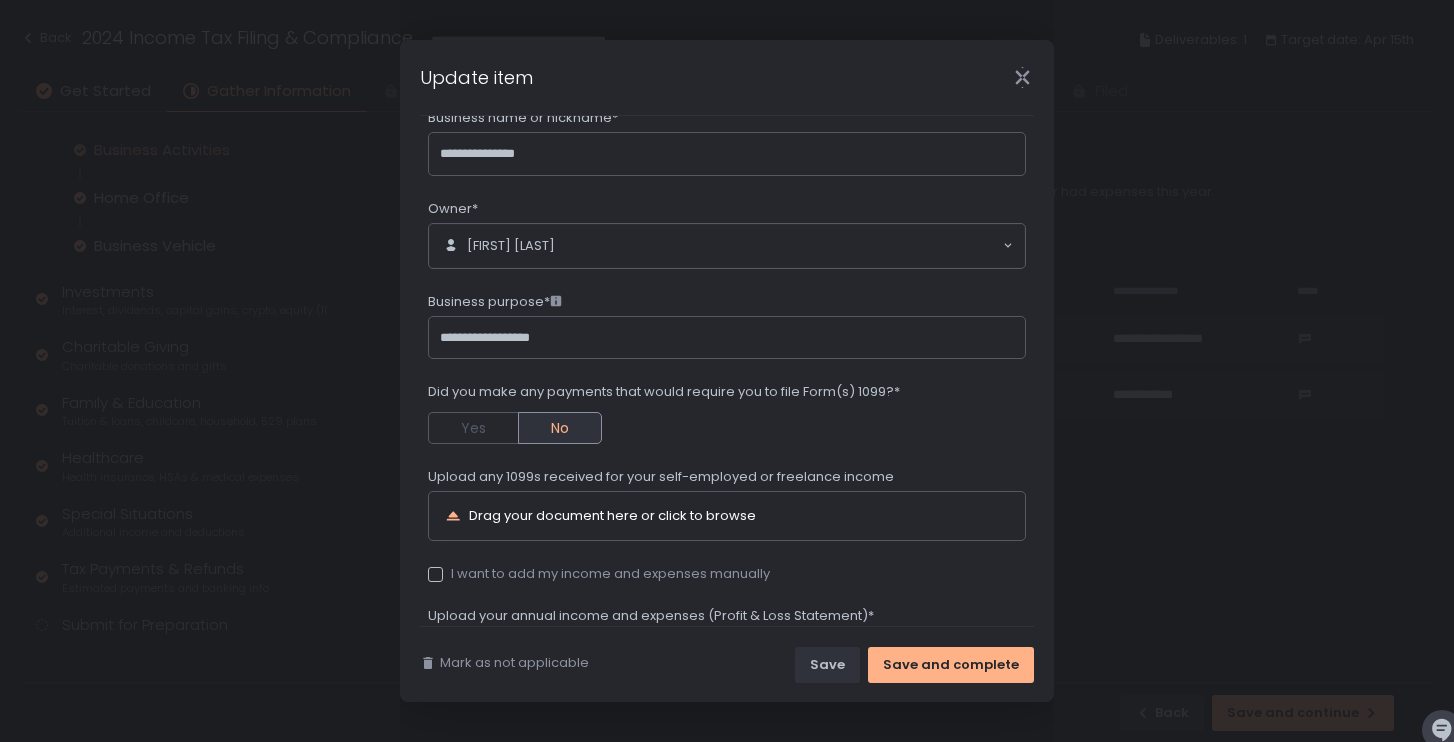 scroll, scrollTop: 0, scrollLeft: 0, axis: both 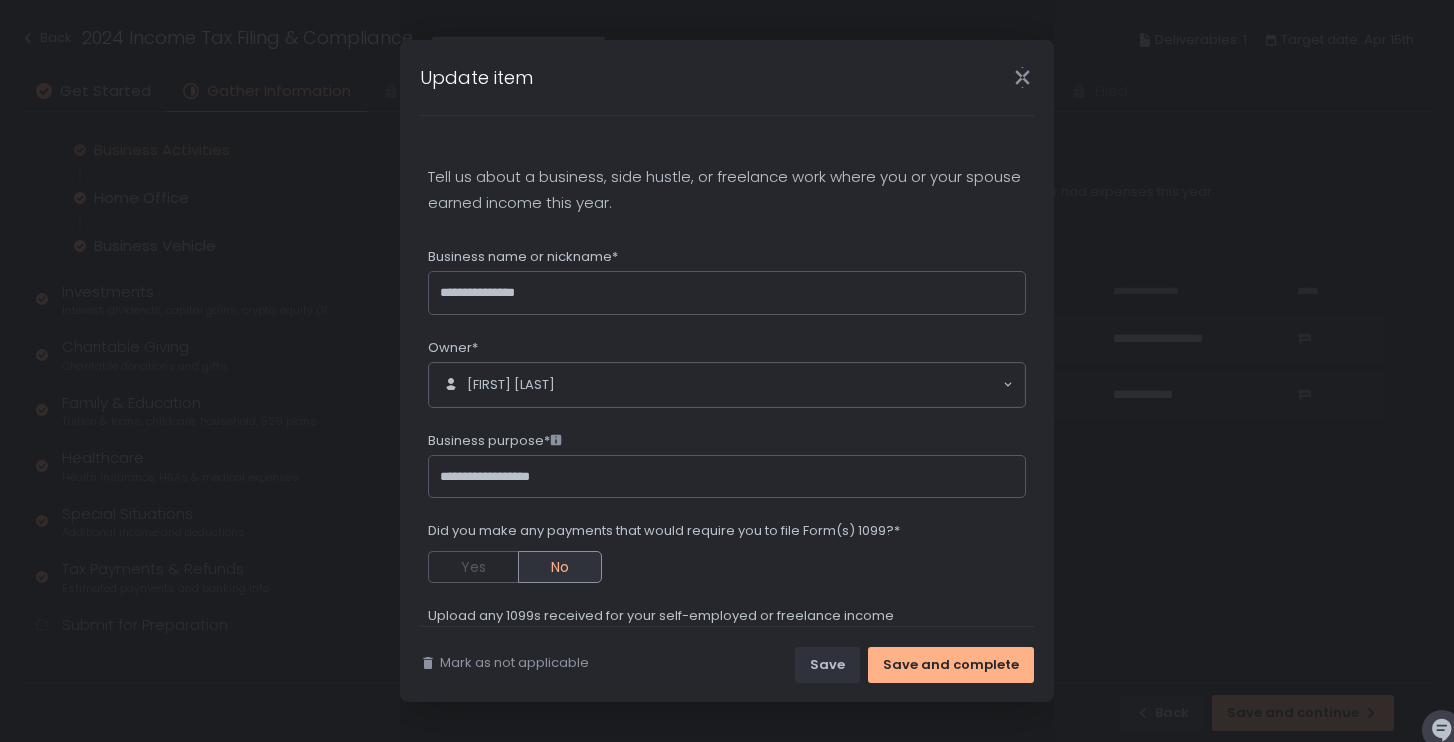 click 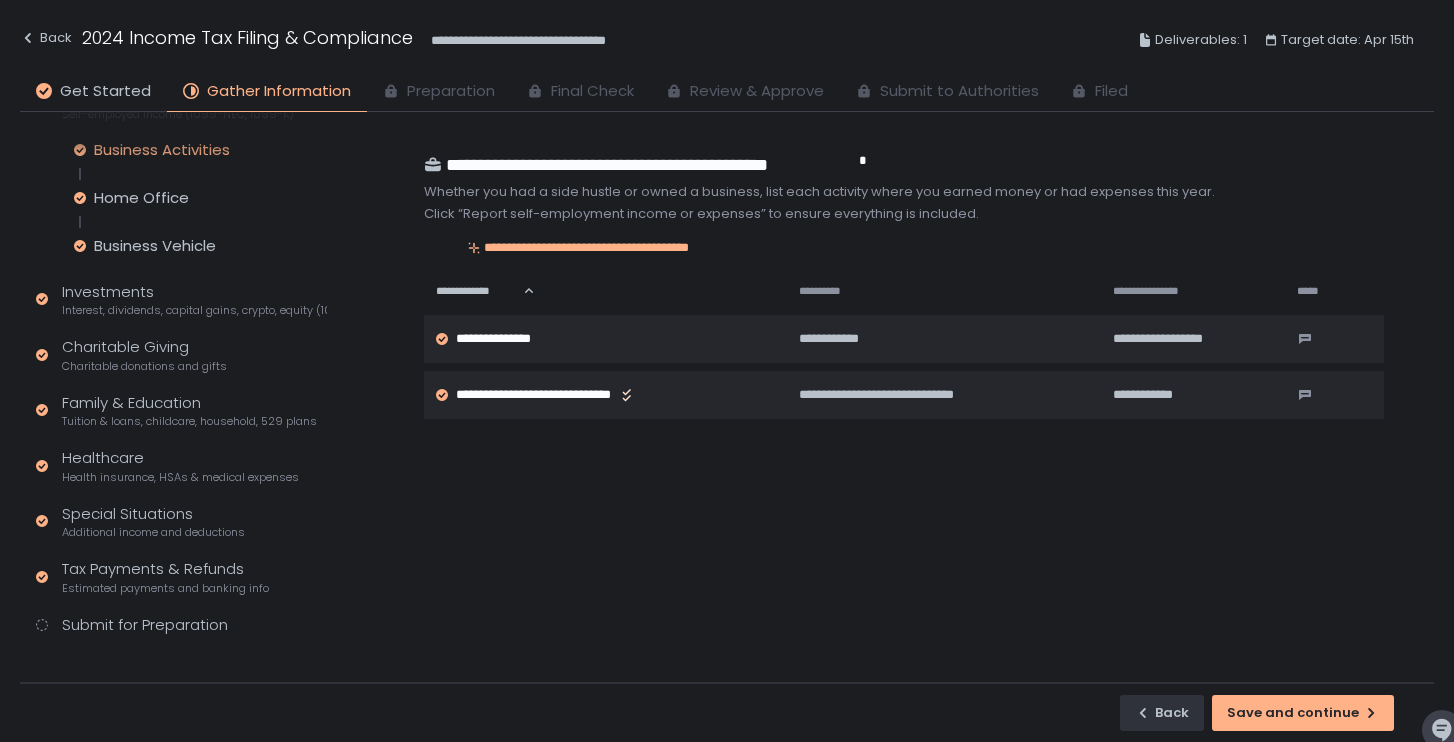 click on "2024 Income Tax Filing & Compliance" at bounding box center [247, 37] 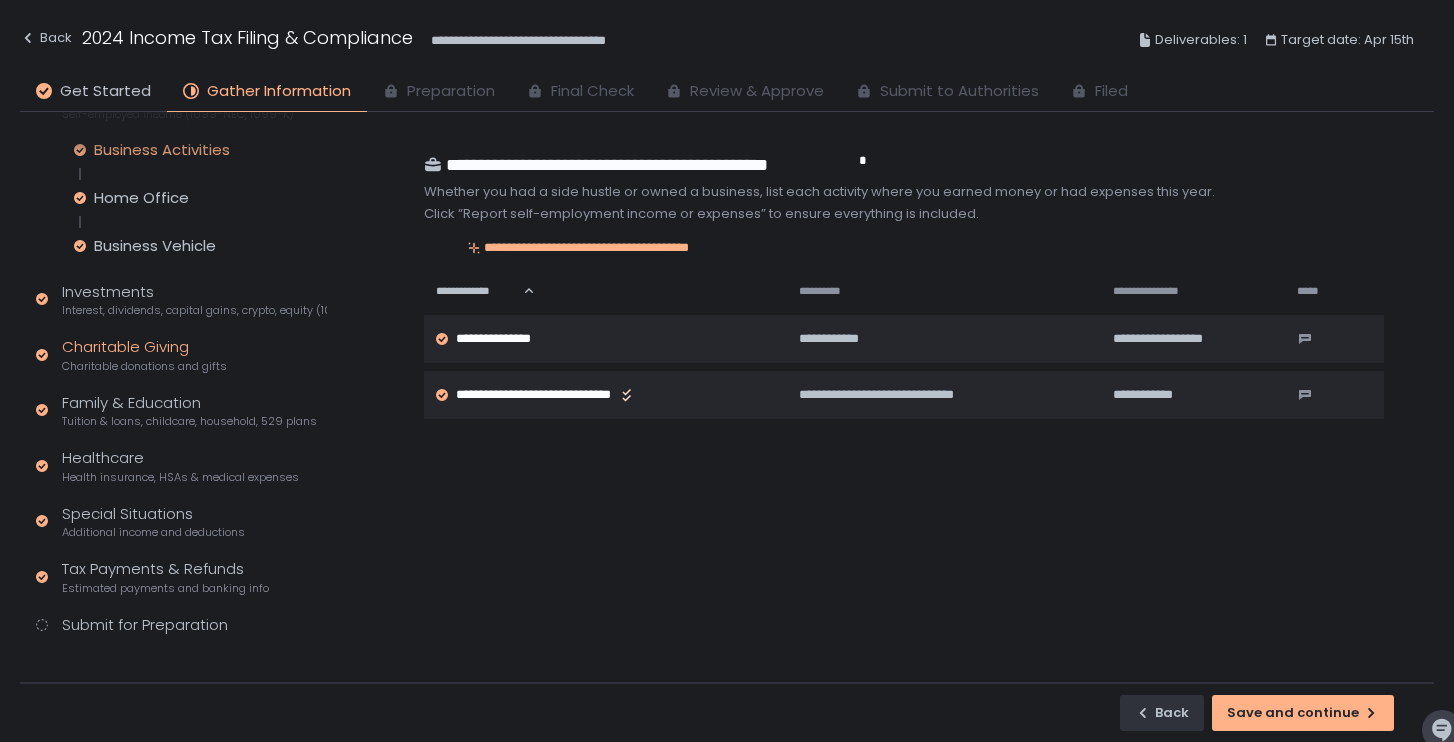 click on "Charitable Giving Charitable donations and gifts" 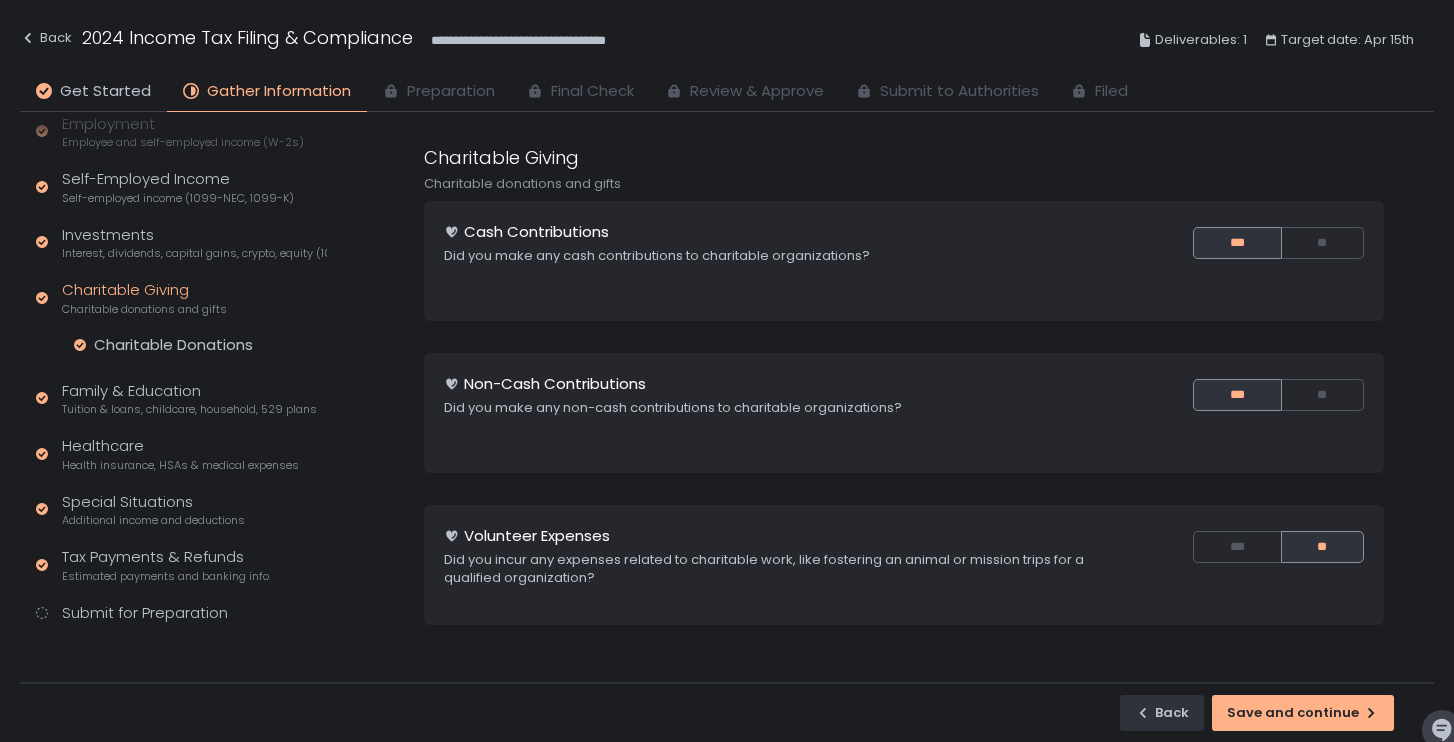 scroll, scrollTop: 135, scrollLeft: 0, axis: vertical 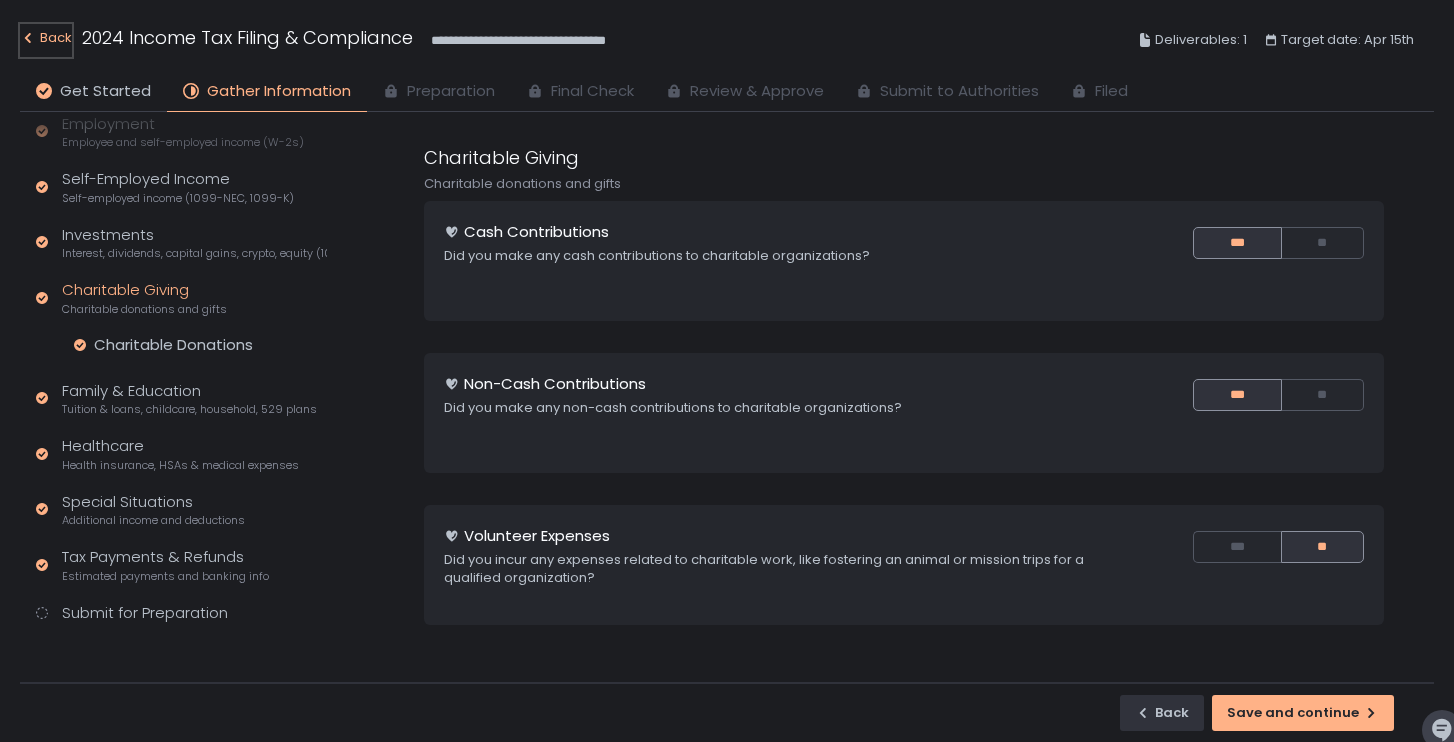 click on "Back" at bounding box center (46, 40) 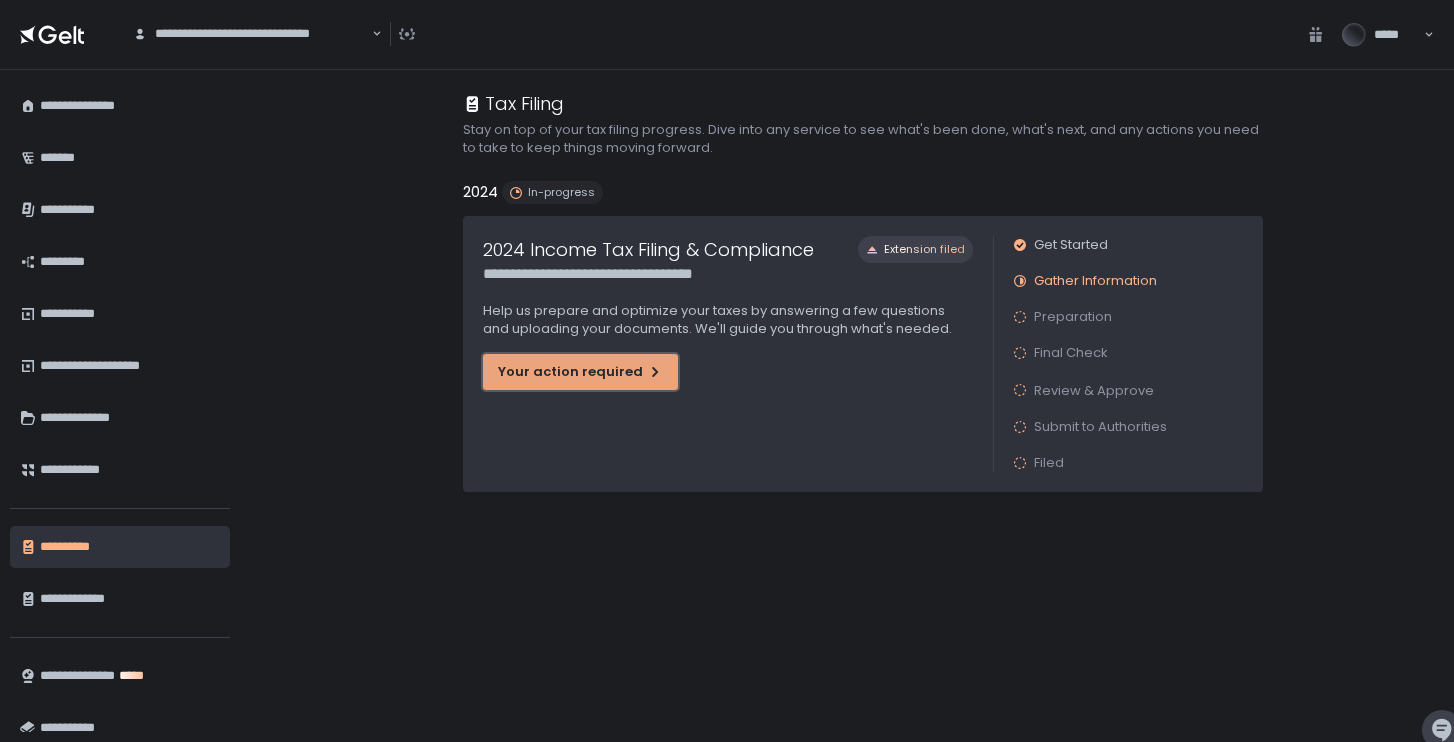 click on "Your action required" 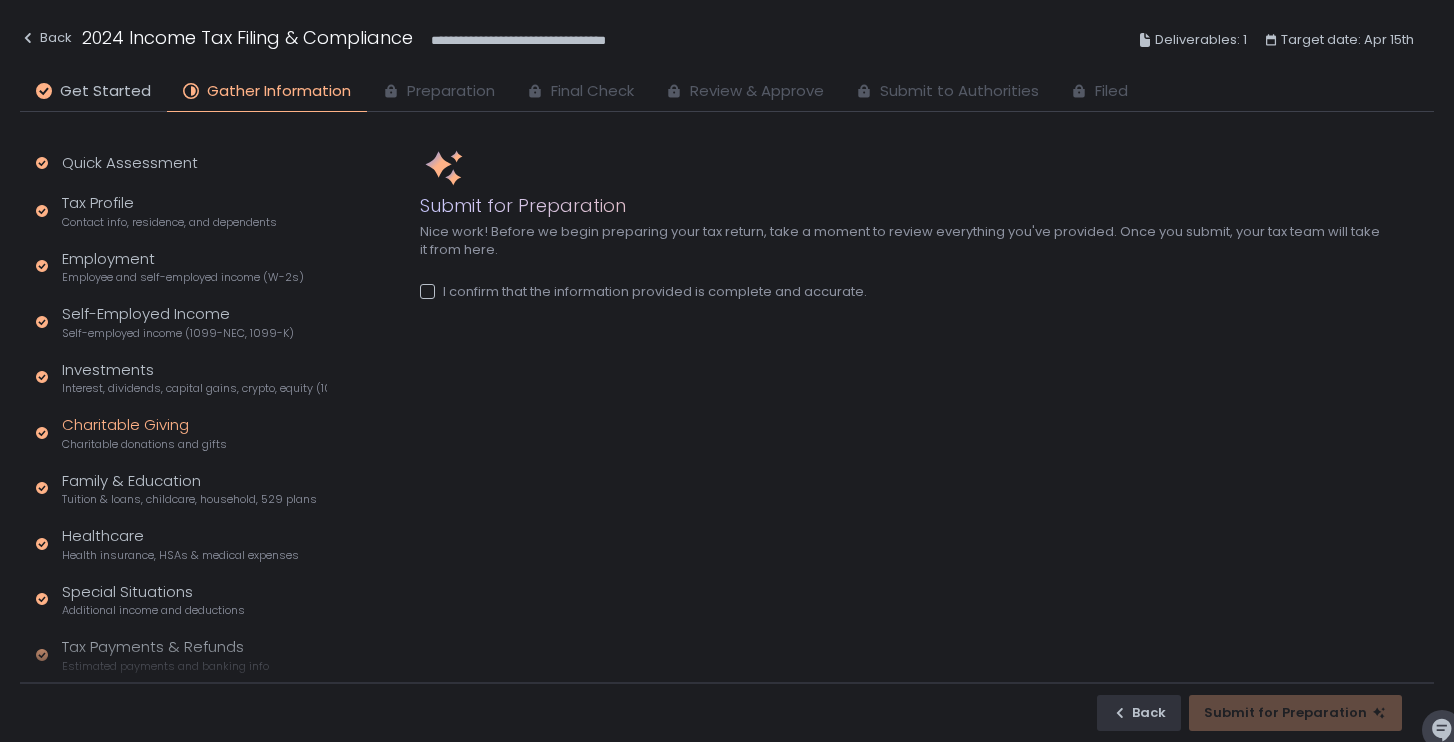 click on "Charitable Giving Charitable donations and gifts" 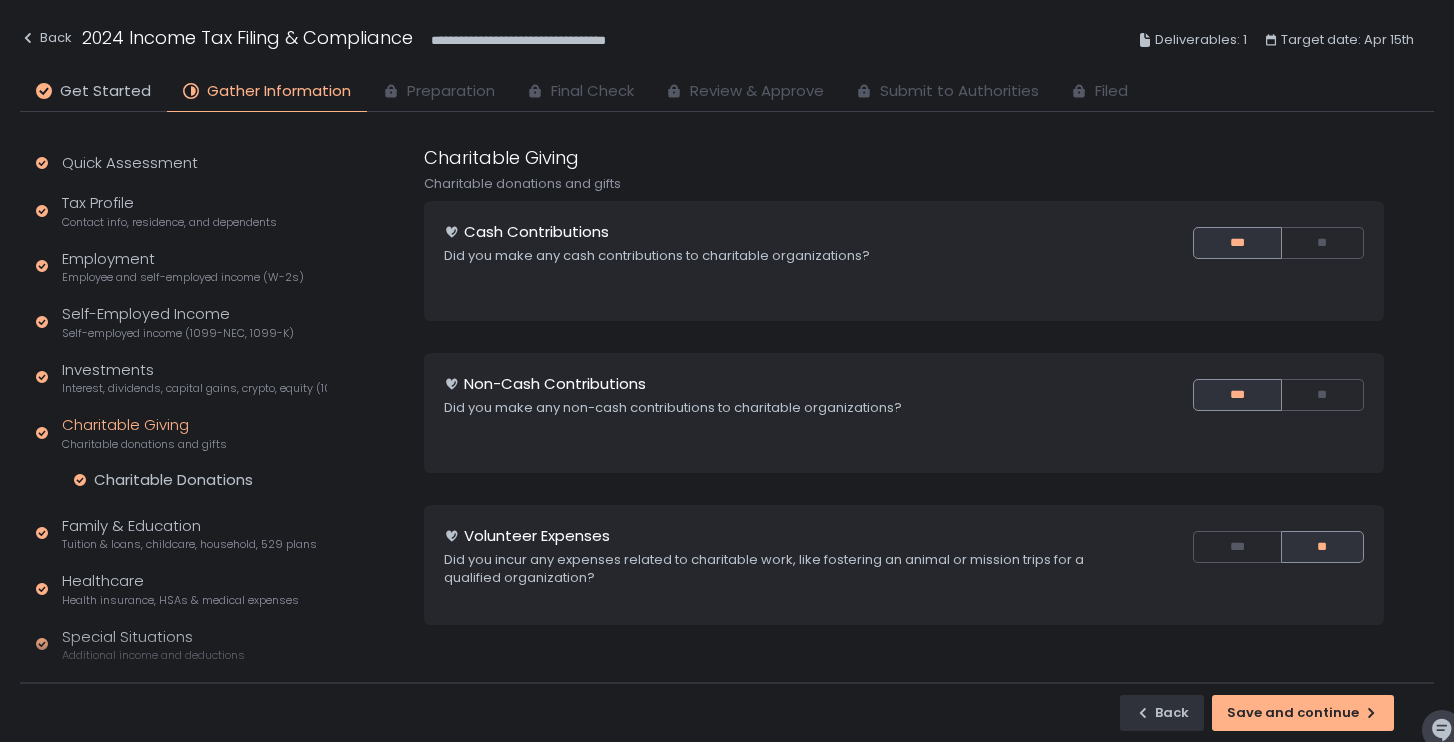 scroll, scrollTop: 142, scrollLeft: 0, axis: vertical 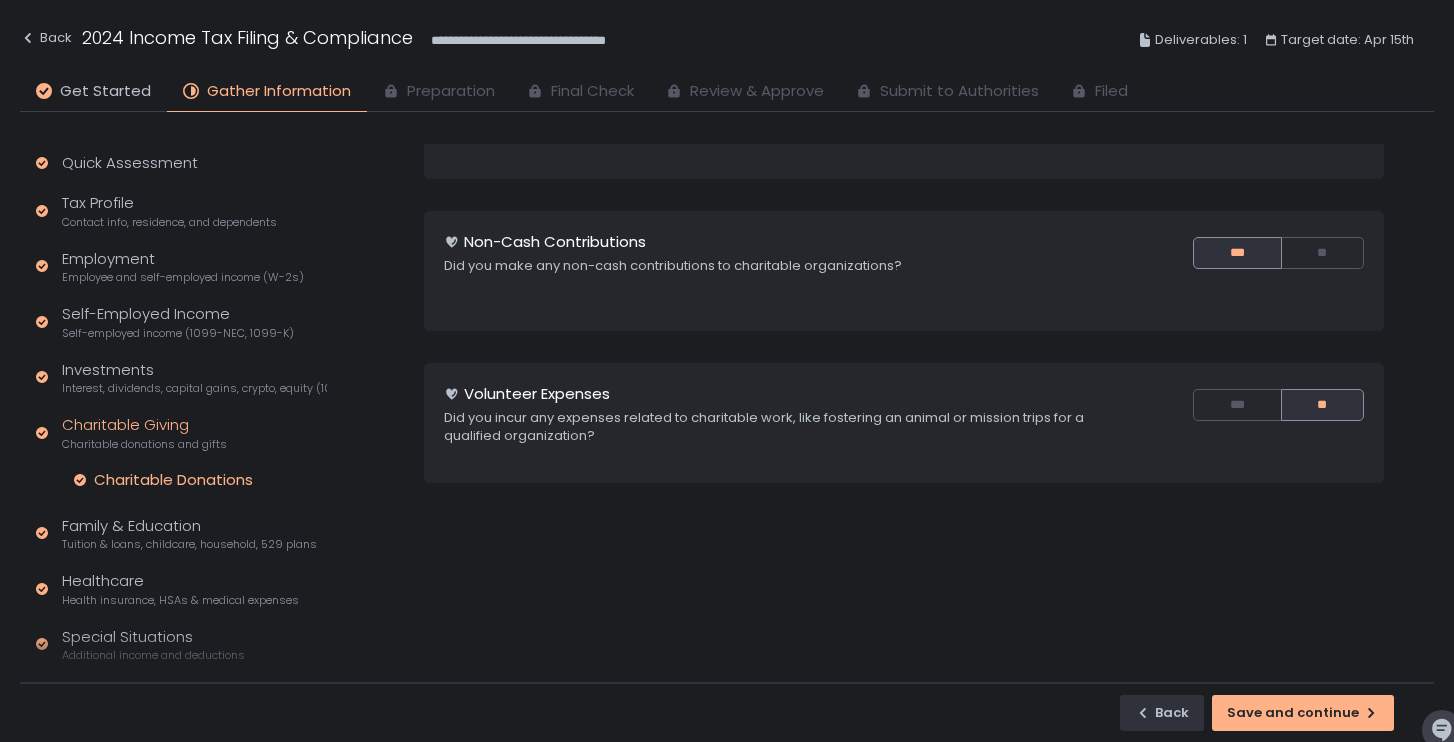 click on "Charitable Donations" 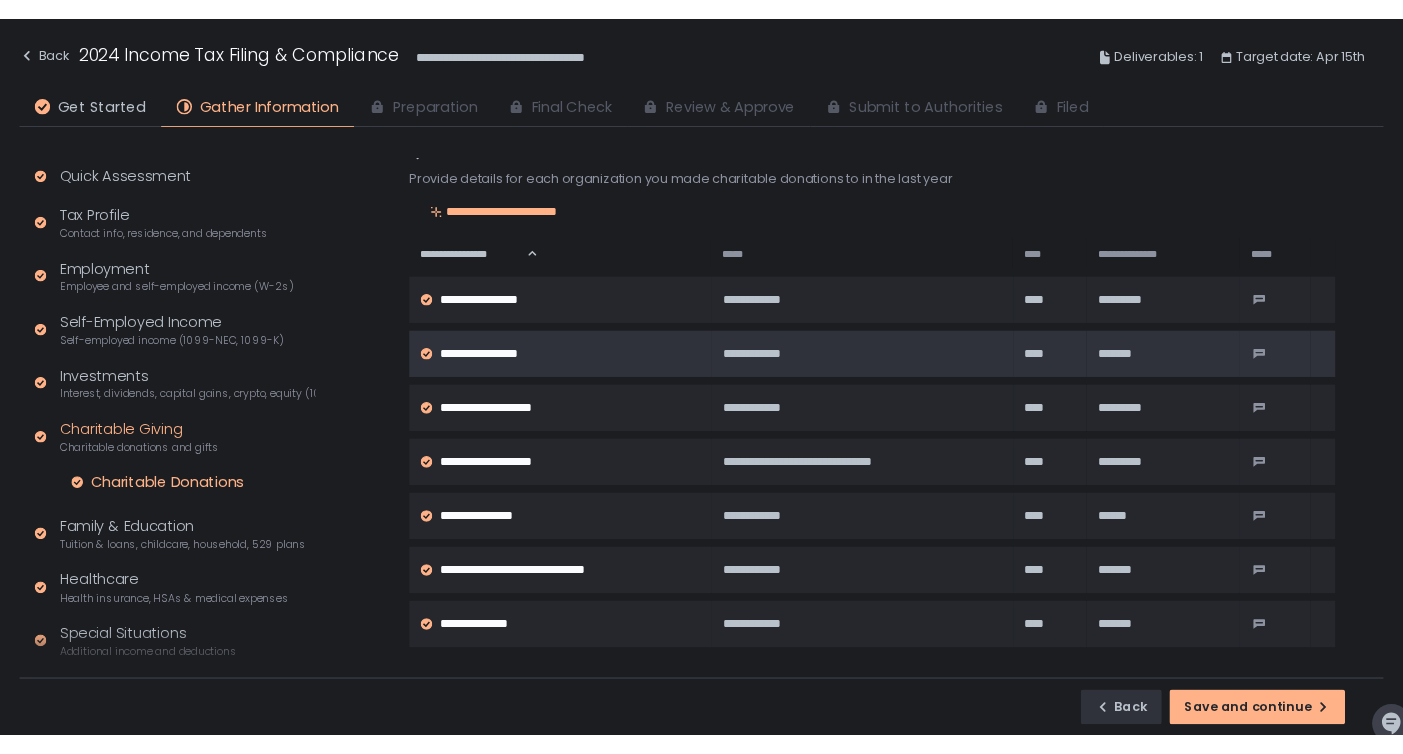 scroll, scrollTop: 30, scrollLeft: 0, axis: vertical 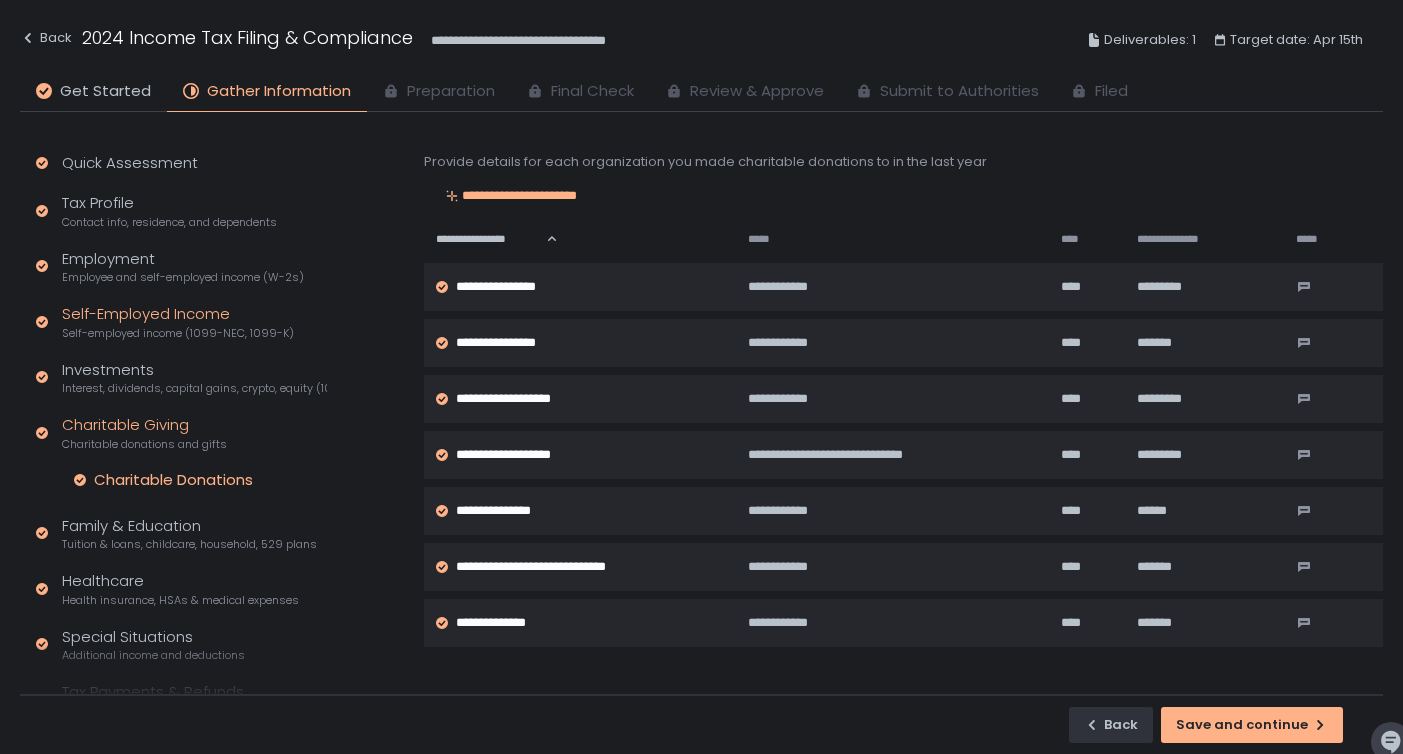 click on "Self-Employed Income Self-employed income (1099-NEC, 1099-K)" 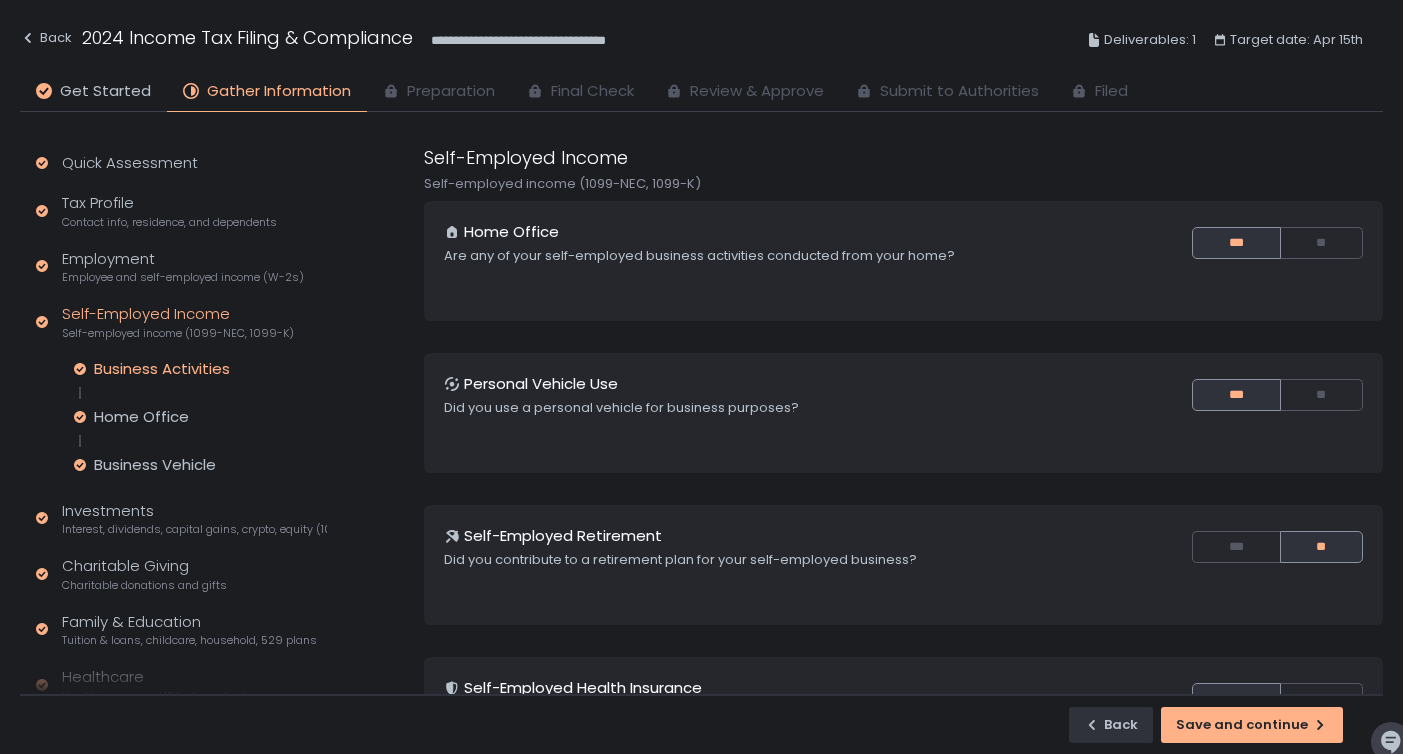 click on "Business Activities" 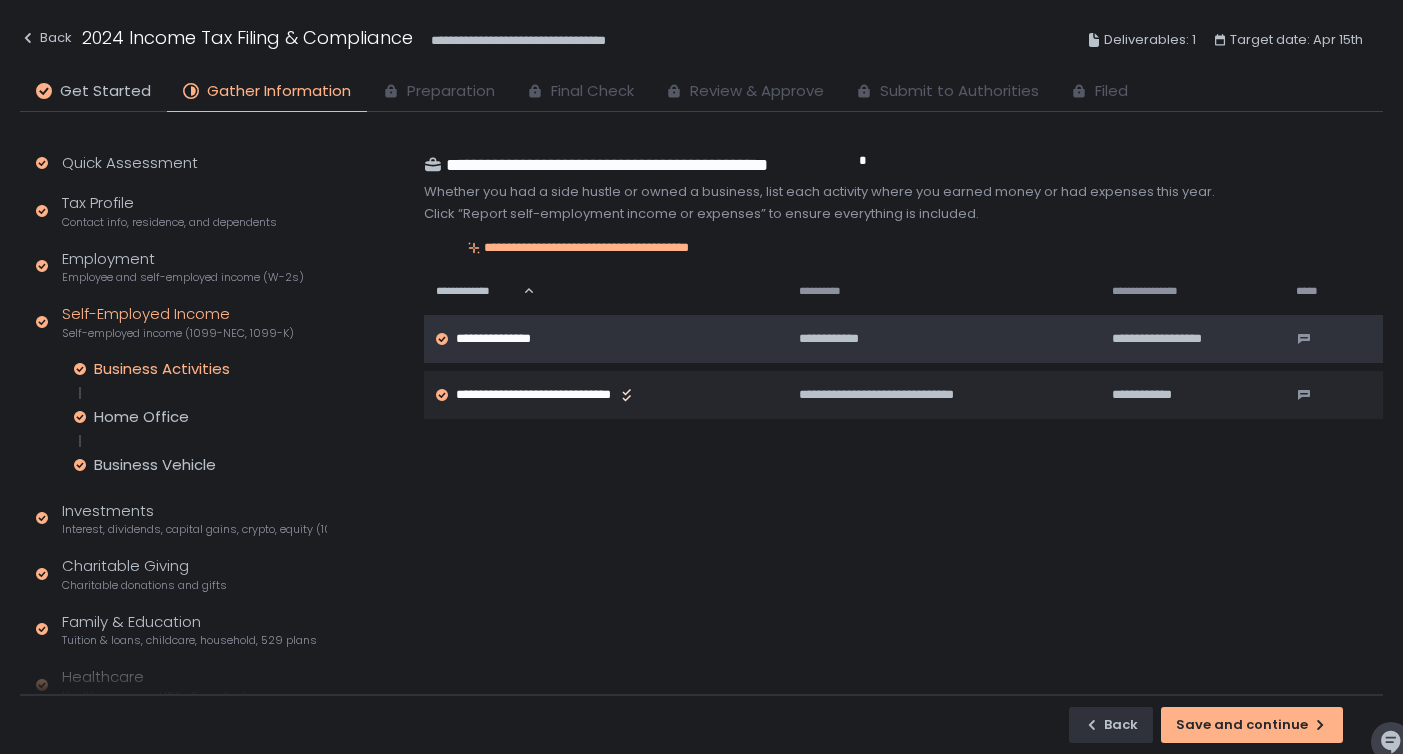 click on "**********" at bounding box center (509, 339) 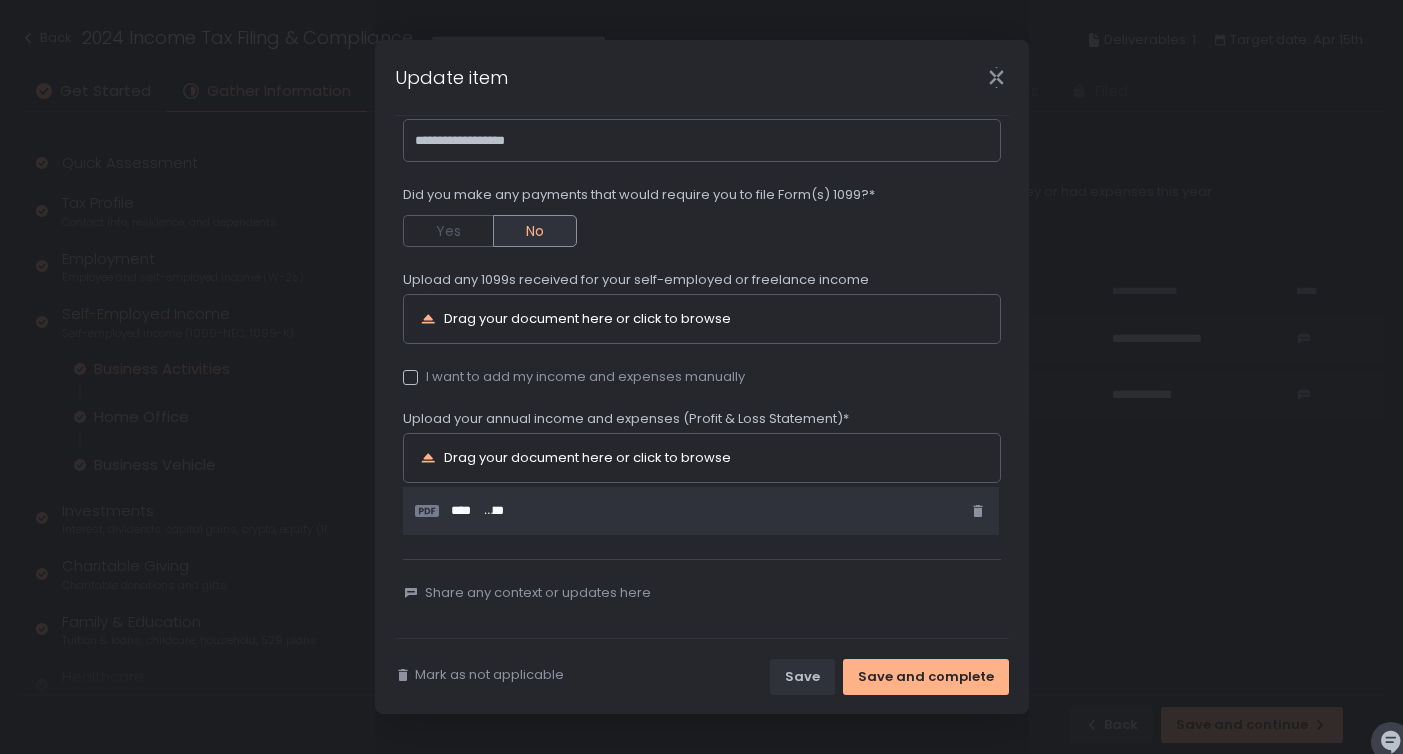 scroll, scrollTop: 340, scrollLeft: 0, axis: vertical 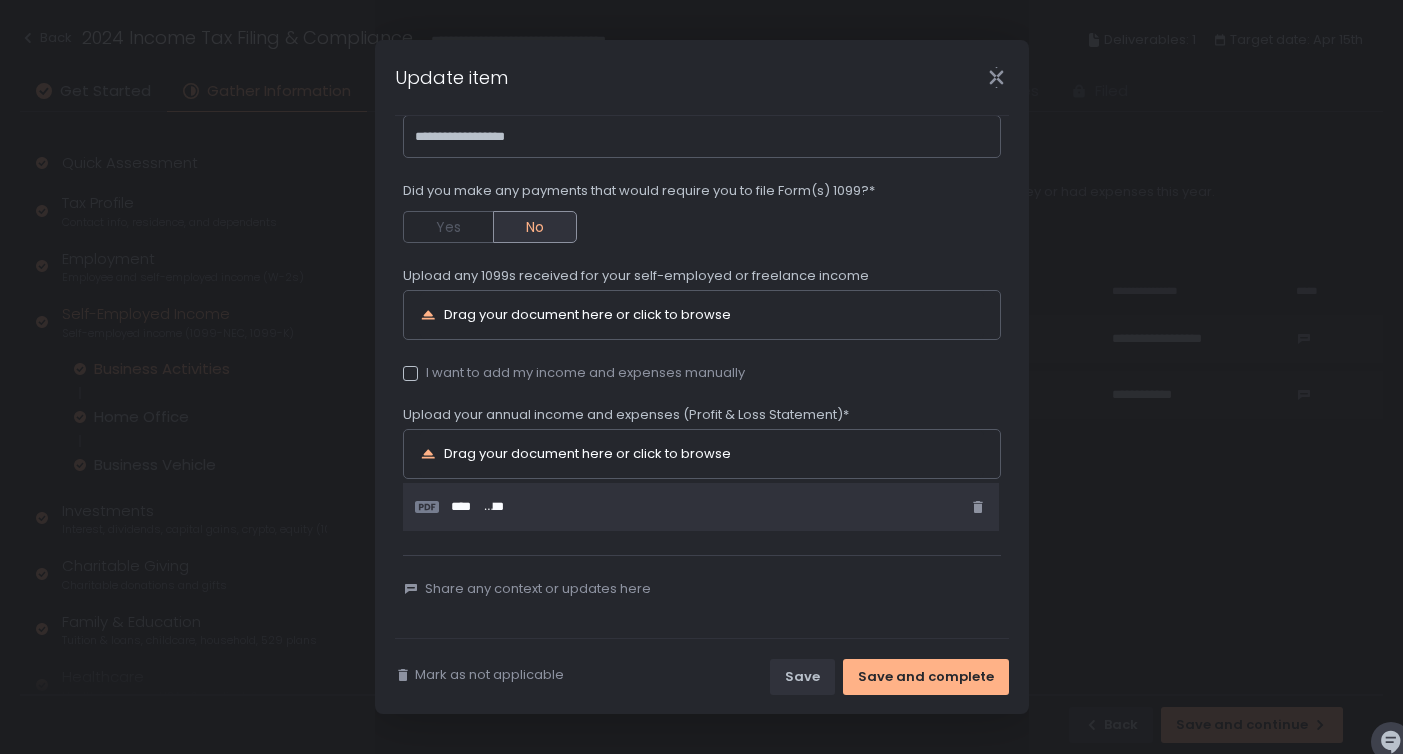 click on "Drag your document here or click to browse" at bounding box center (587, 453) 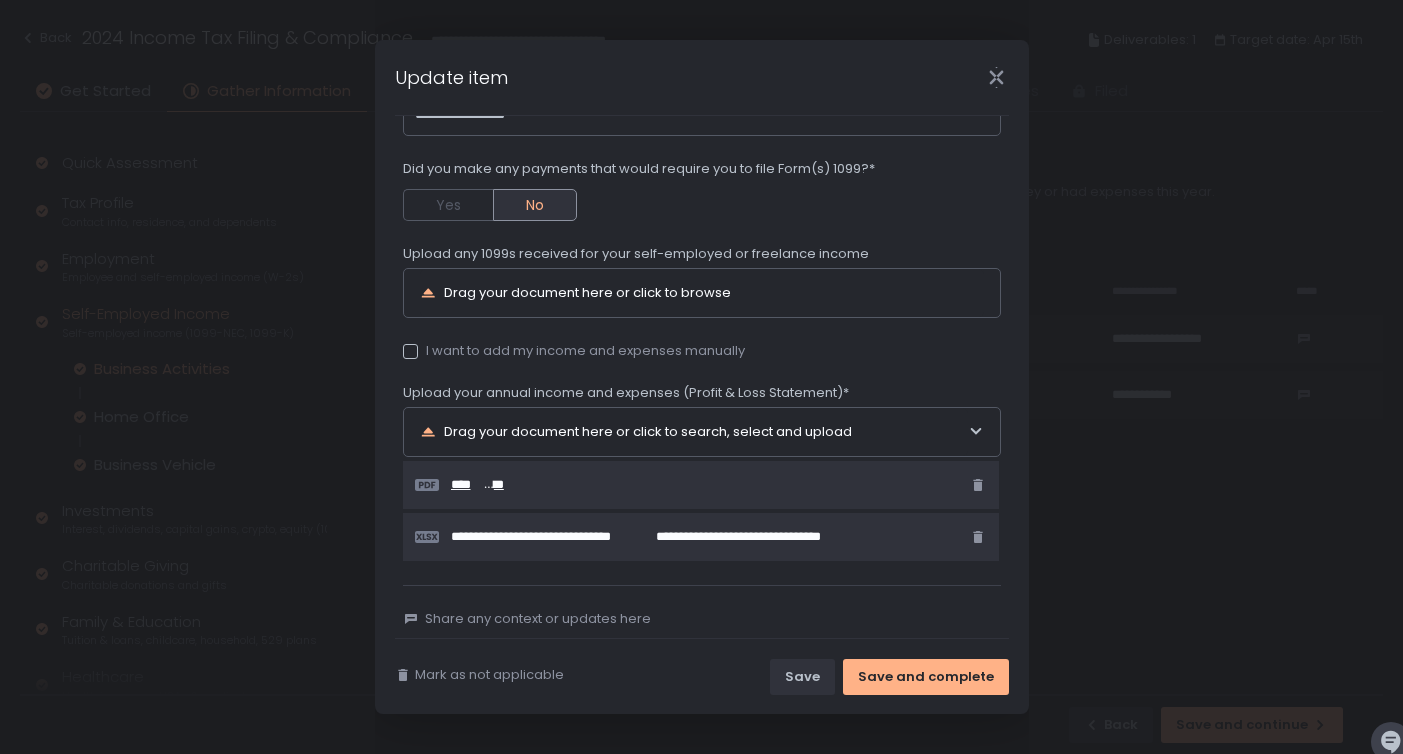 scroll, scrollTop: 366, scrollLeft: 0, axis: vertical 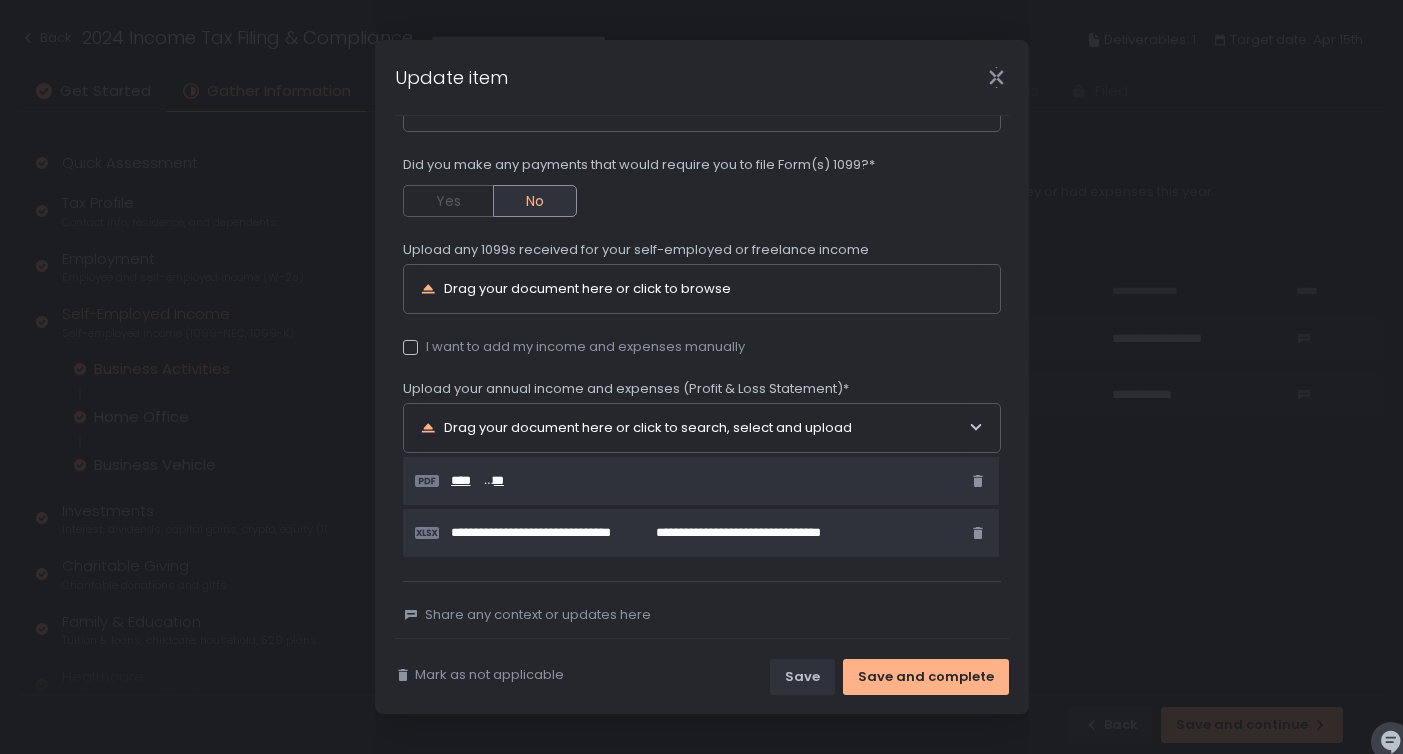 click on "**** ******" at bounding box center (708, 481) 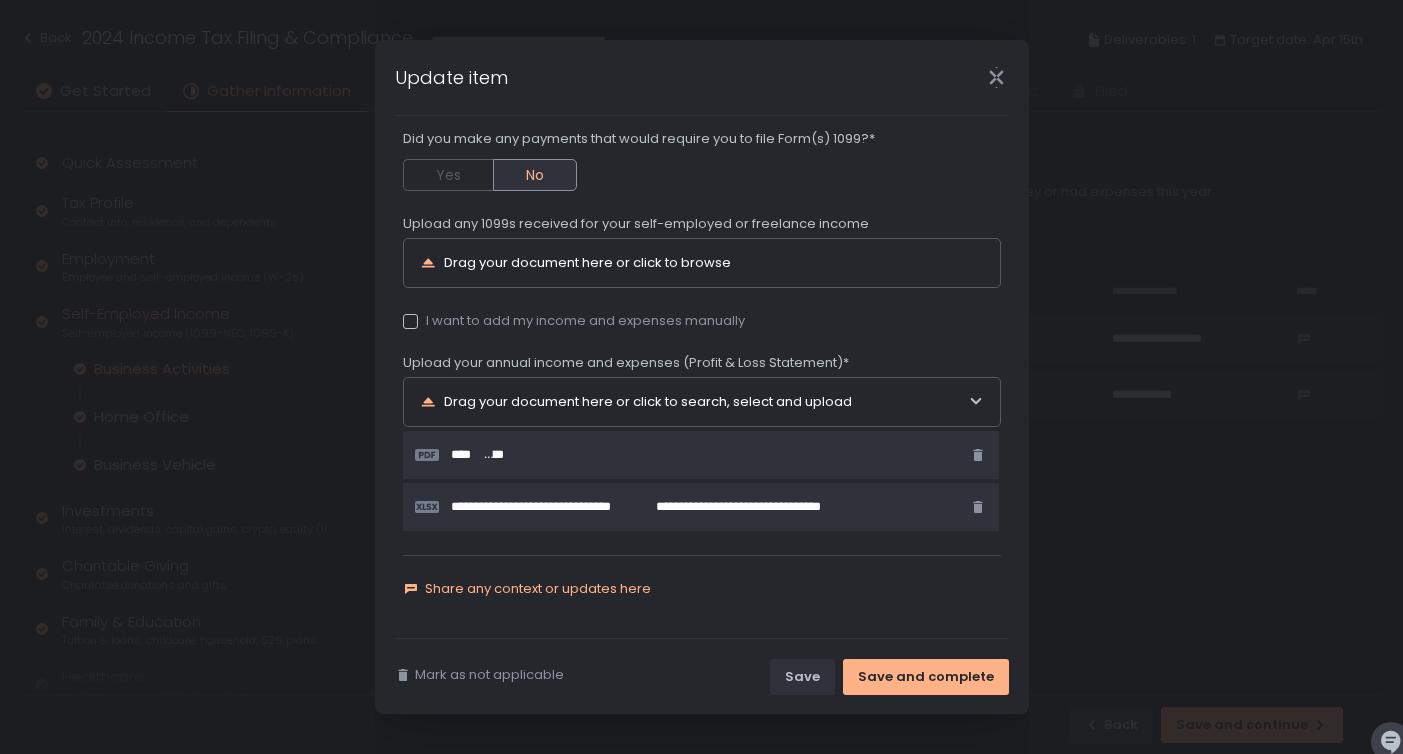 click on "Share any context or updates here" 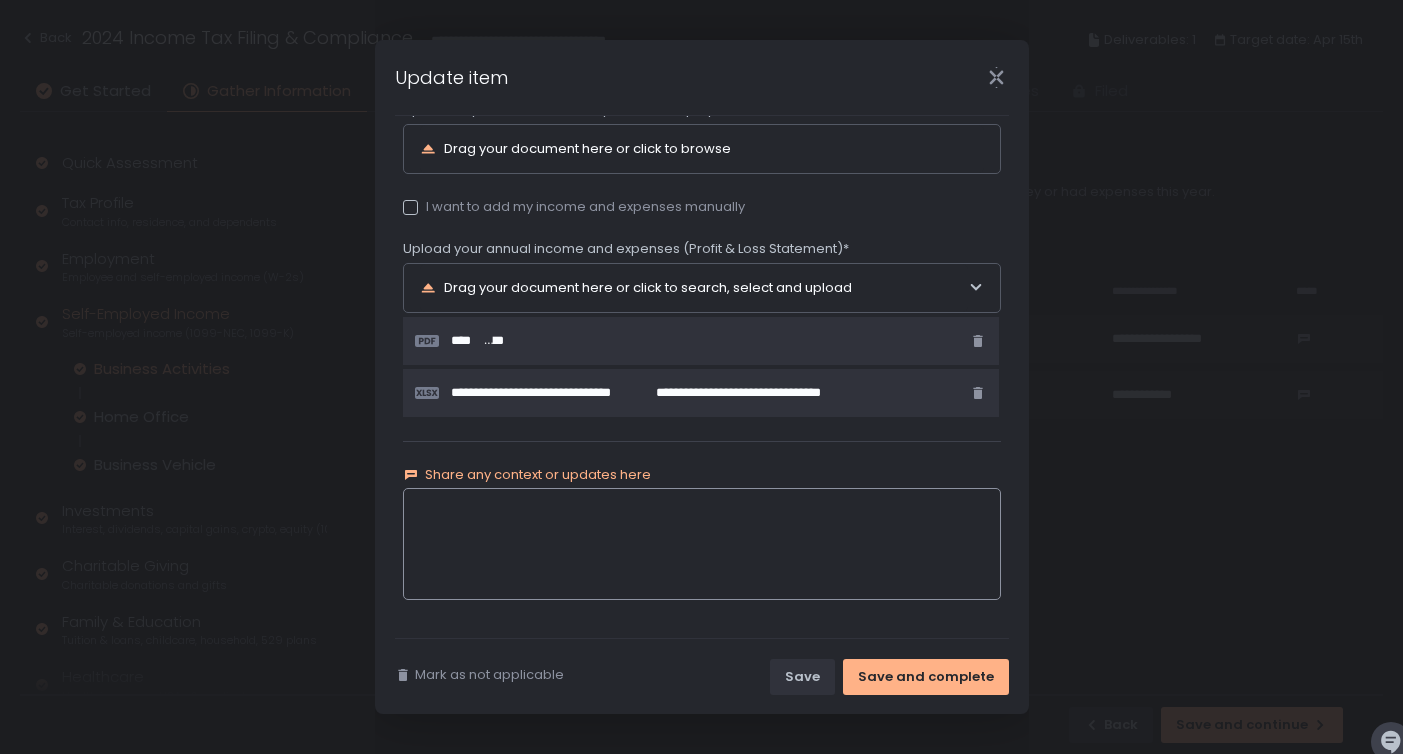 scroll, scrollTop: 508, scrollLeft: 0, axis: vertical 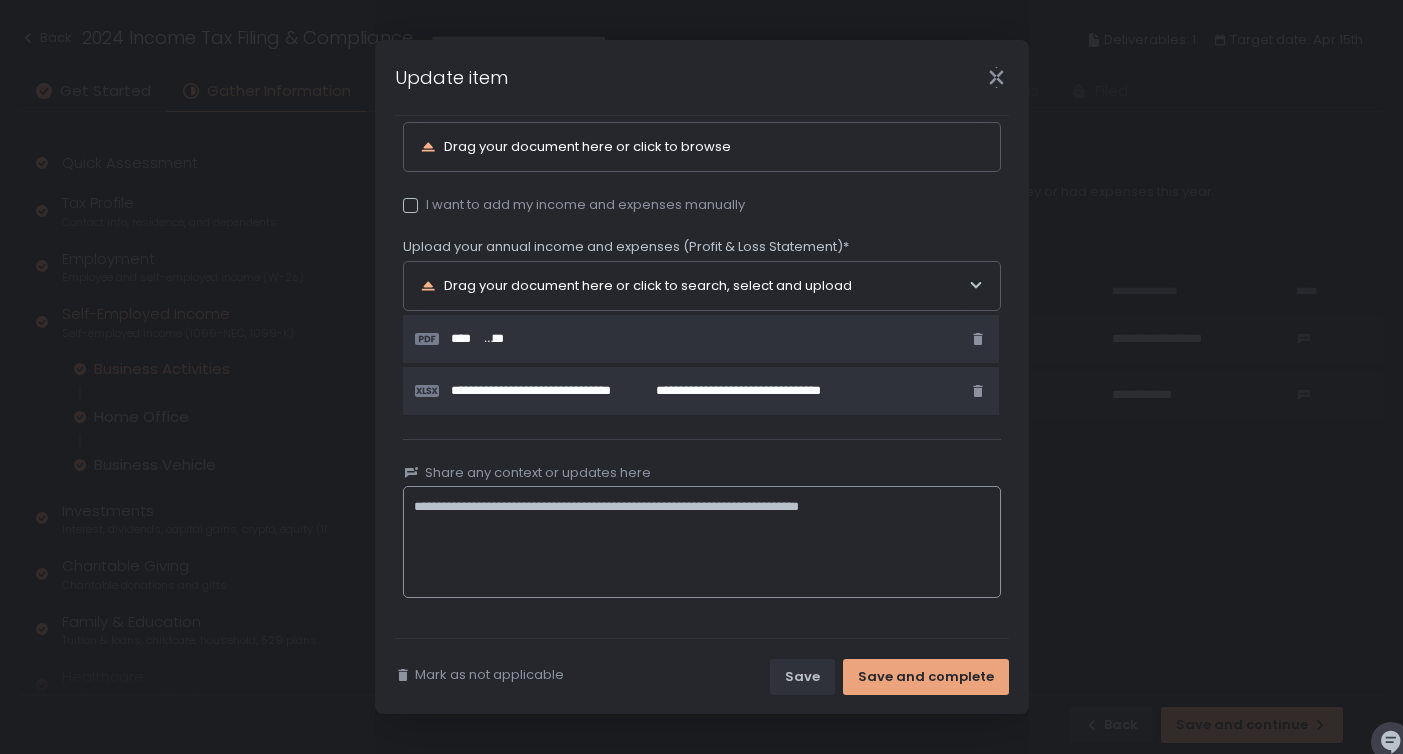 type on "**********" 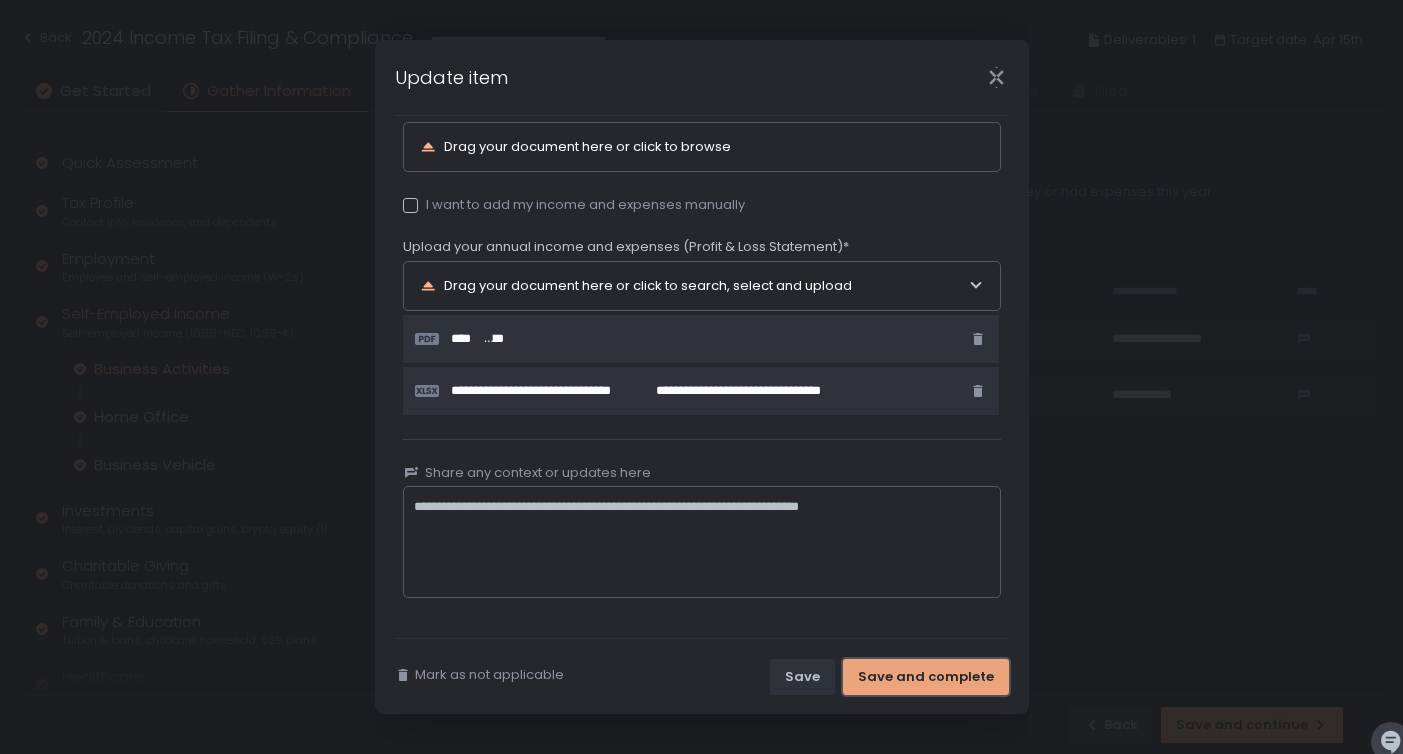 click on "Save and complete" at bounding box center [926, 677] 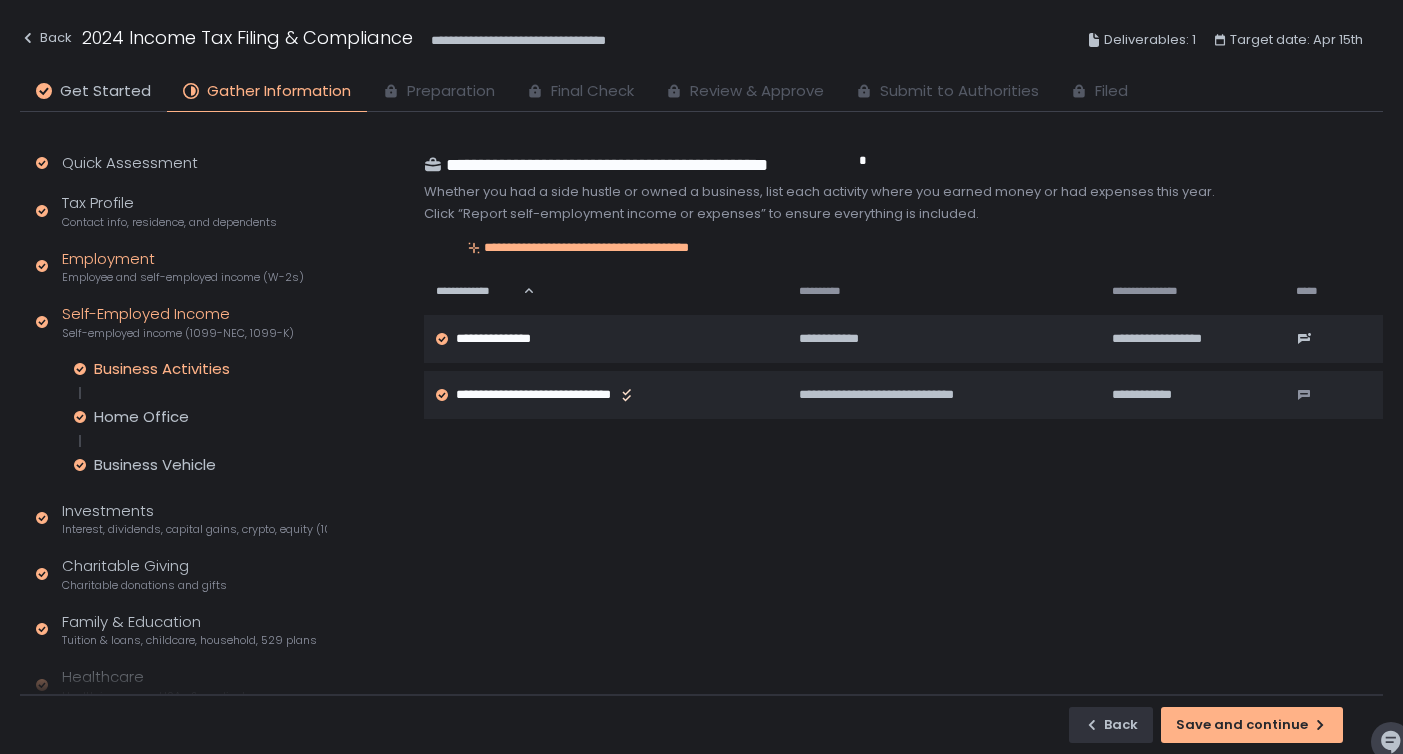 click on "Employment Employee and self-employed income (W-2s)" 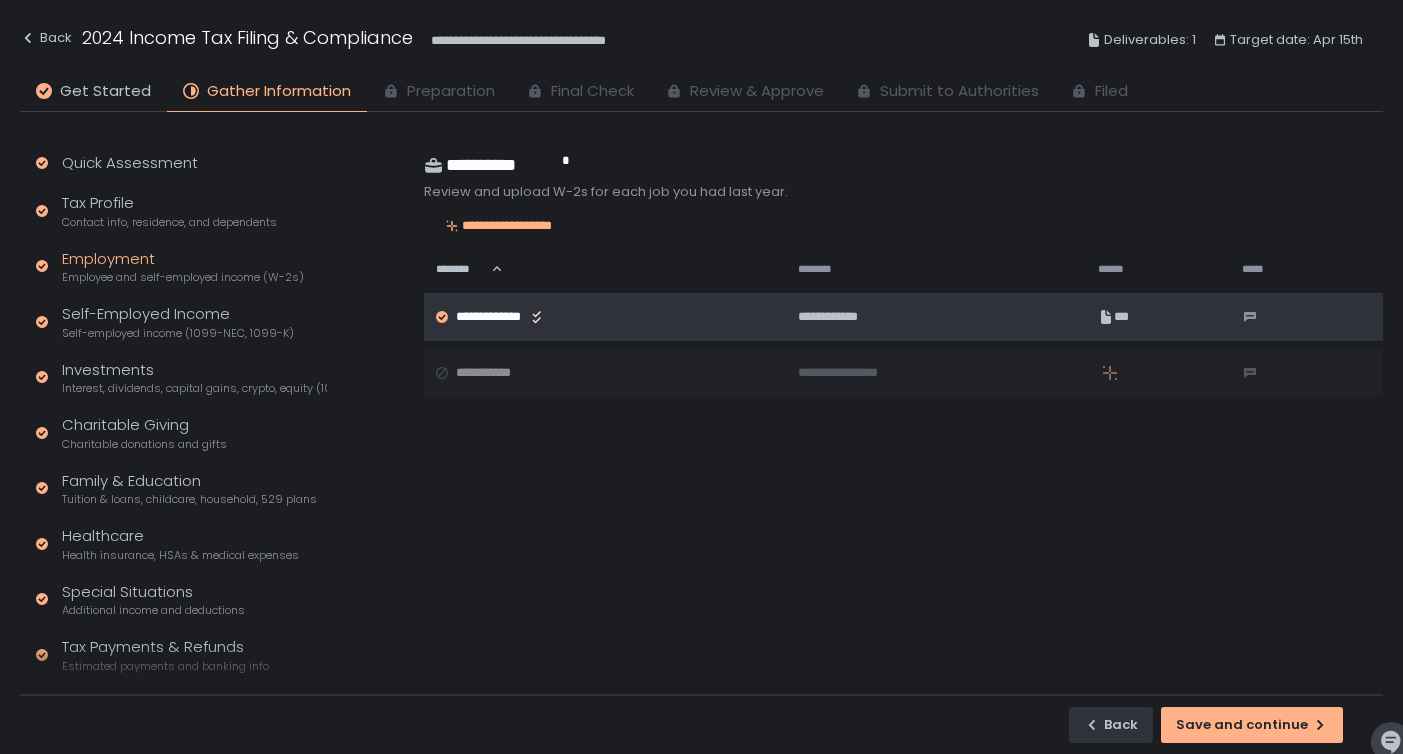 click on "**********" at bounding box center [513, 317] 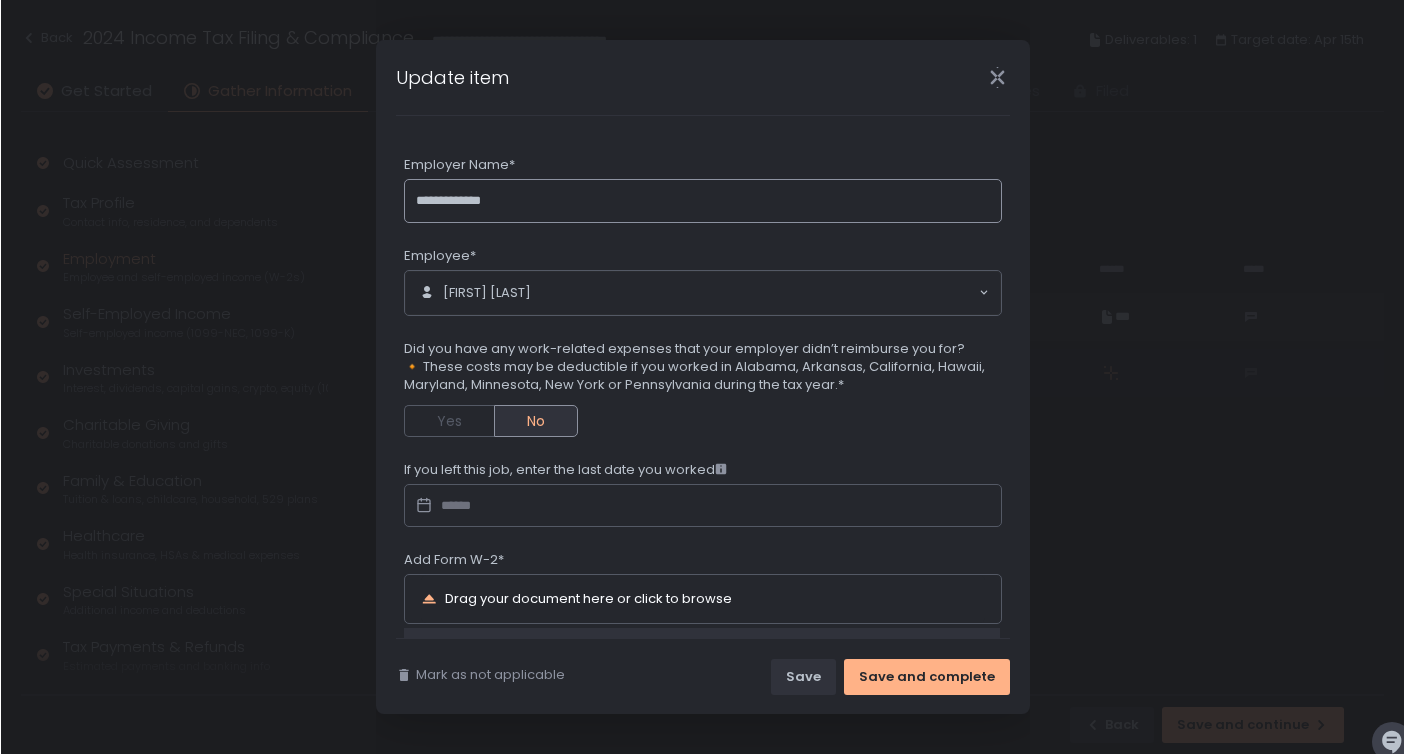 scroll, scrollTop: 145, scrollLeft: 0, axis: vertical 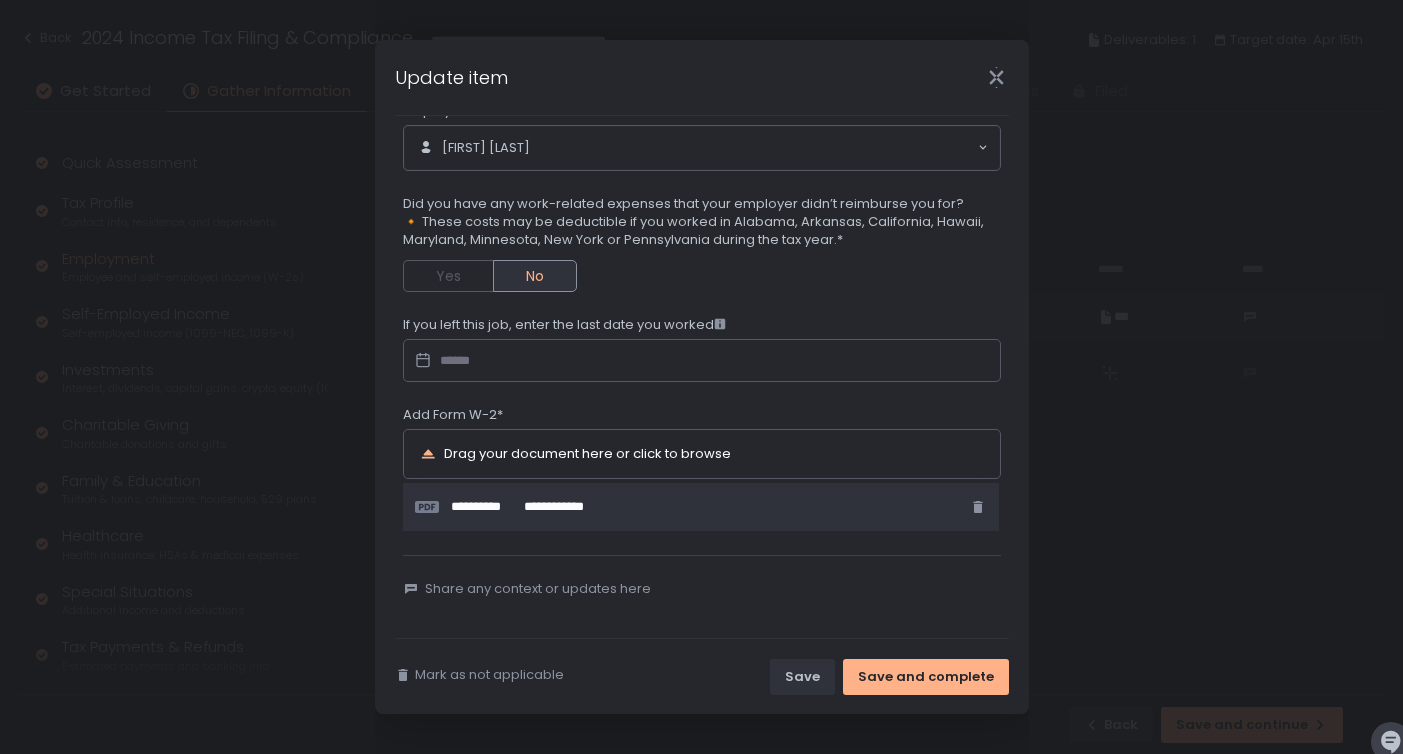 click 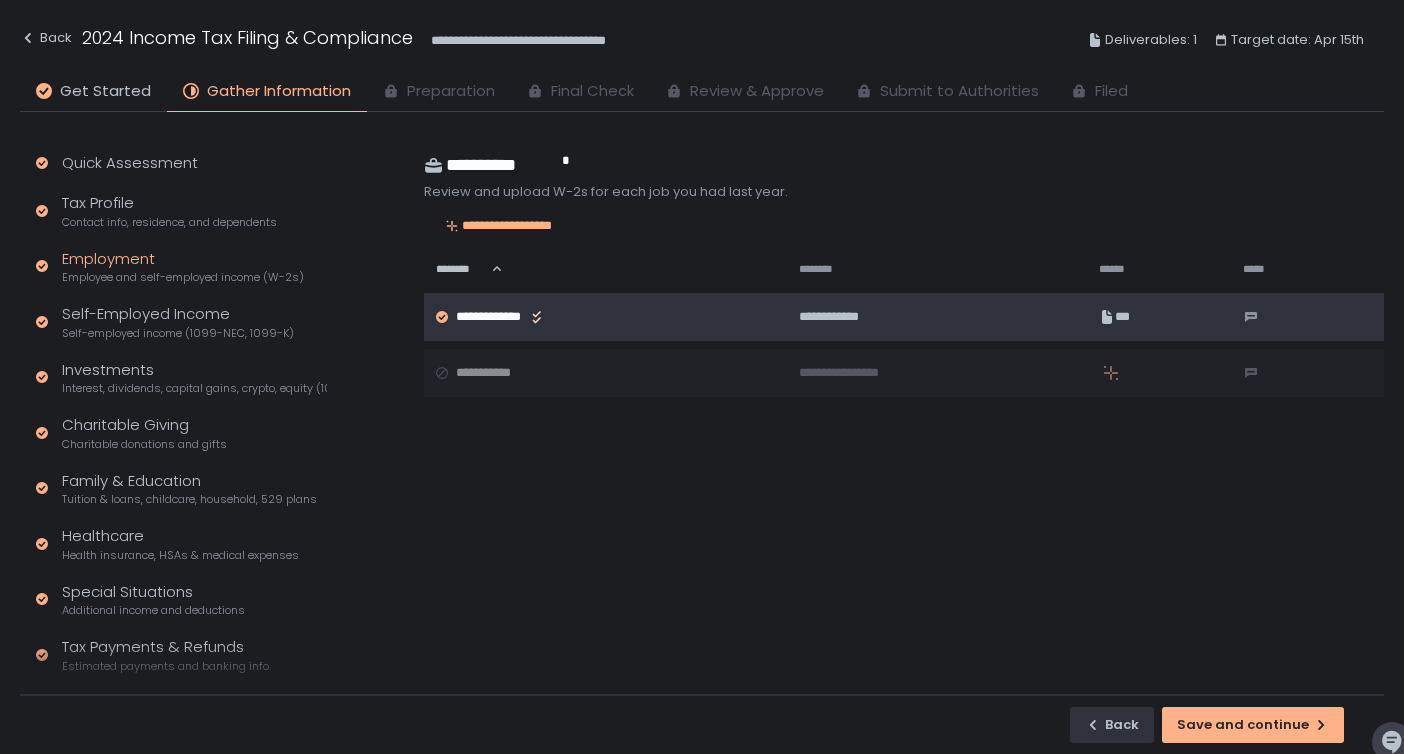 click on "**********" at bounding box center (599, 317) 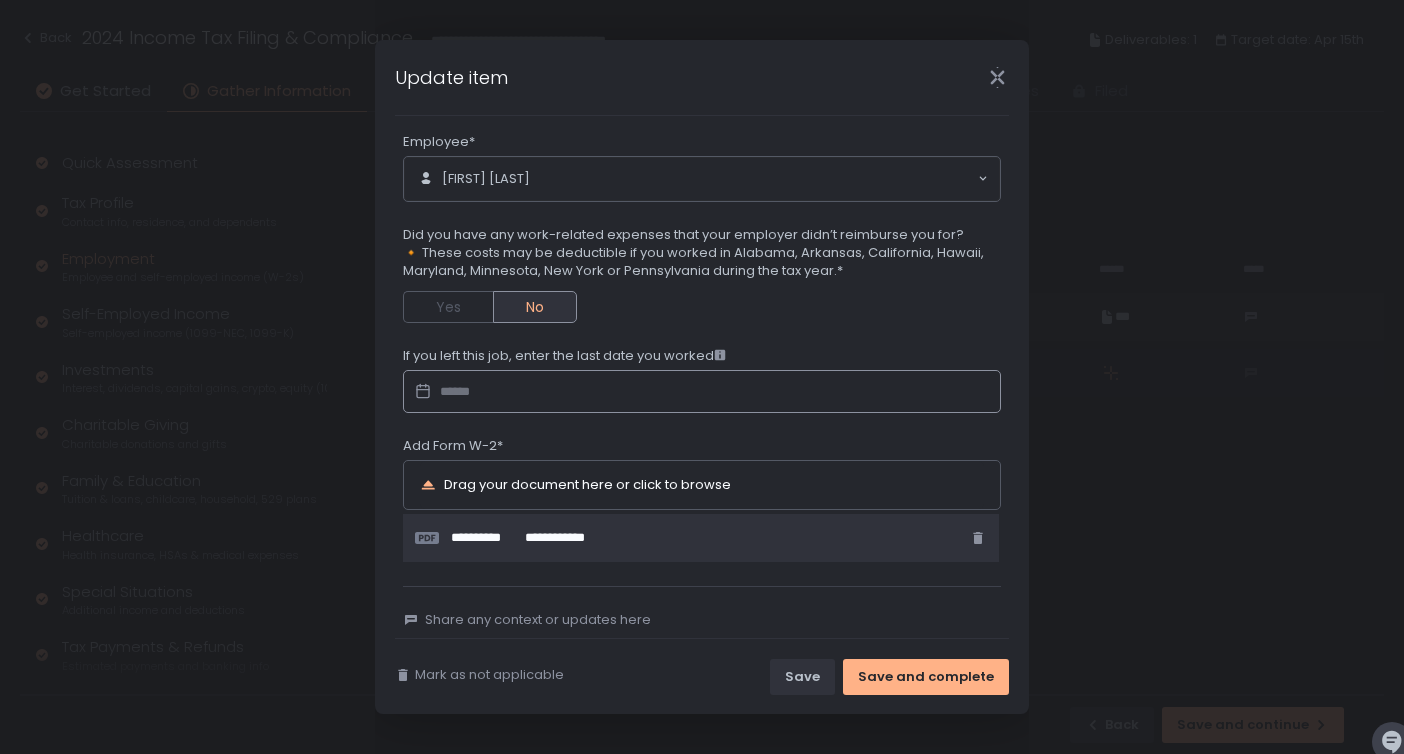 scroll, scrollTop: 125, scrollLeft: 0, axis: vertical 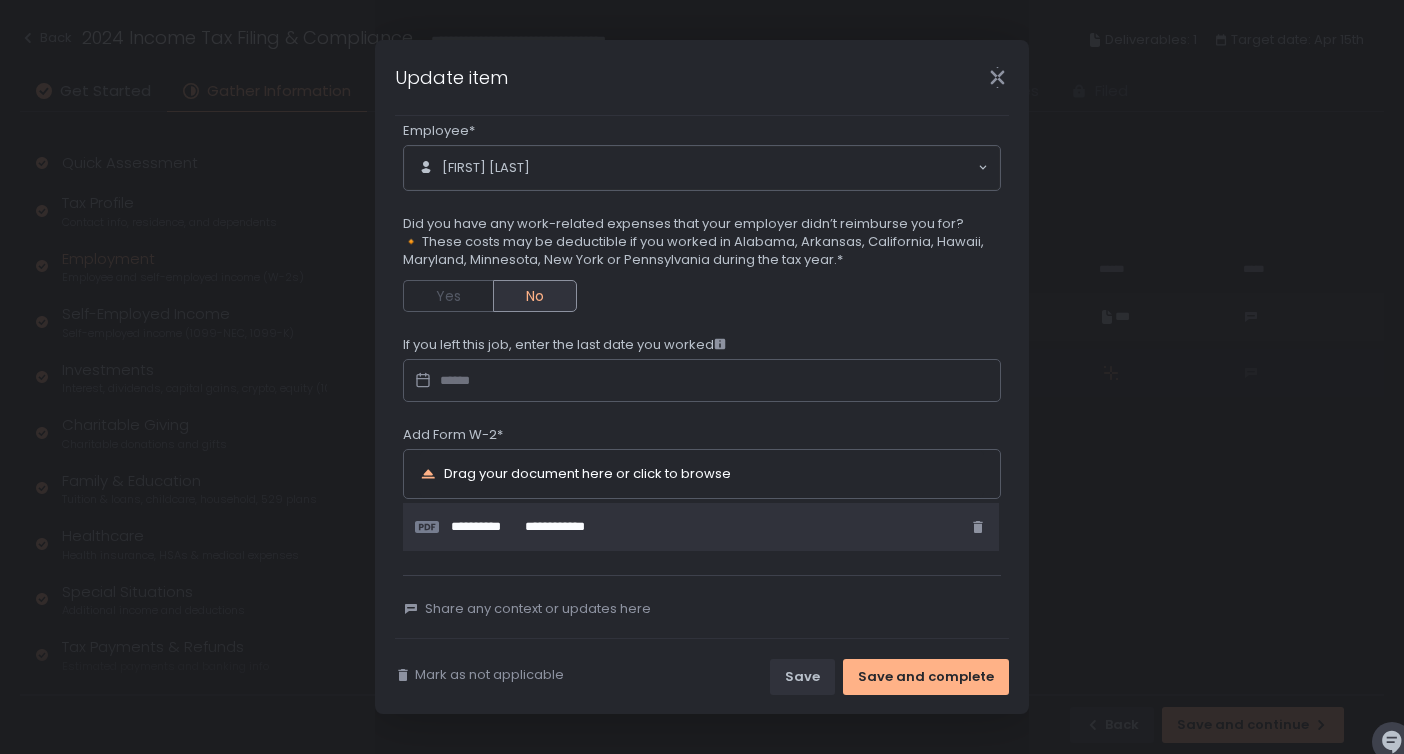 click on "Drag your document here or click to browse" at bounding box center [587, 473] 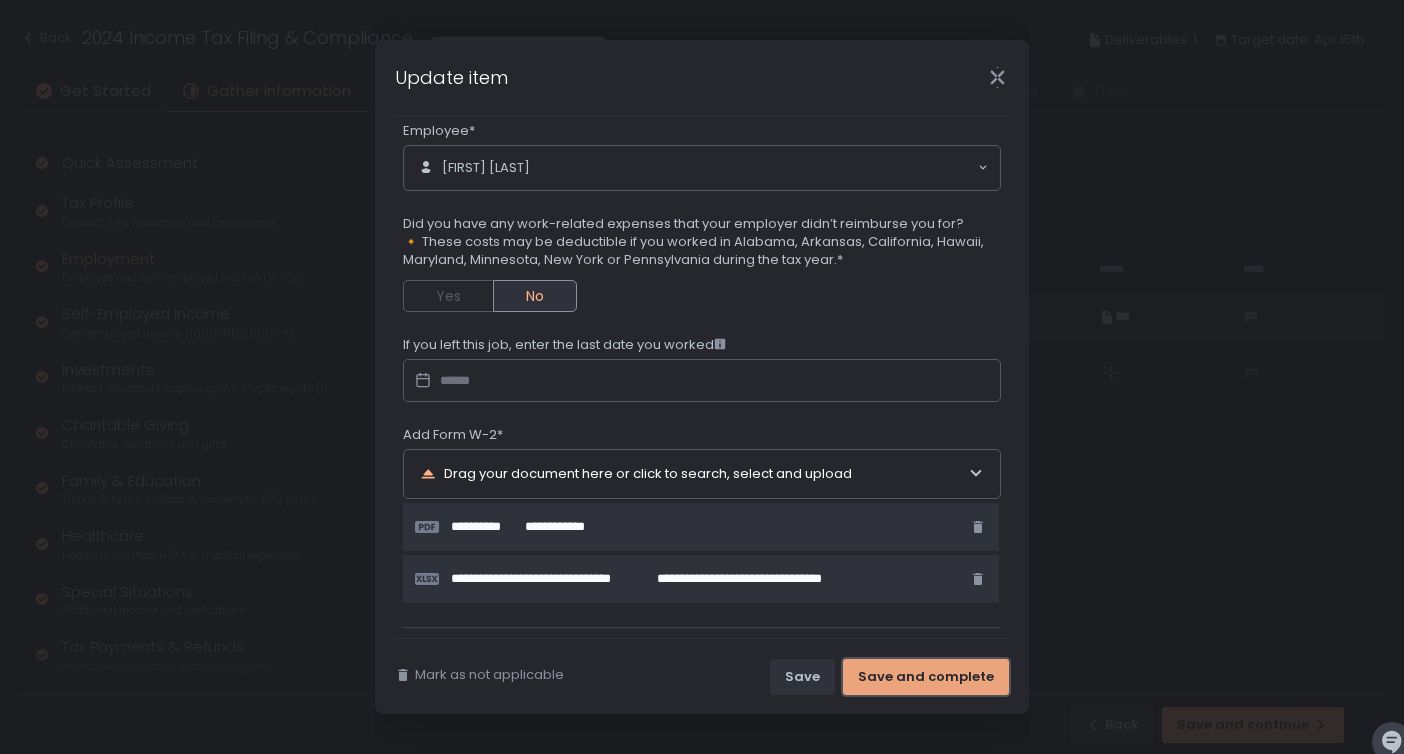 click on "Save and complete" at bounding box center (926, 677) 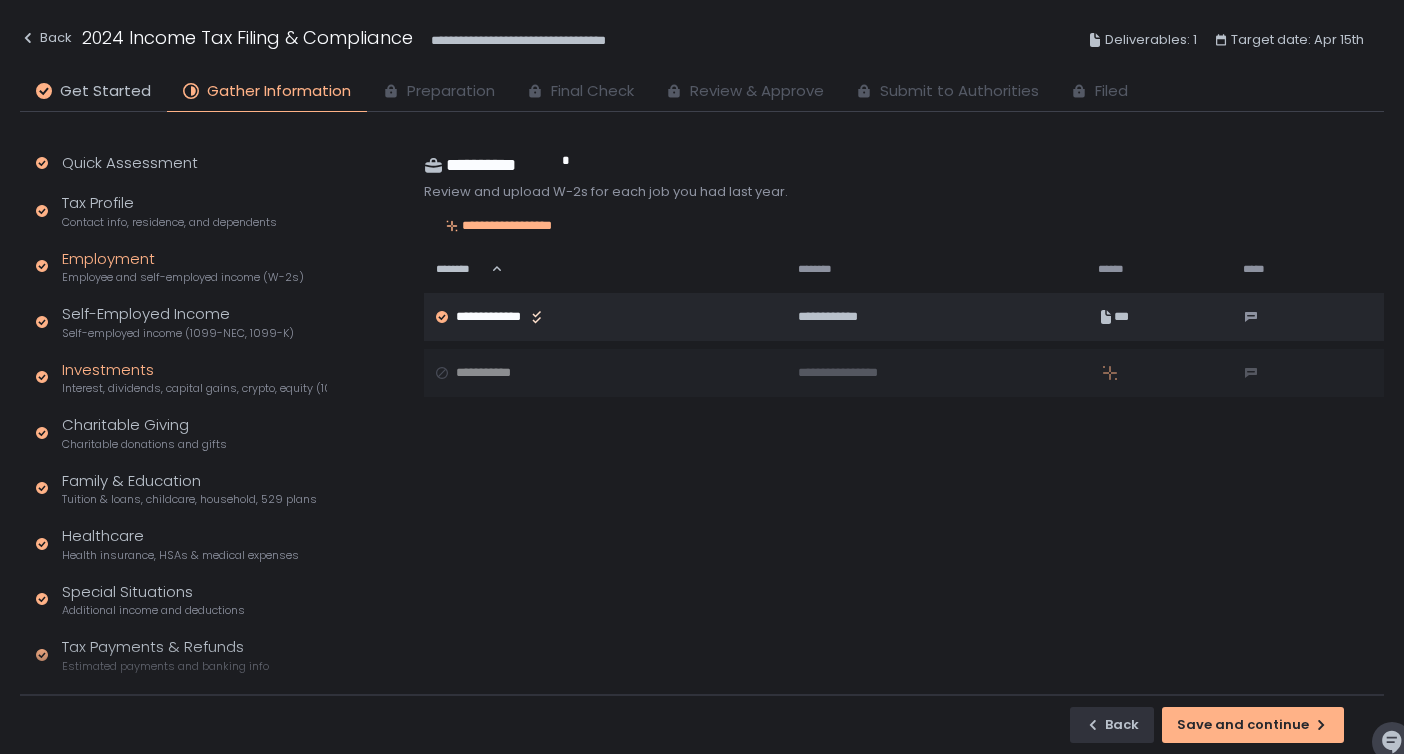 click on "Interest, dividends, capital gains, crypto, equity (1099s, K-1s)" 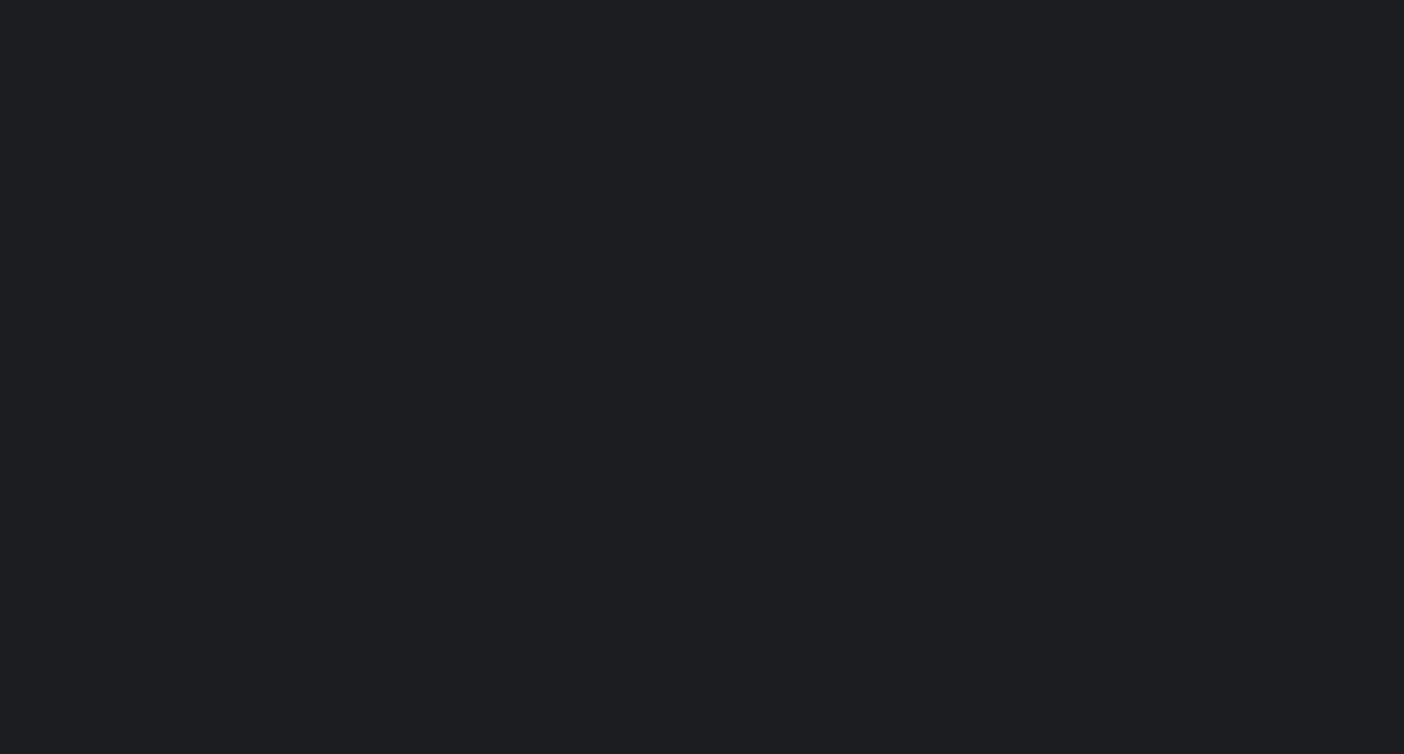 scroll, scrollTop: 0, scrollLeft: 0, axis: both 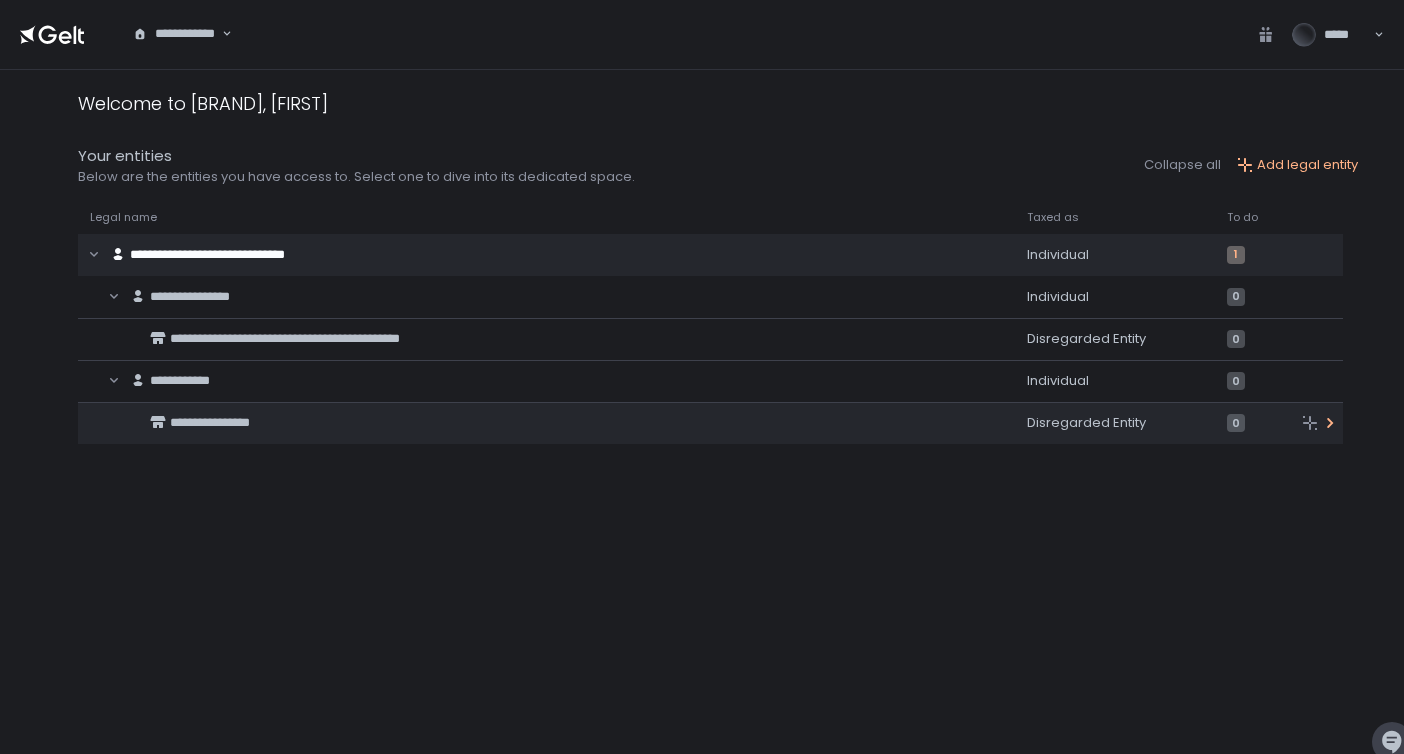 click on "**********" 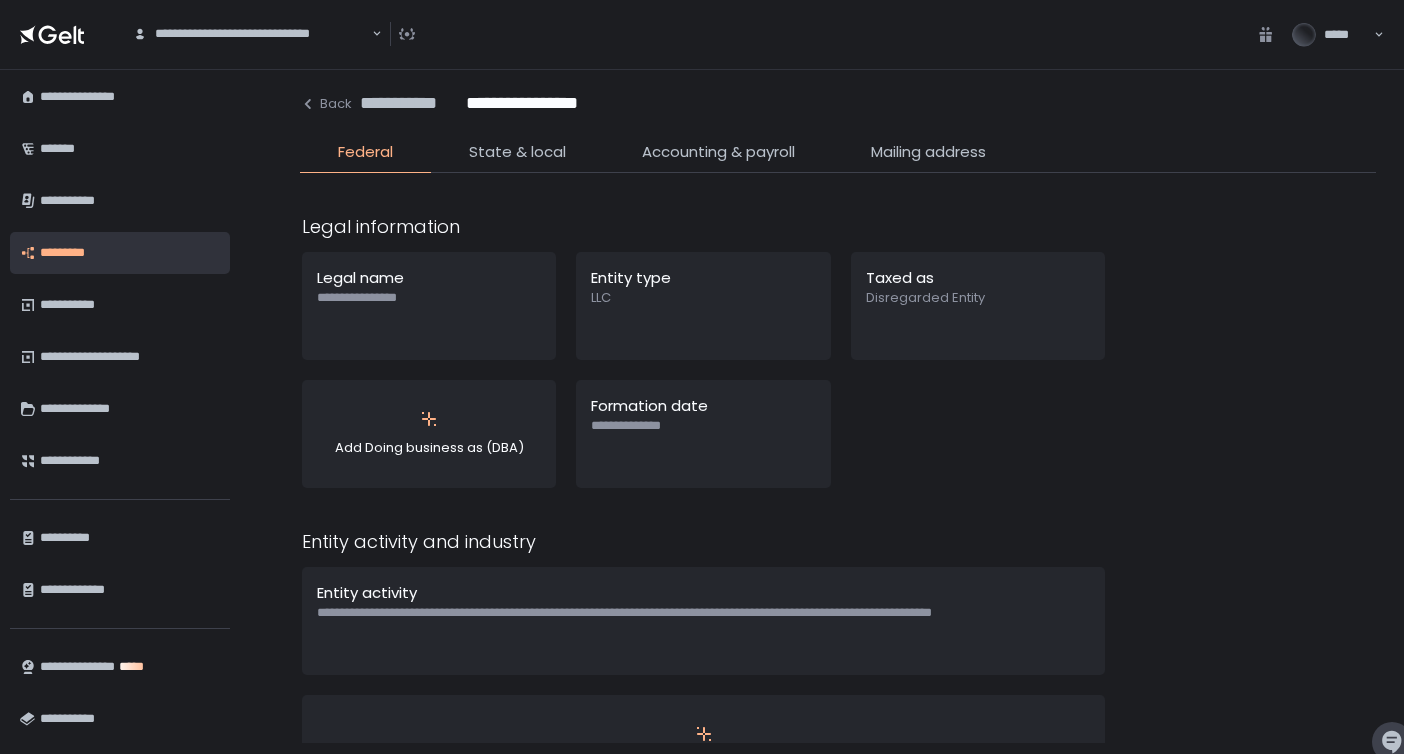 scroll, scrollTop: 0, scrollLeft: 0, axis: both 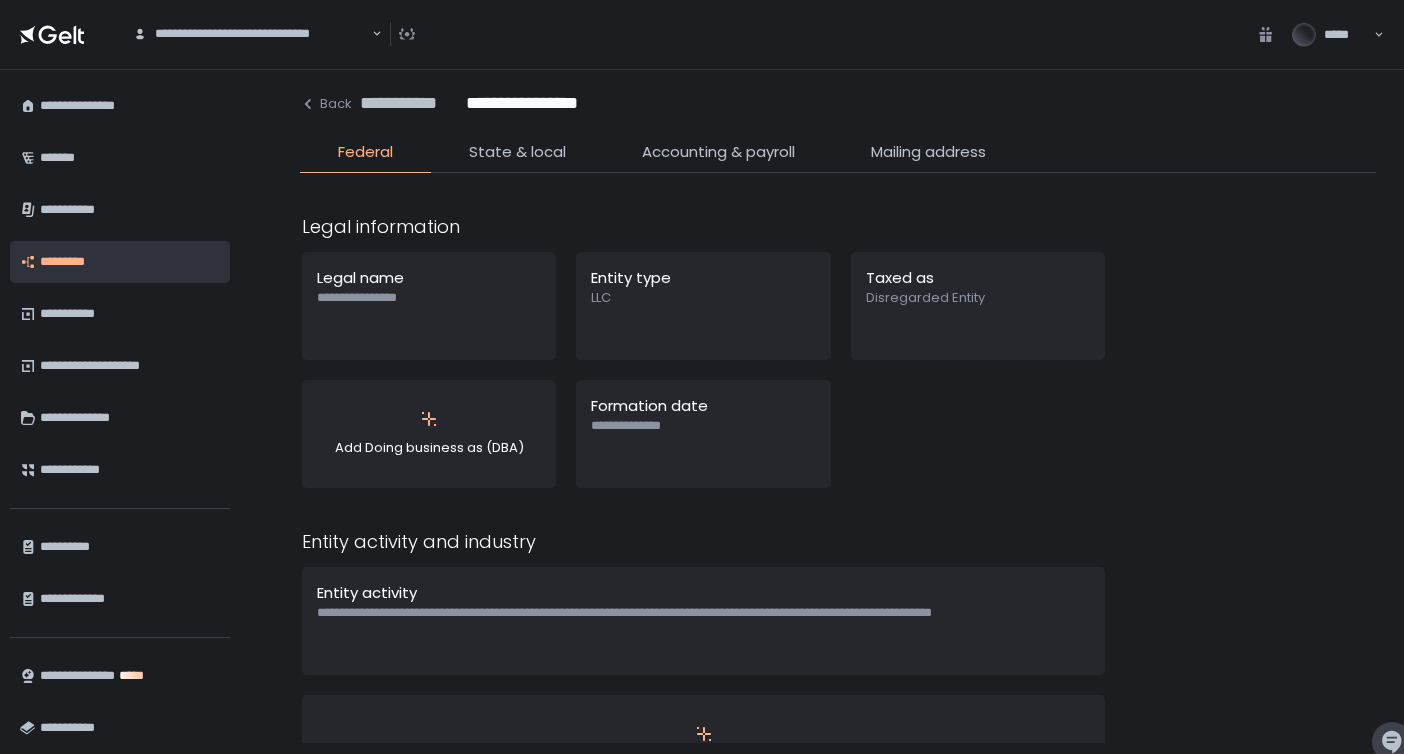click 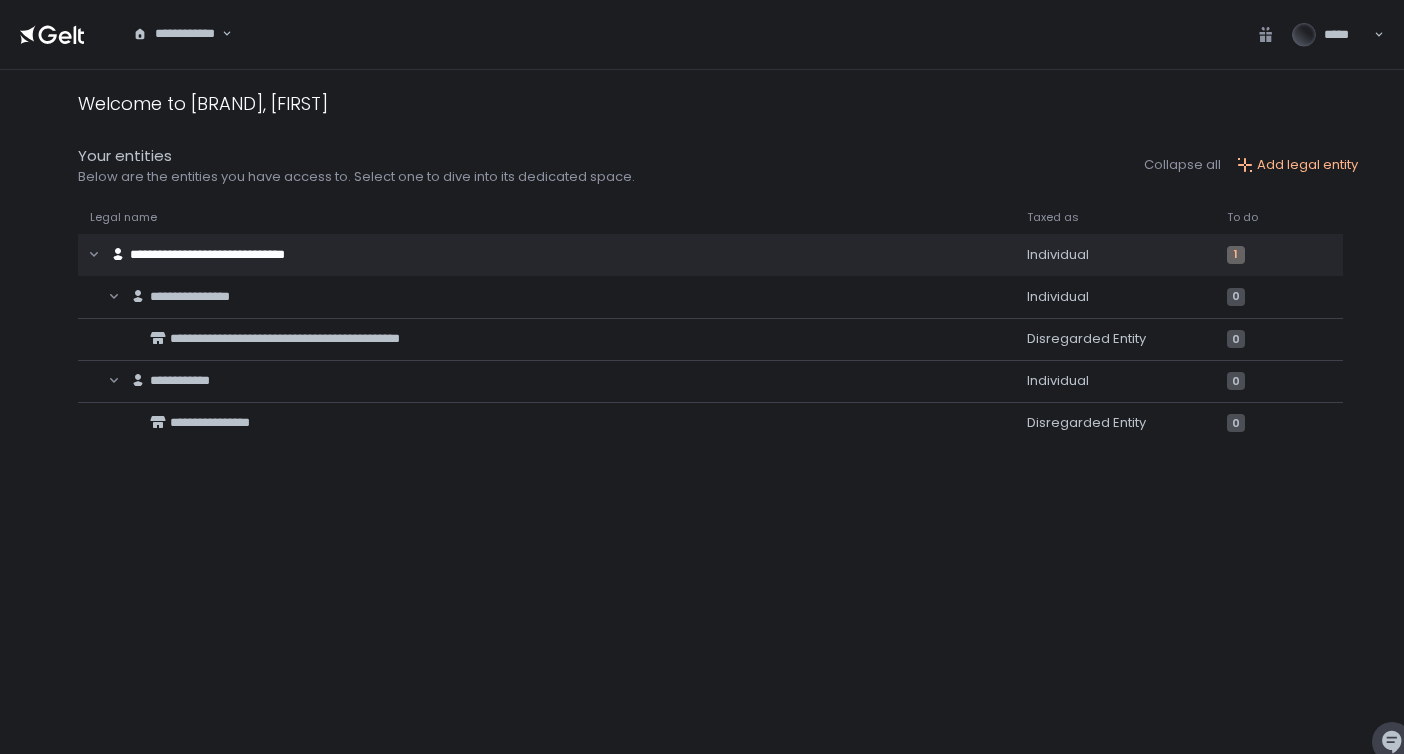 click on "**********" at bounding box center (176, 34) 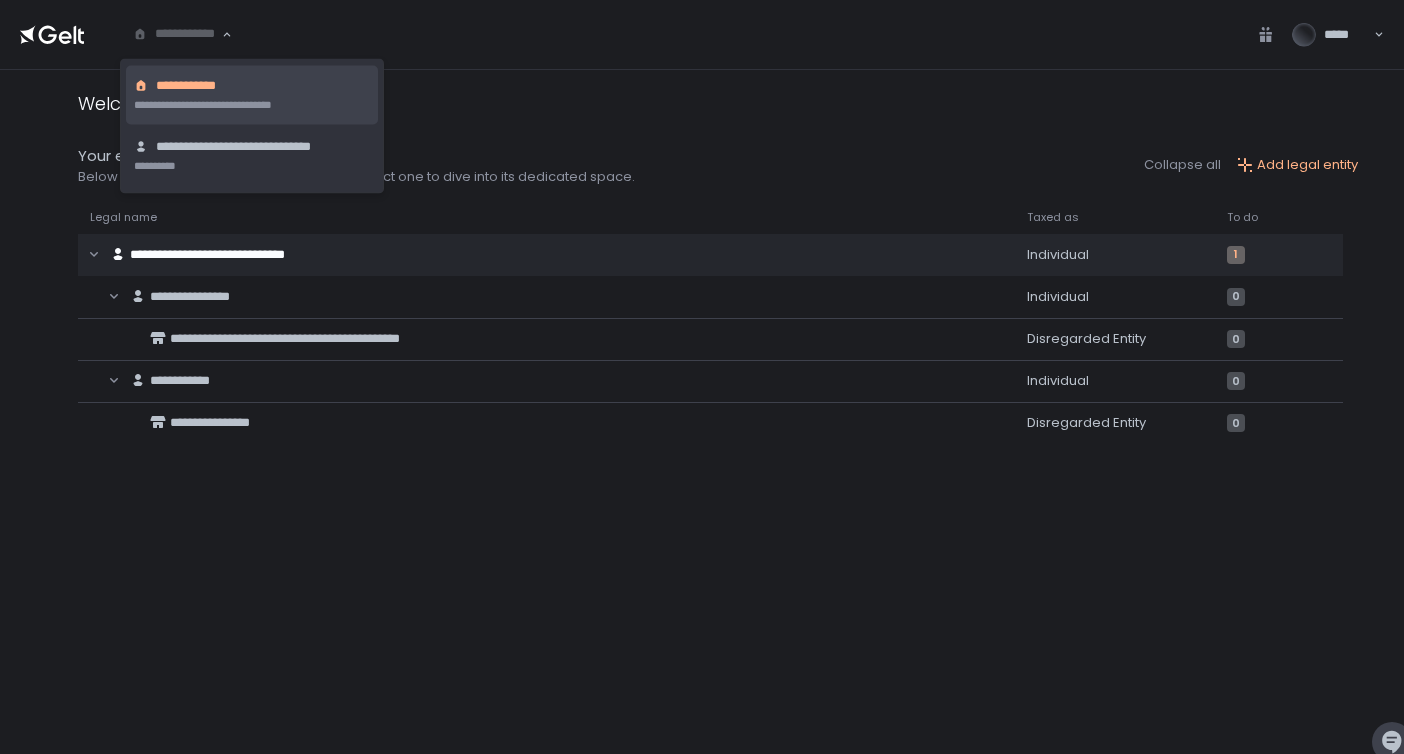 click 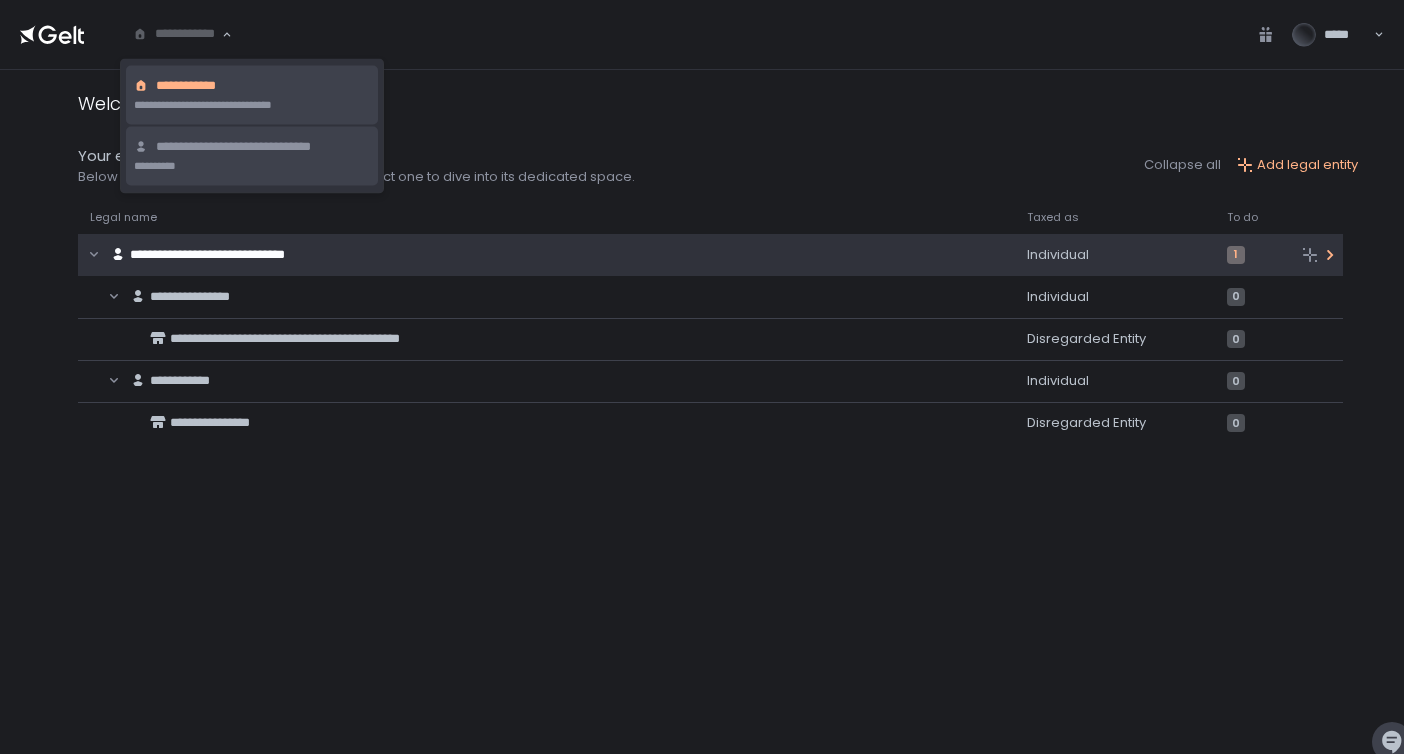 click on "**********" 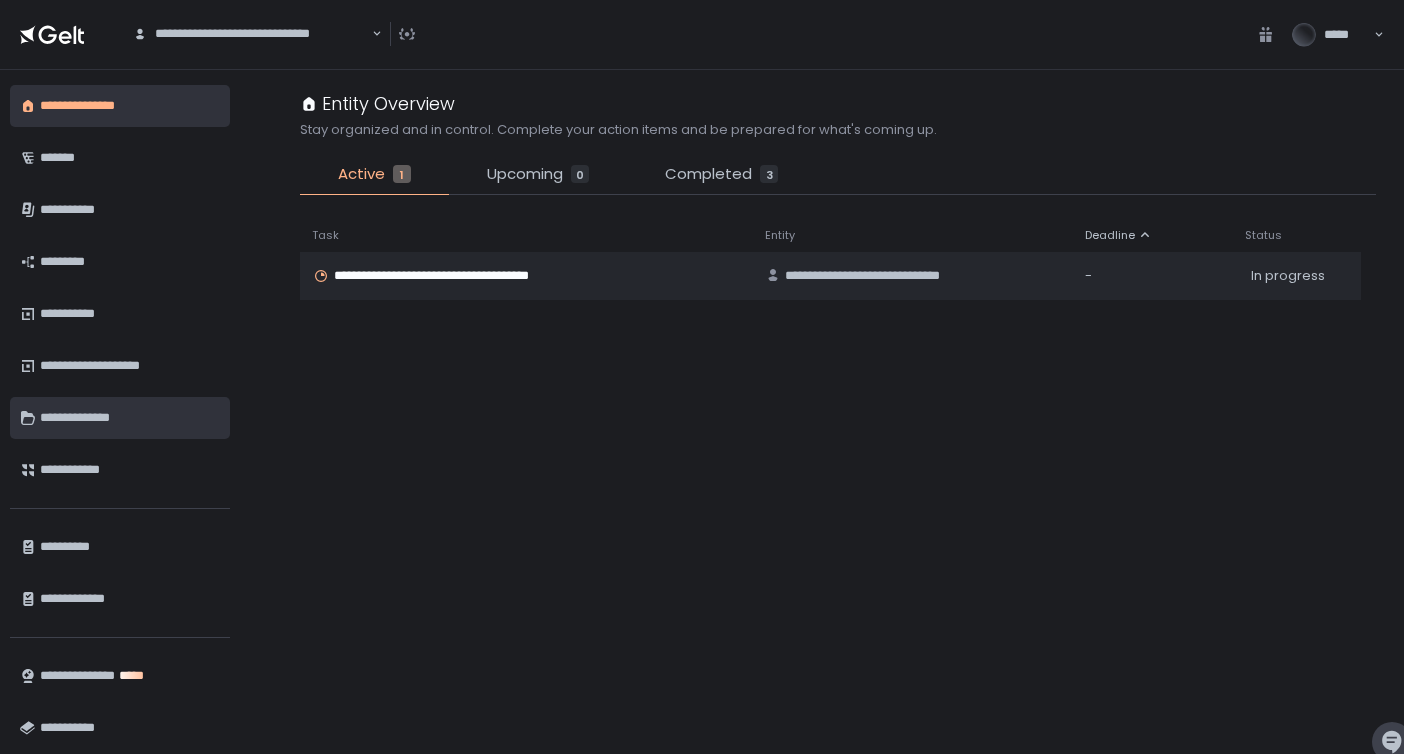 click on "**********" at bounding box center (127, 418) 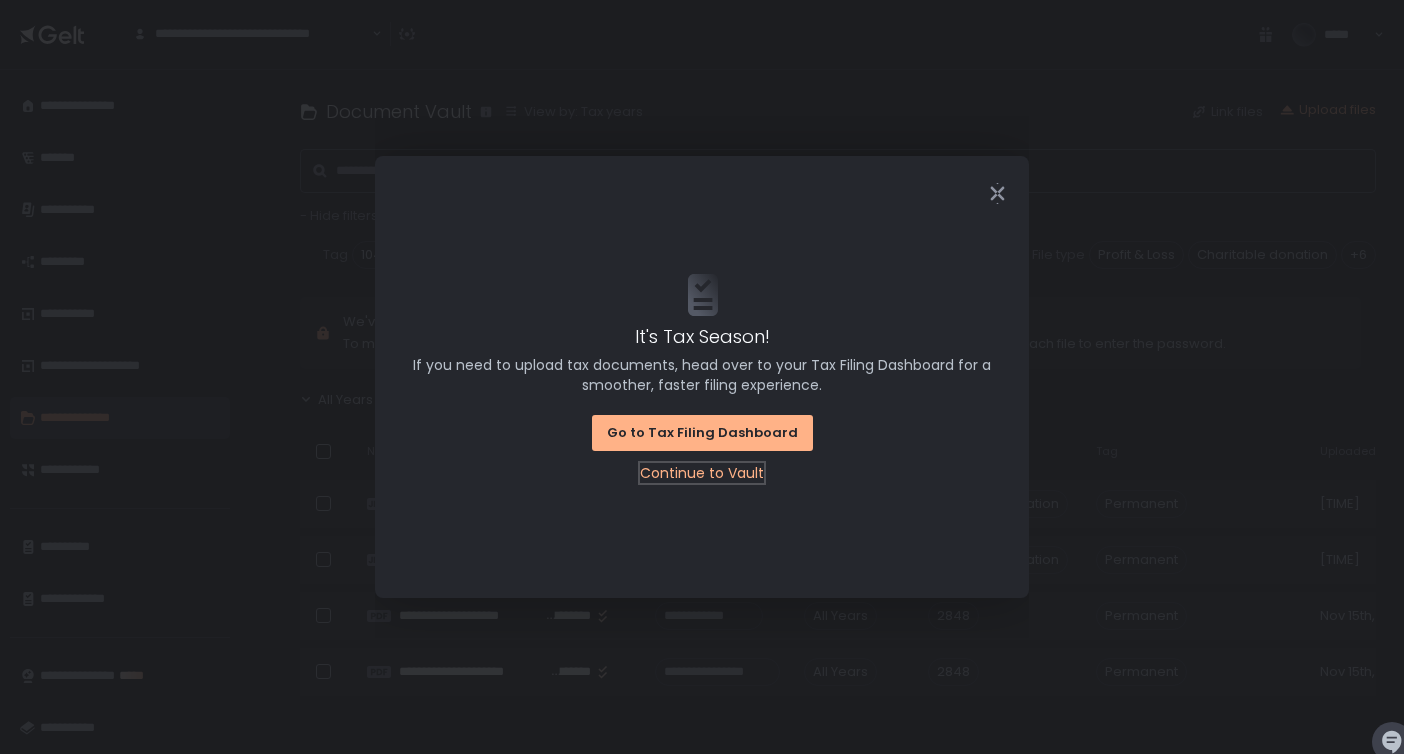 click on "Continue to Vault" at bounding box center [702, 473] 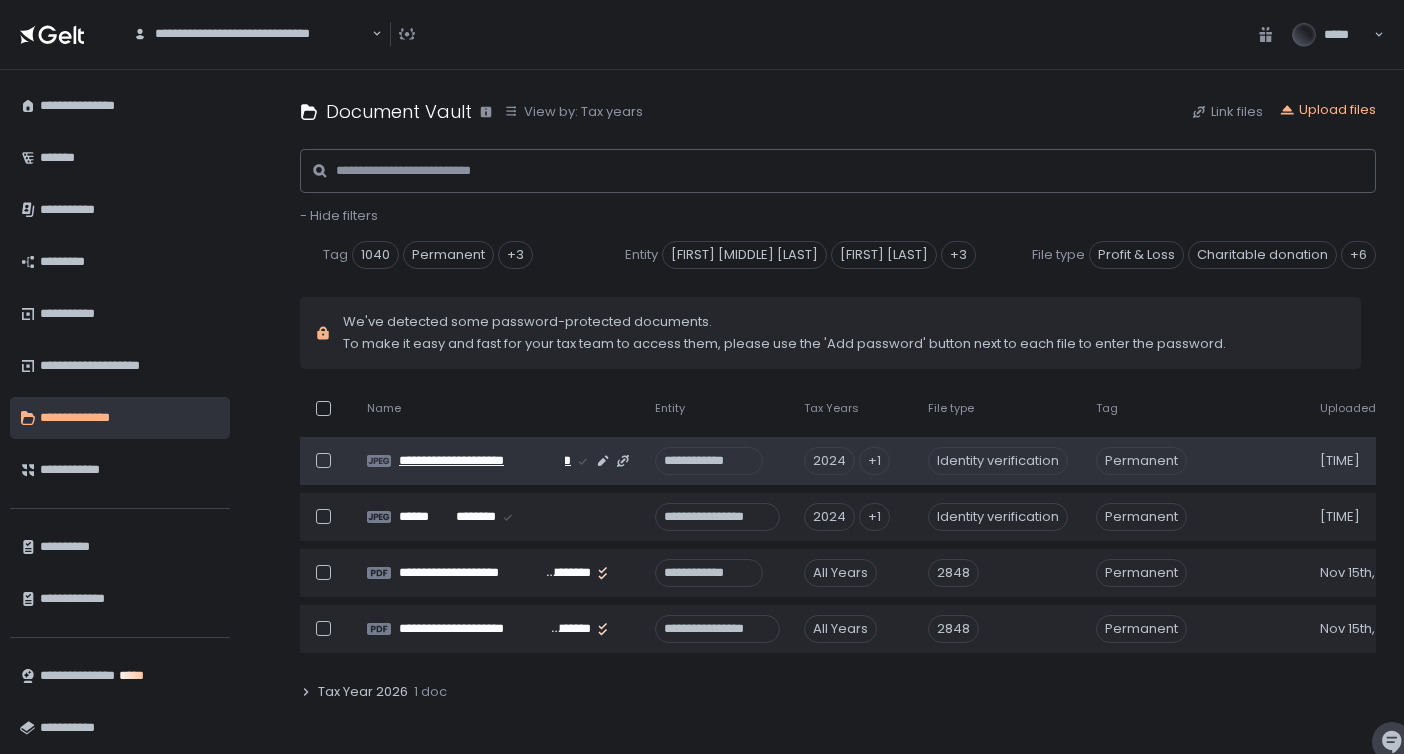 scroll, scrollTop: 0, scrollLeft: 0, axis: both 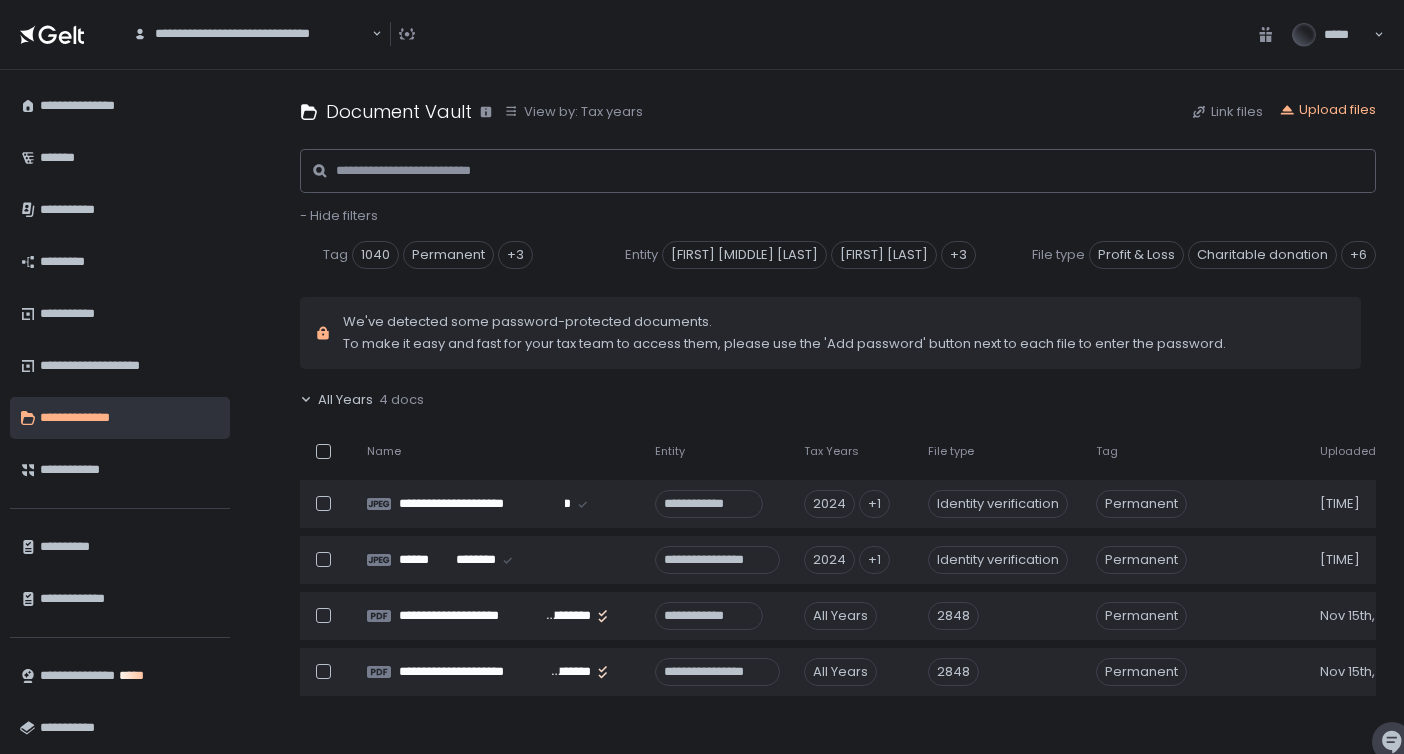 click 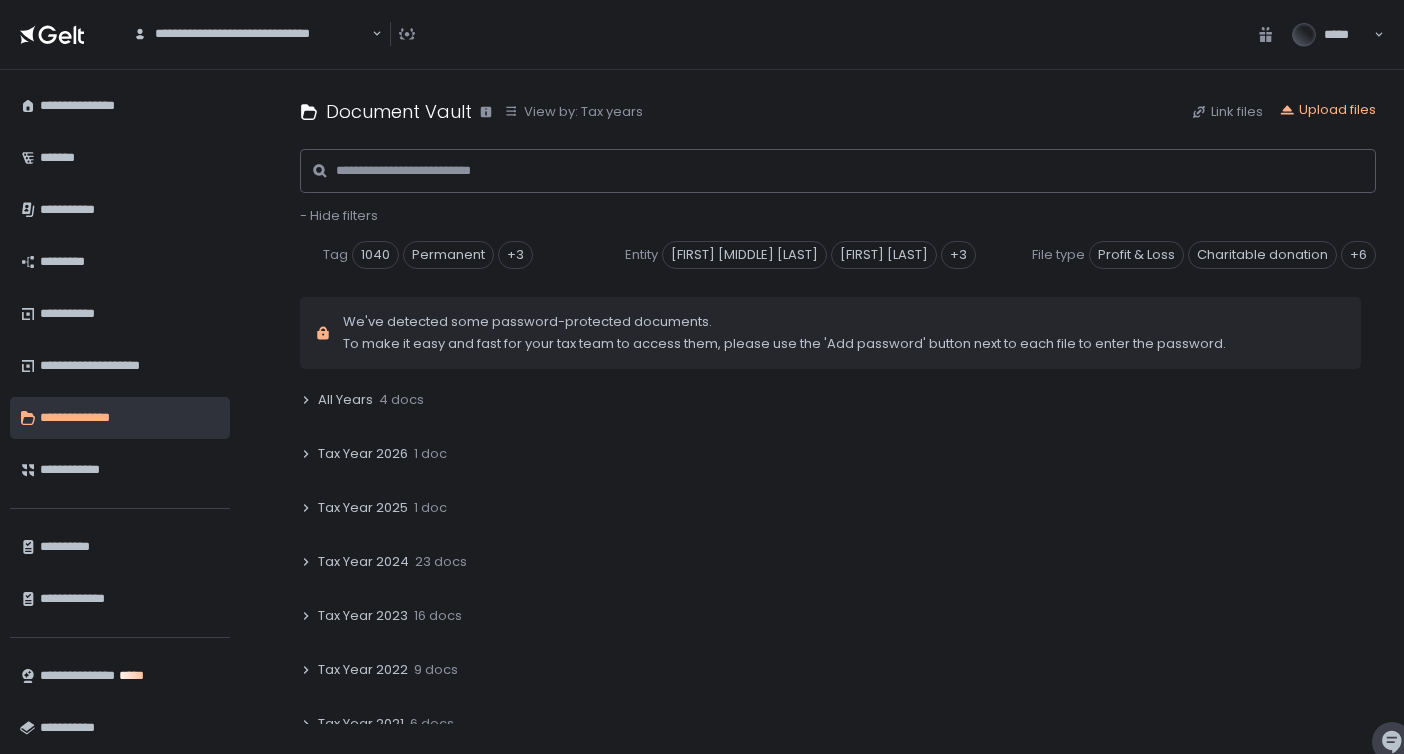 click 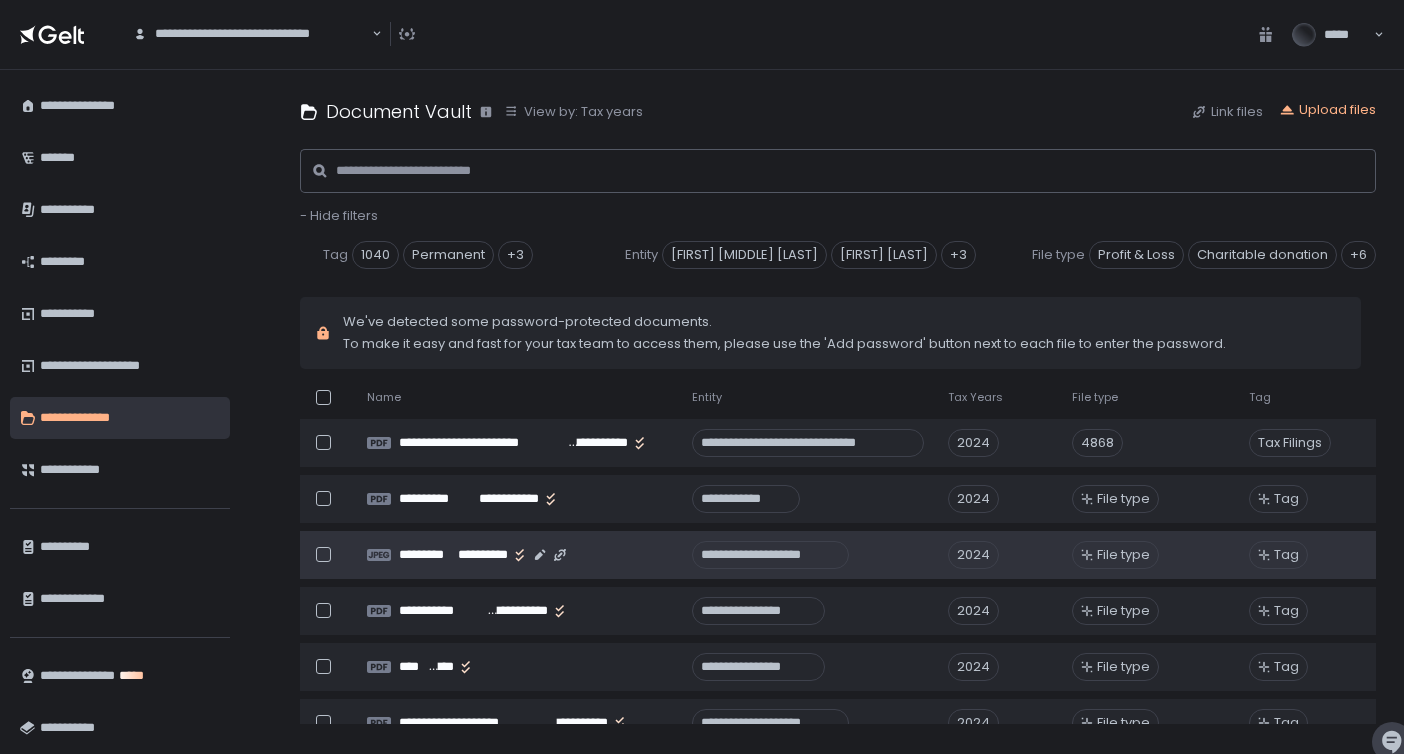scroll, scrollTop: 1186, scrollLeft: 0, axis: vertical 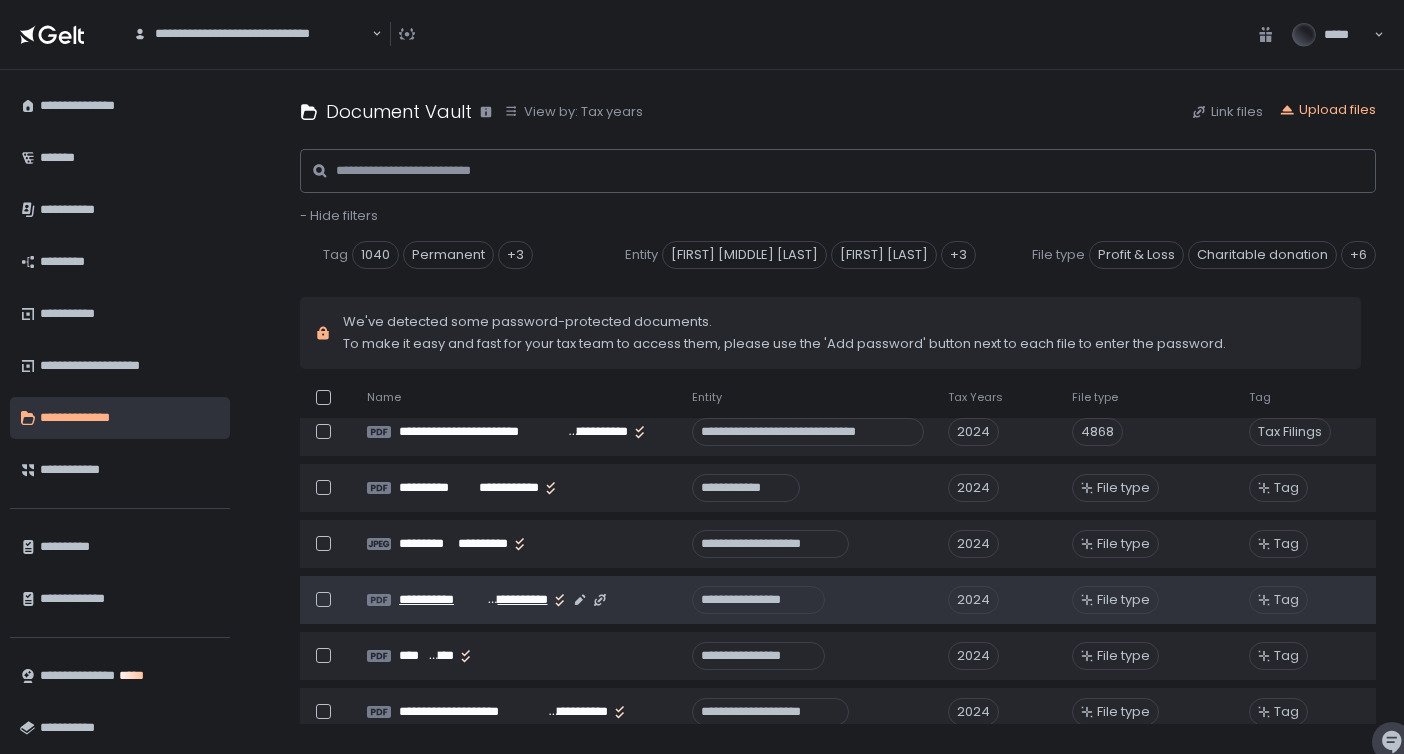 click on "**********" at bounding box center (441, 600) 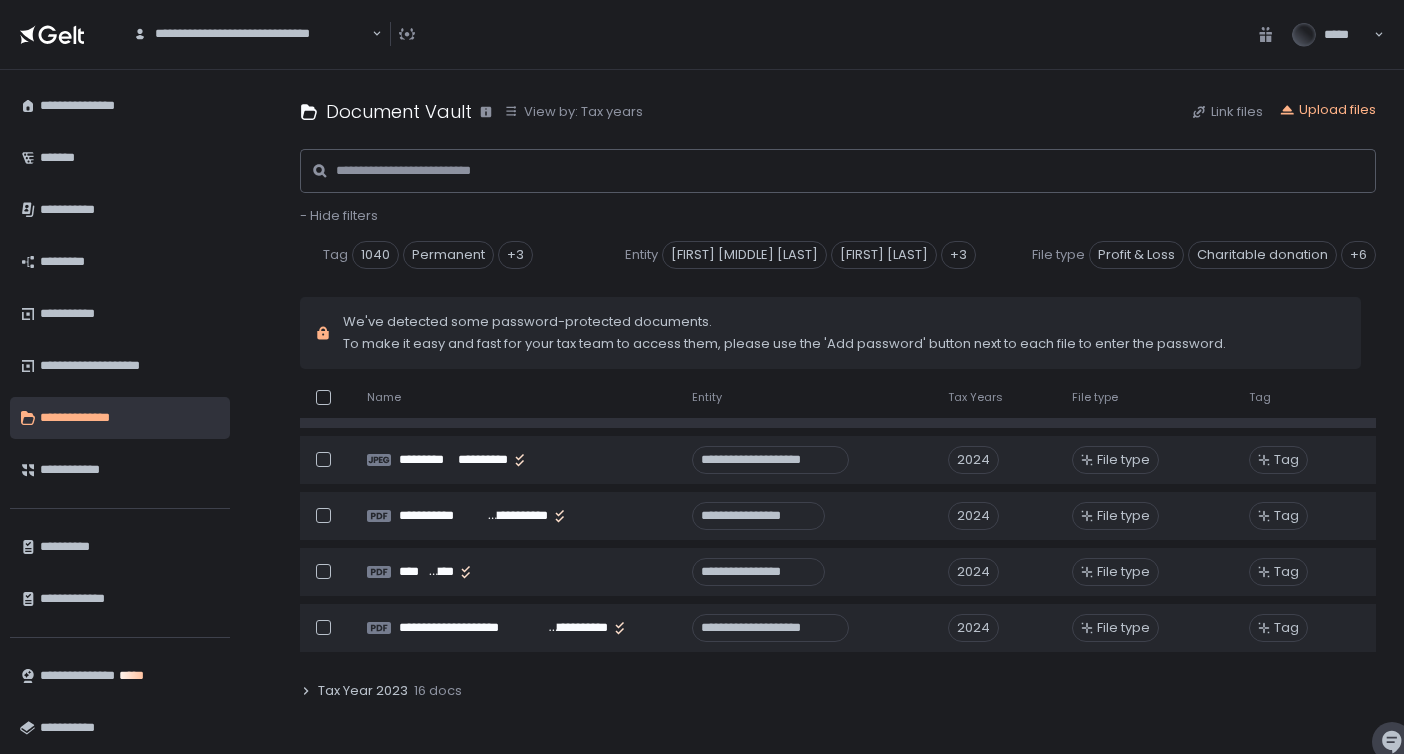 scroll, scrollTop: 1256, scrollLeft: 0, axis: vertical 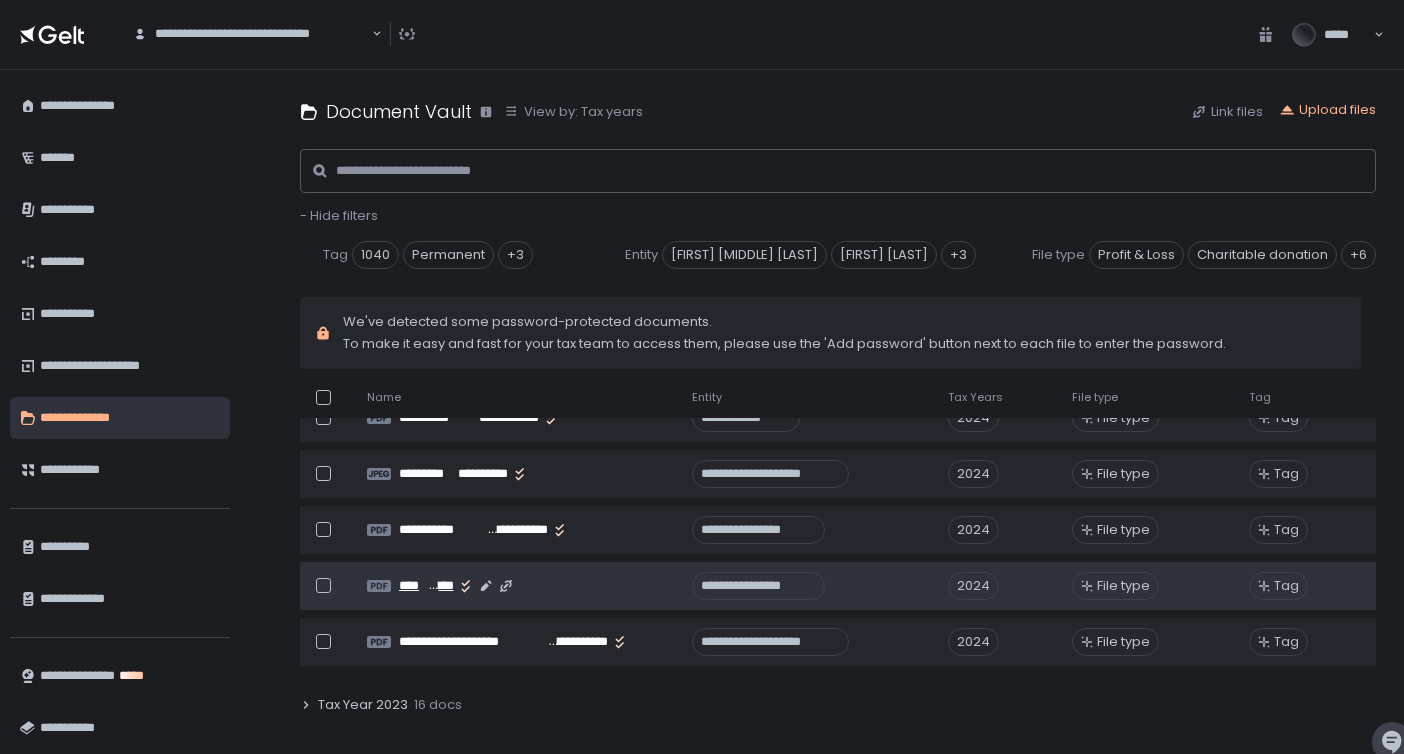 click on "****" at bounding box center [413, 586] 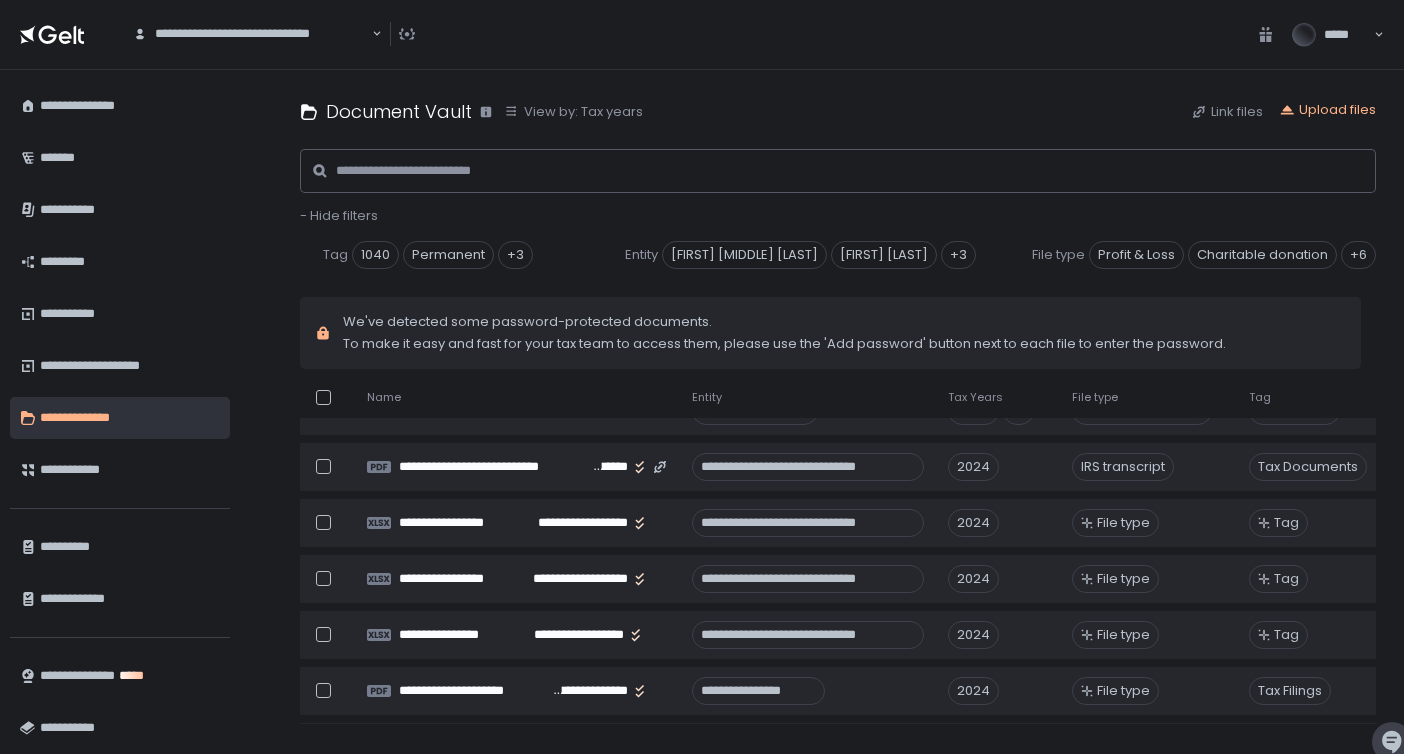 scroll, scrollTop: 762, scrollLeft: 0, axis: vertical 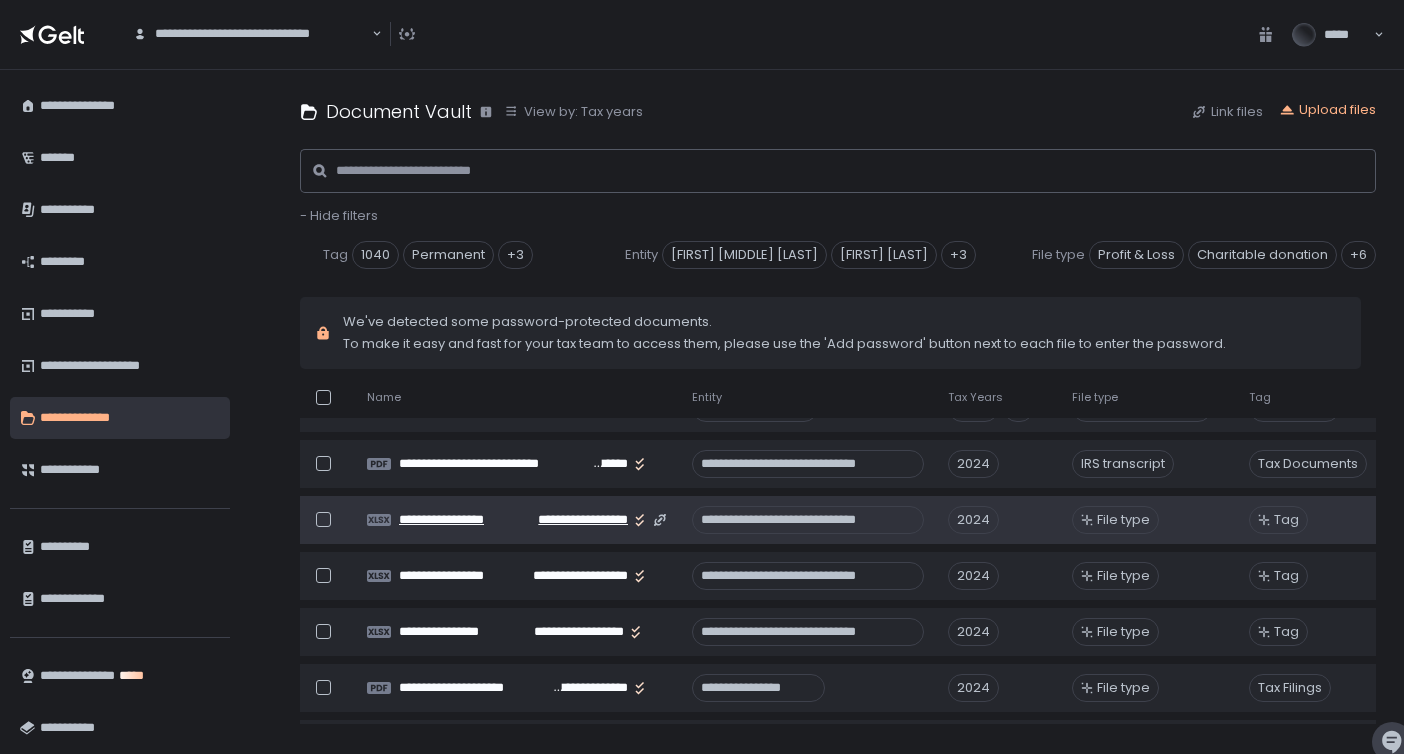 click on "**********" at bounding box center [576, 520] 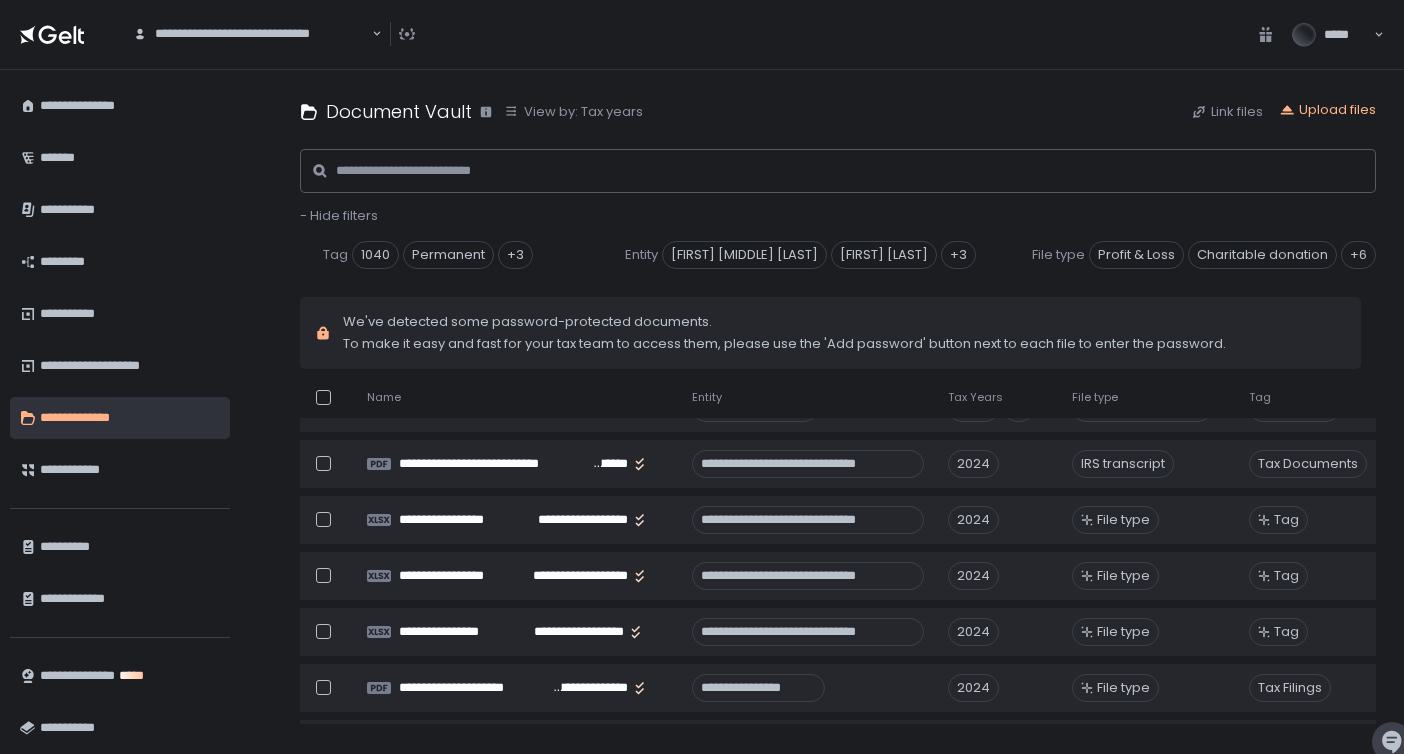 click on "Document Vault View by: Tax years Link files Upload files" 